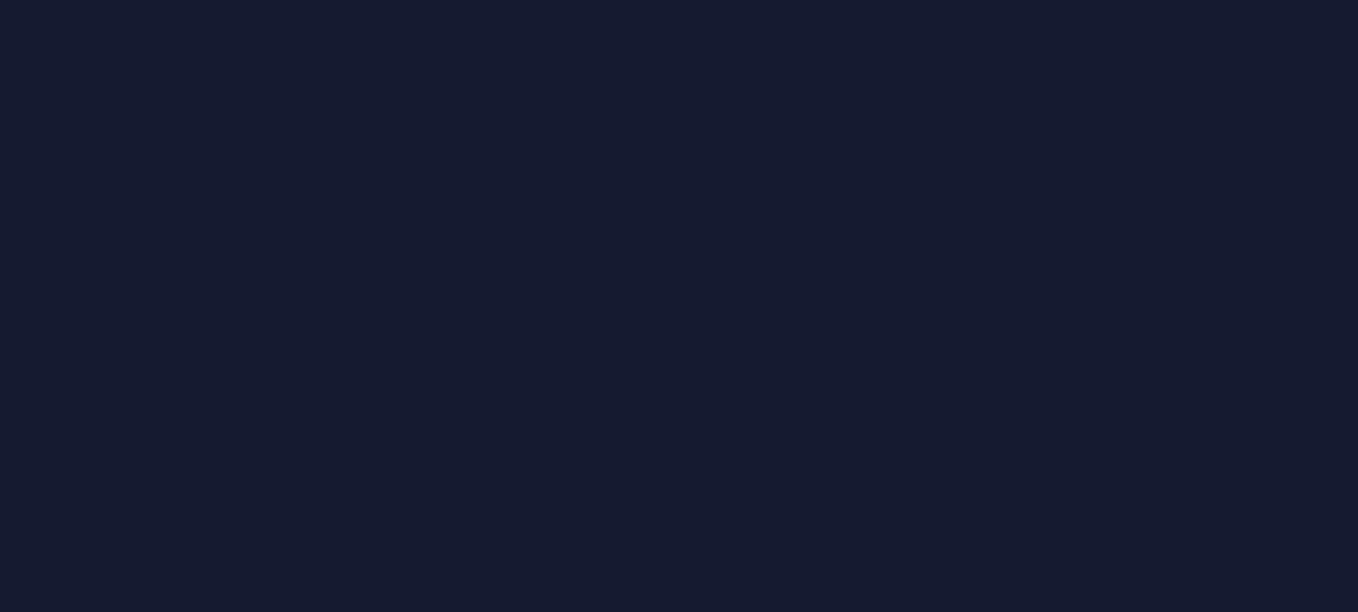 scroll, scrollTop: 0, scrollLeft: 0, axis: both 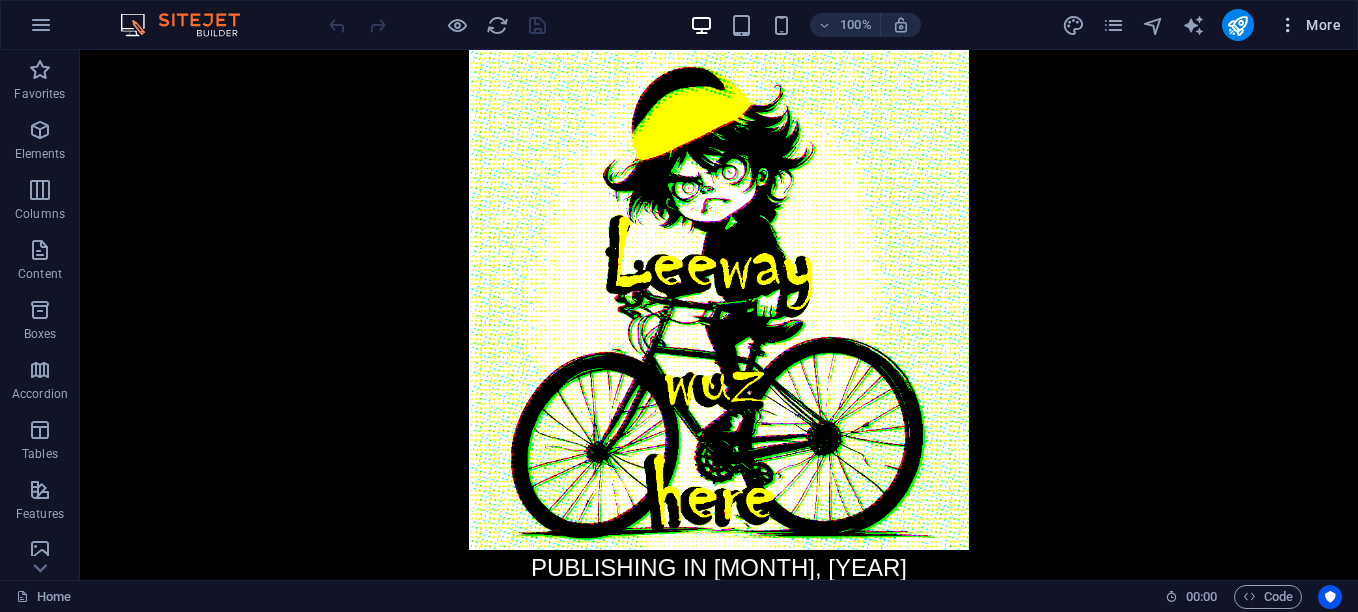 click at bounding box center [1288, 25] 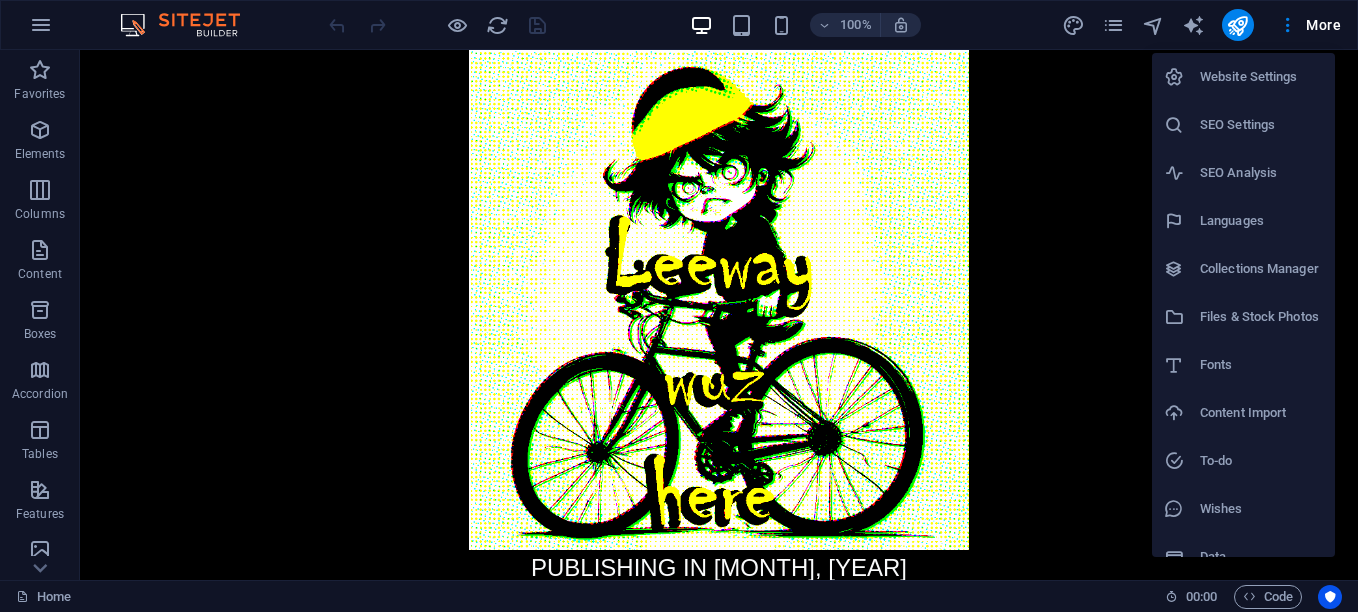 click on "SEO Settings" at bounding box center (1261, 125) 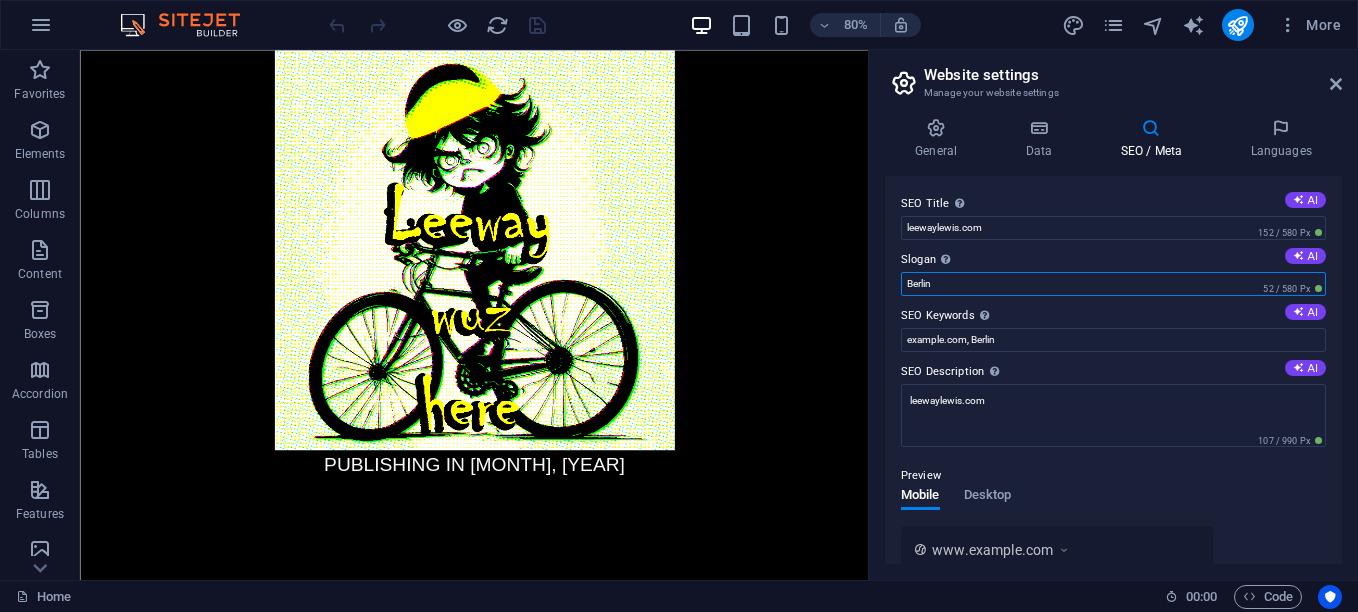 click on "Berlin" at bounding box center [1113, 284] 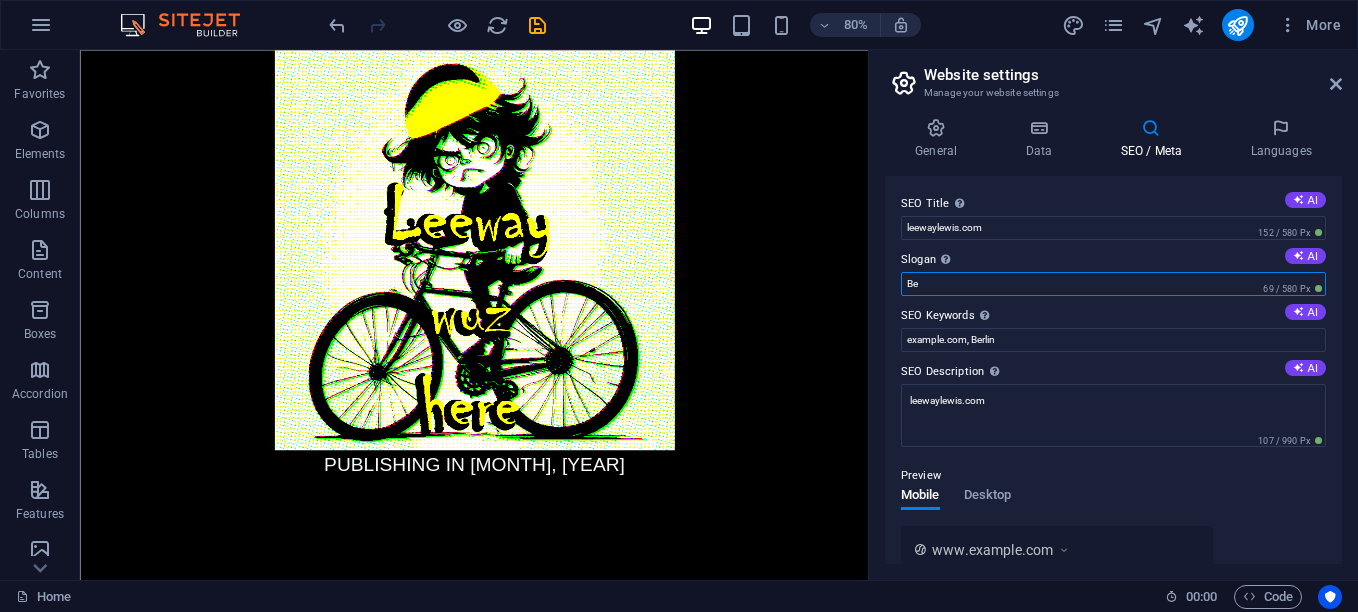 type on "B" 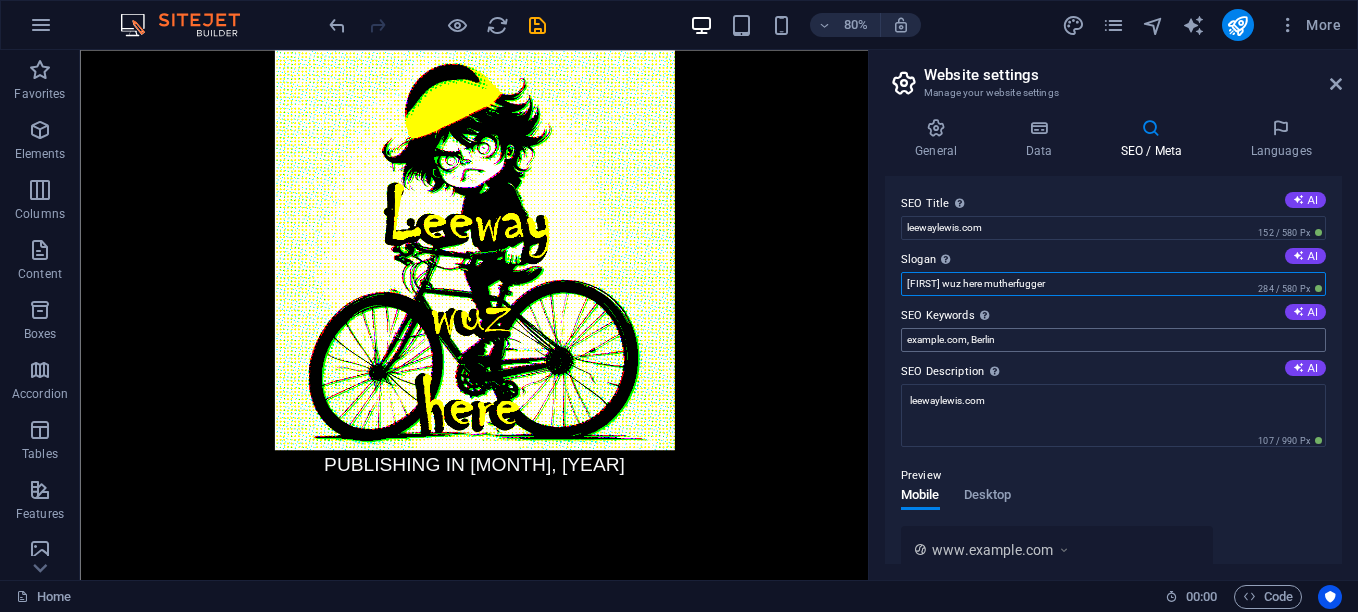 type on "[FIRST] wuz here mutherfugger" 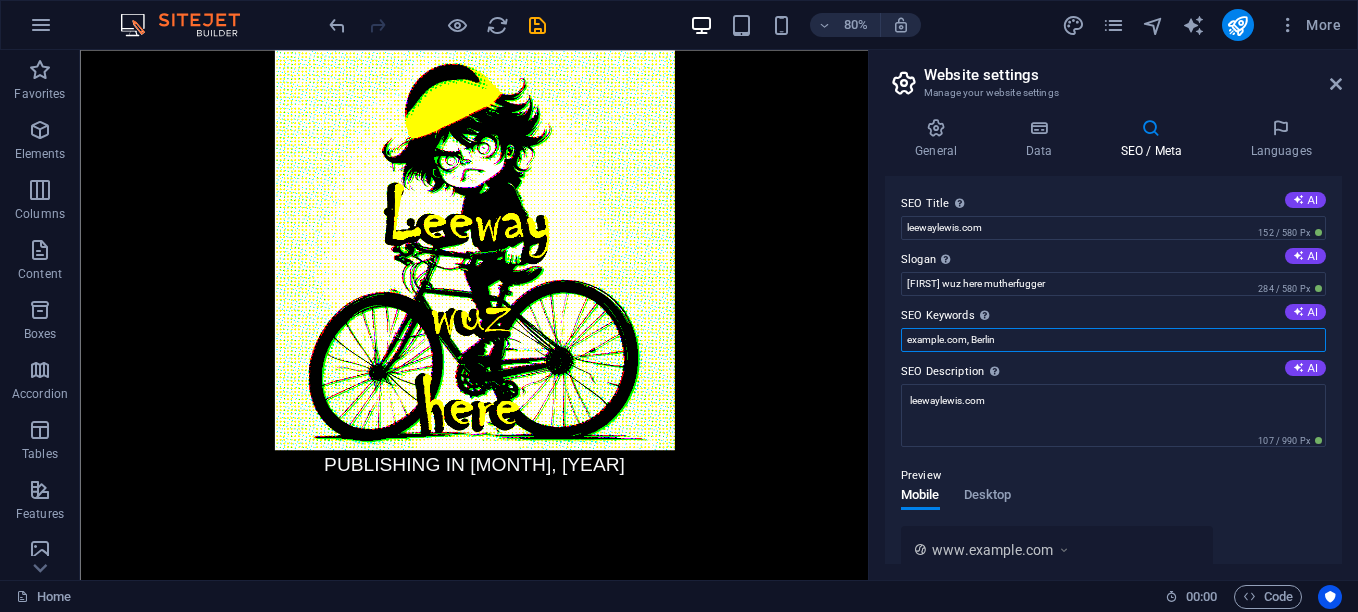 click on "example.com, Berlin" at bounding box center (1113, 340) 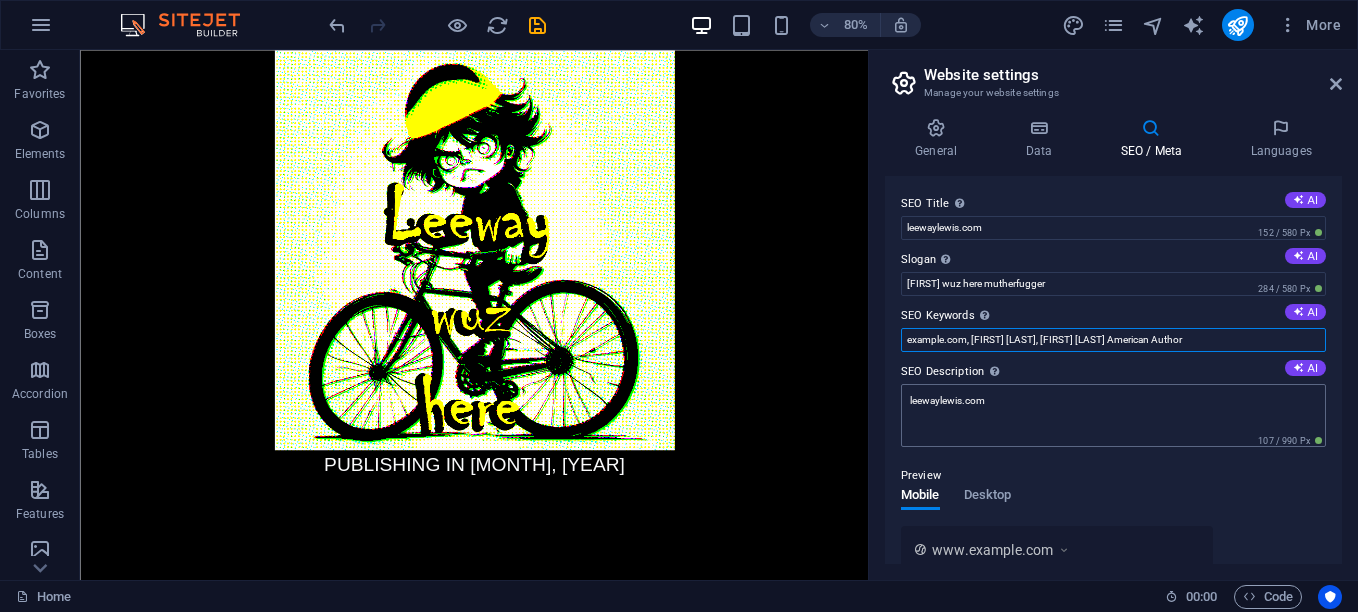 type on "example.com, [FIRST] [LAST], [FIRST] [LAST] American Author" 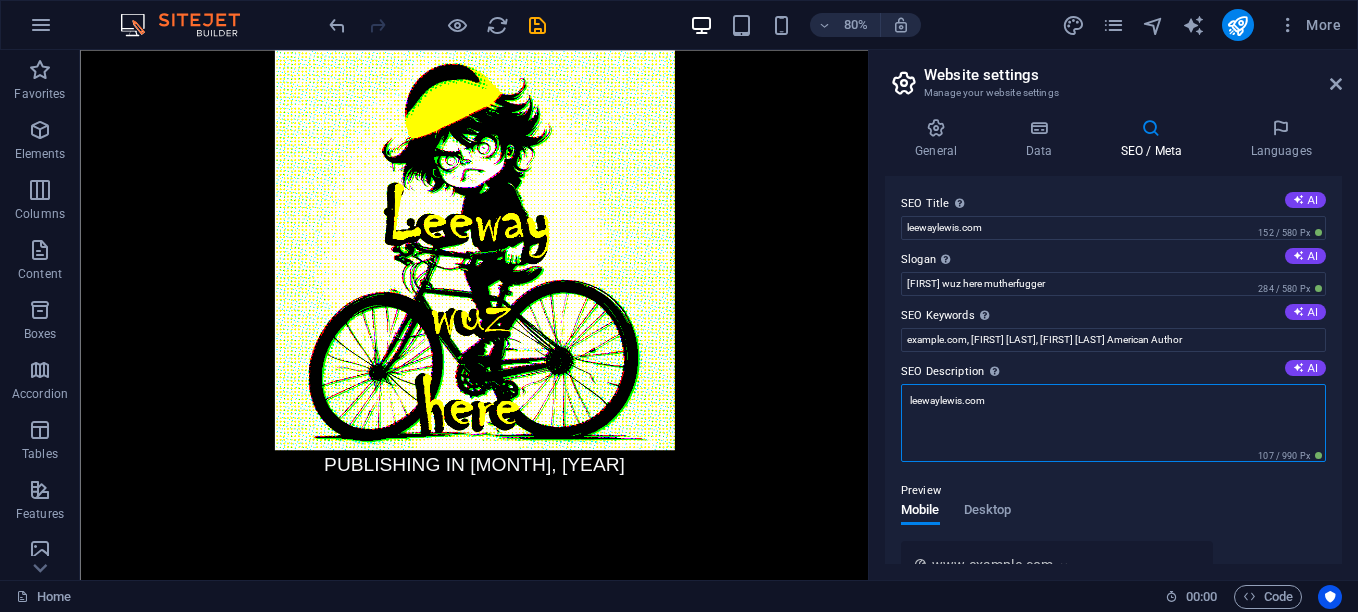 click on "leewaylewis.com" at bounding box center [1113, 423] 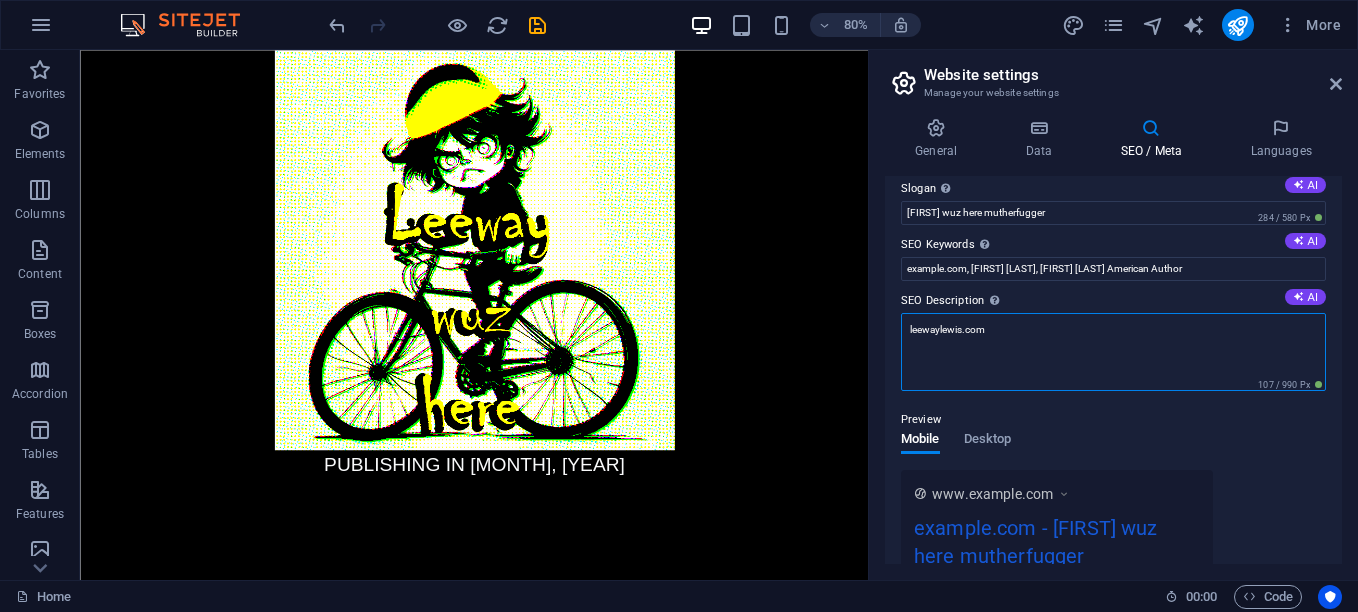 scroll, scrollTop: 0, scrollLeft: 0, axis: both 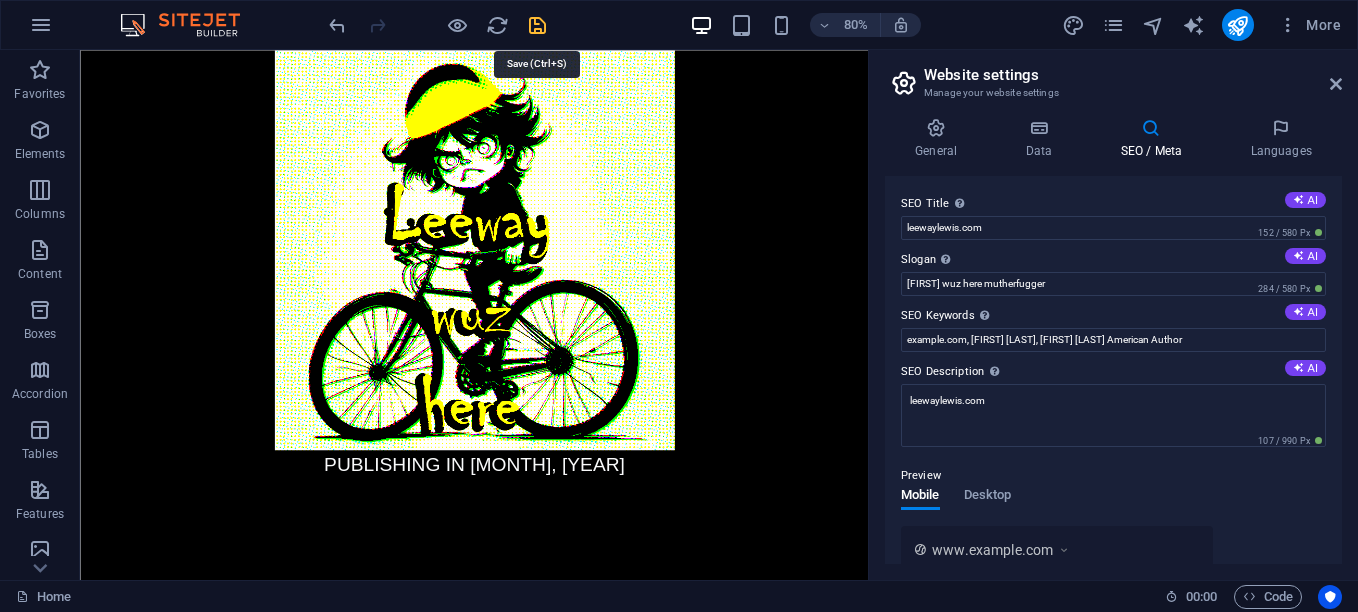 click at bounding box center (537, 25) 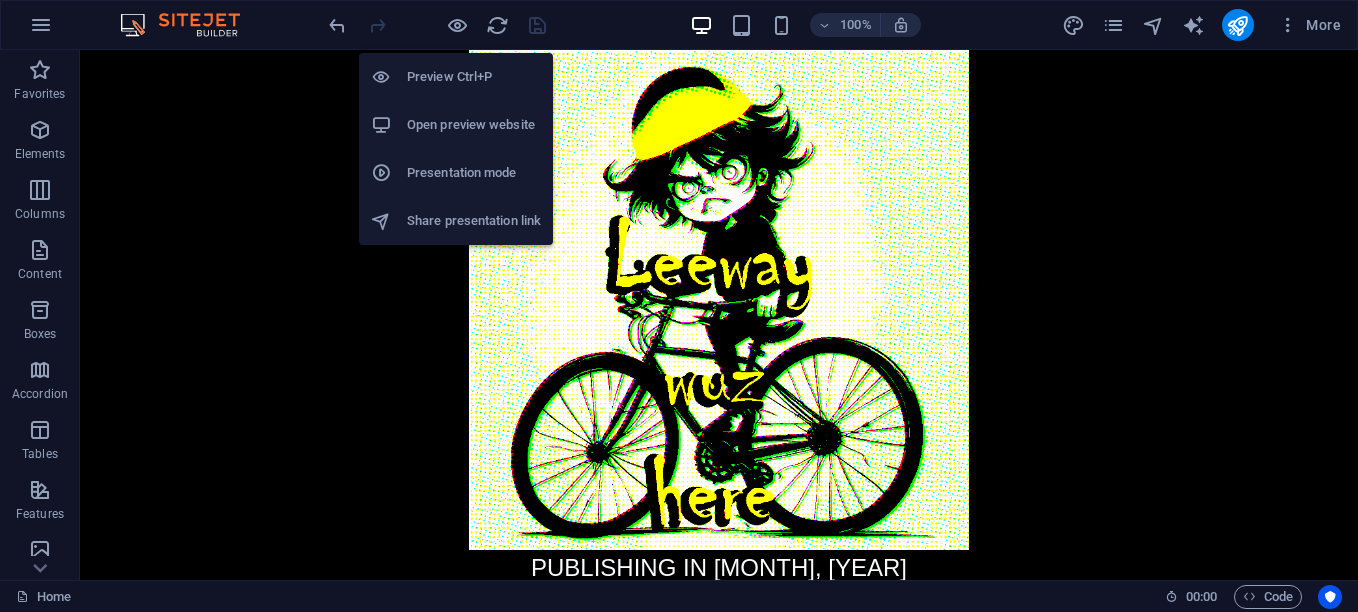 click on "Open preview website" at bounding box center [474, 125] 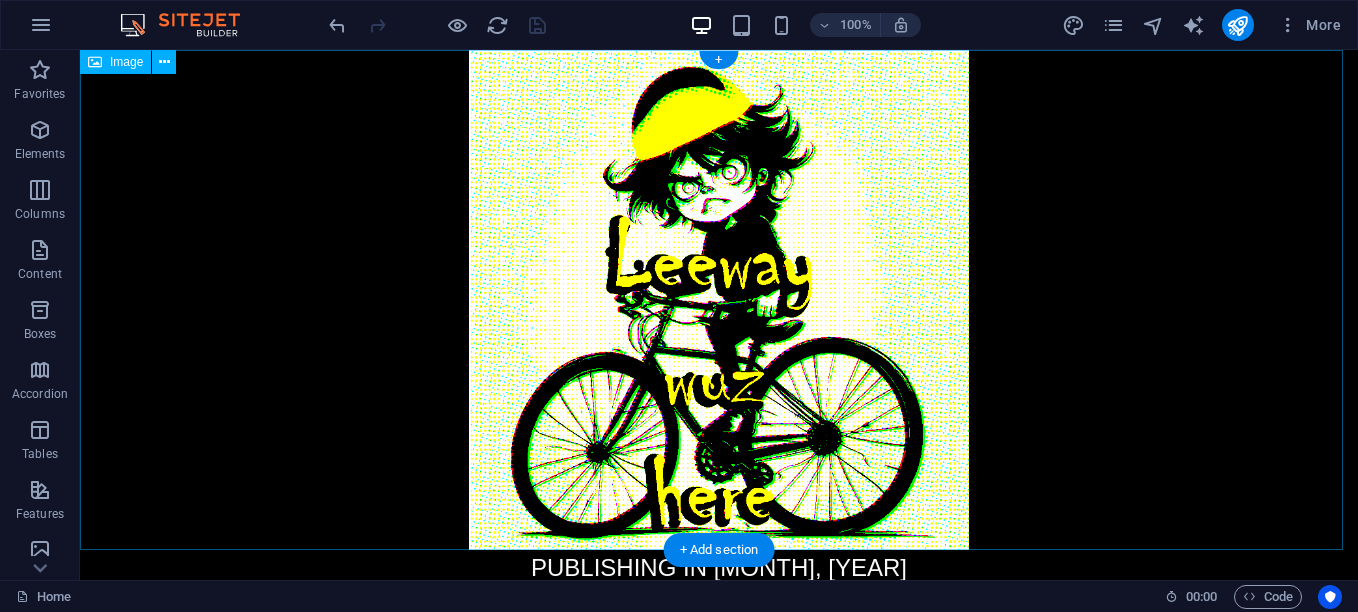 click at bounding box center [719, 300] 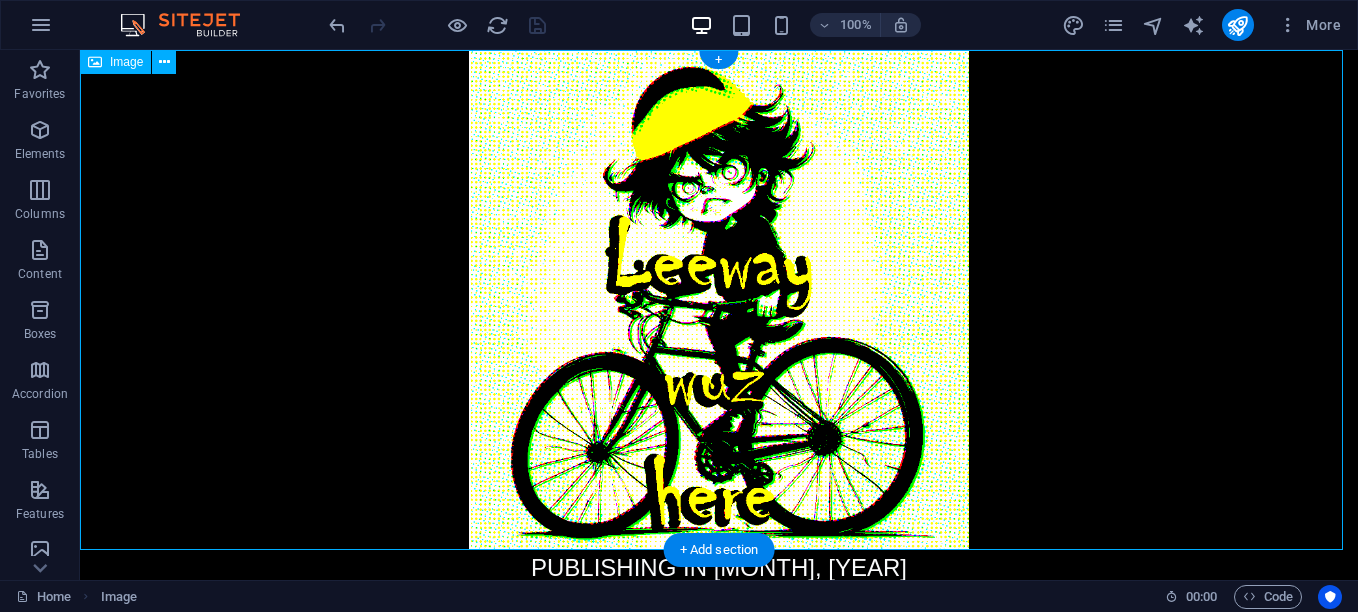click at bounding box center [719, 300] 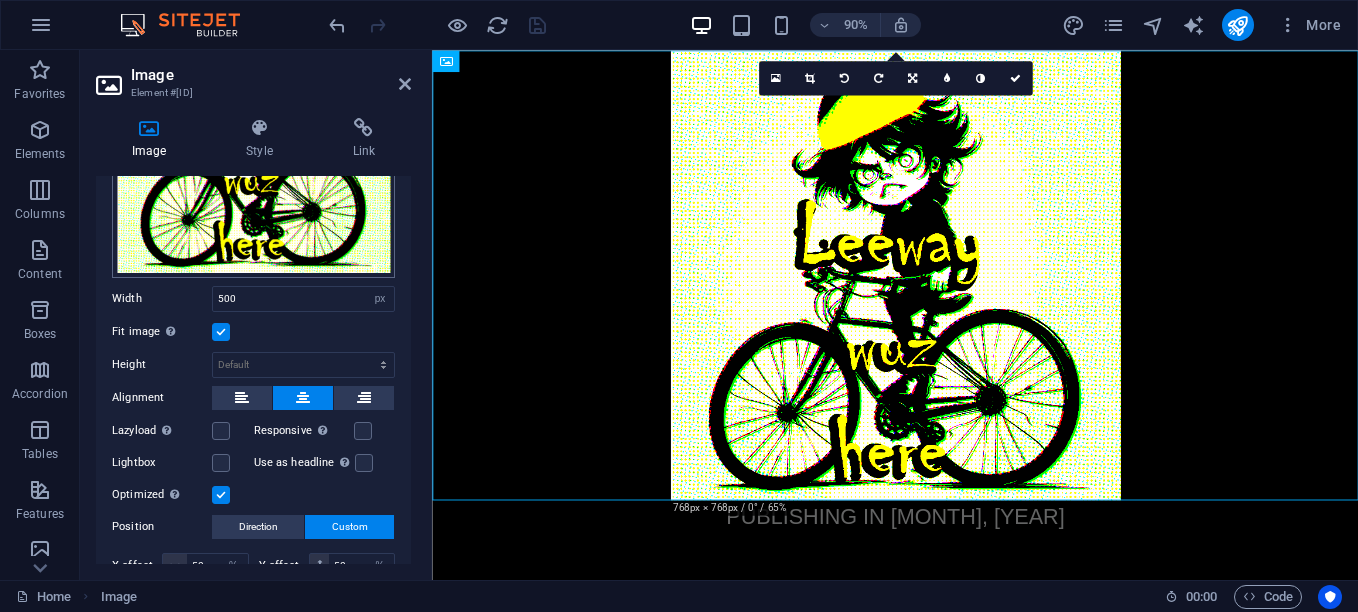 scroll, scrollTop: 235, scrollLeft: 0, axis: vertical 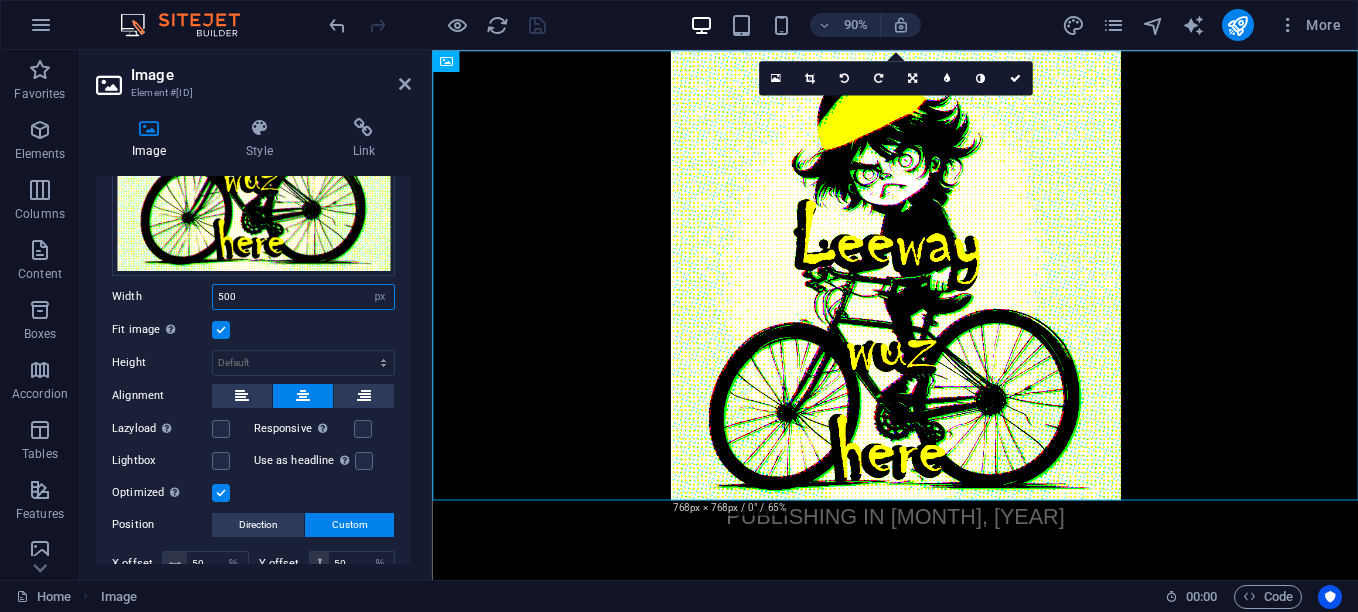 click on "500" at bounding box center (303, 297) 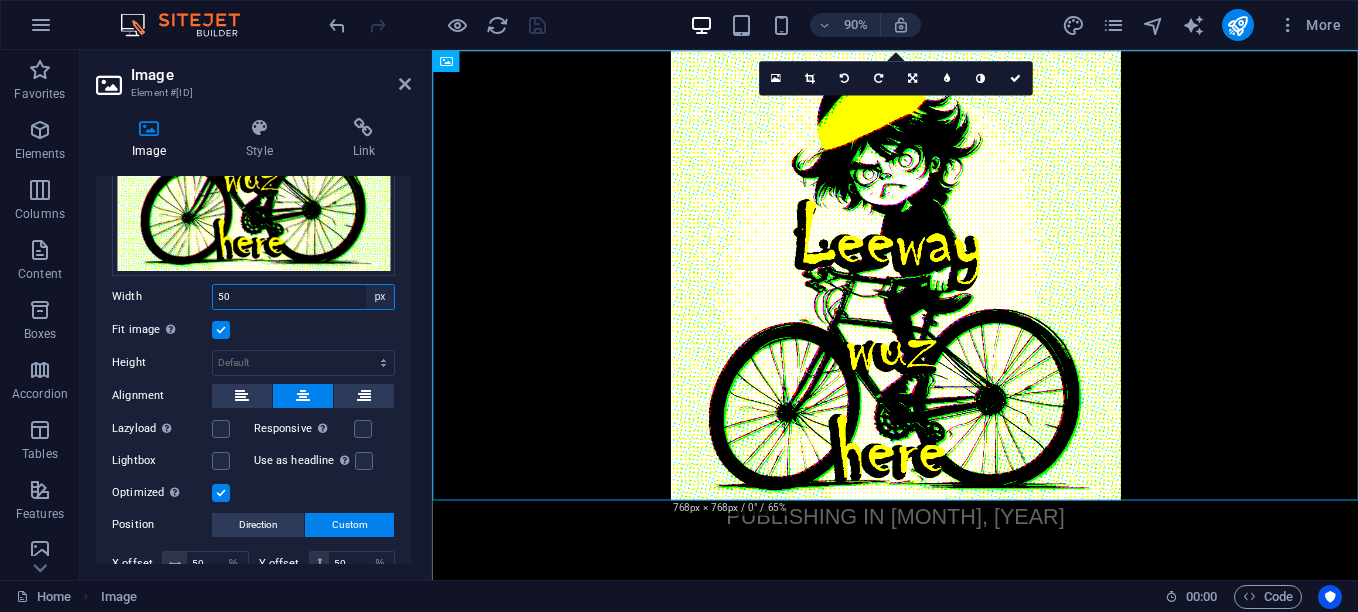 type on "5" 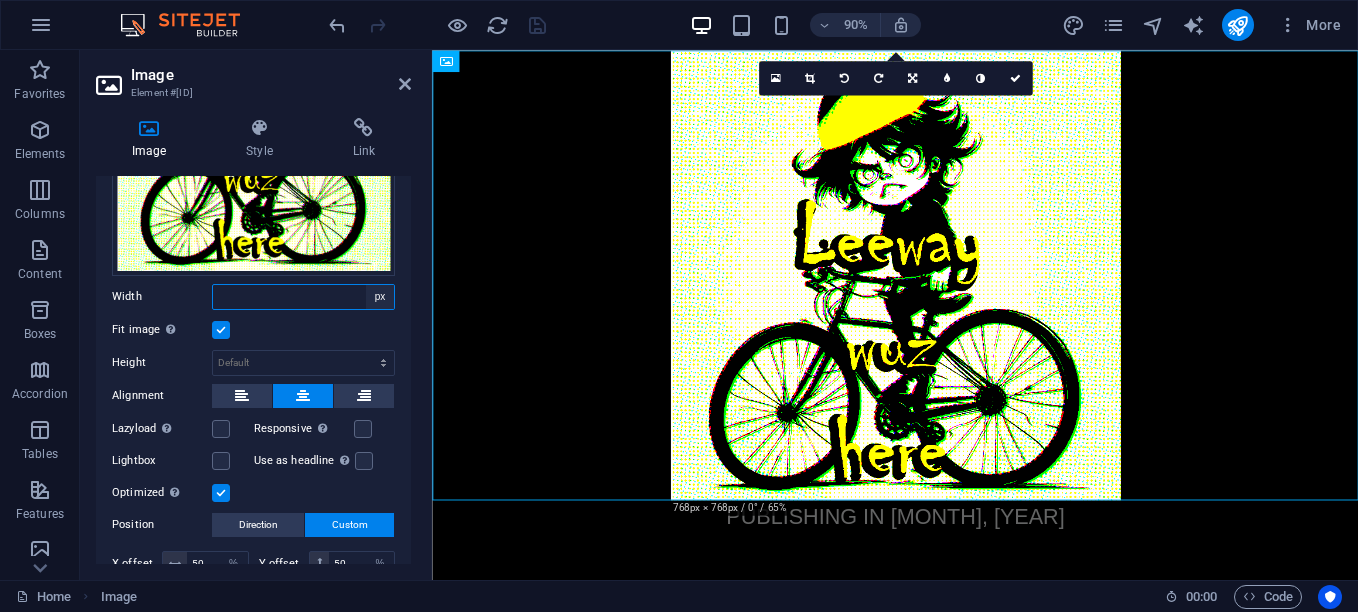 type 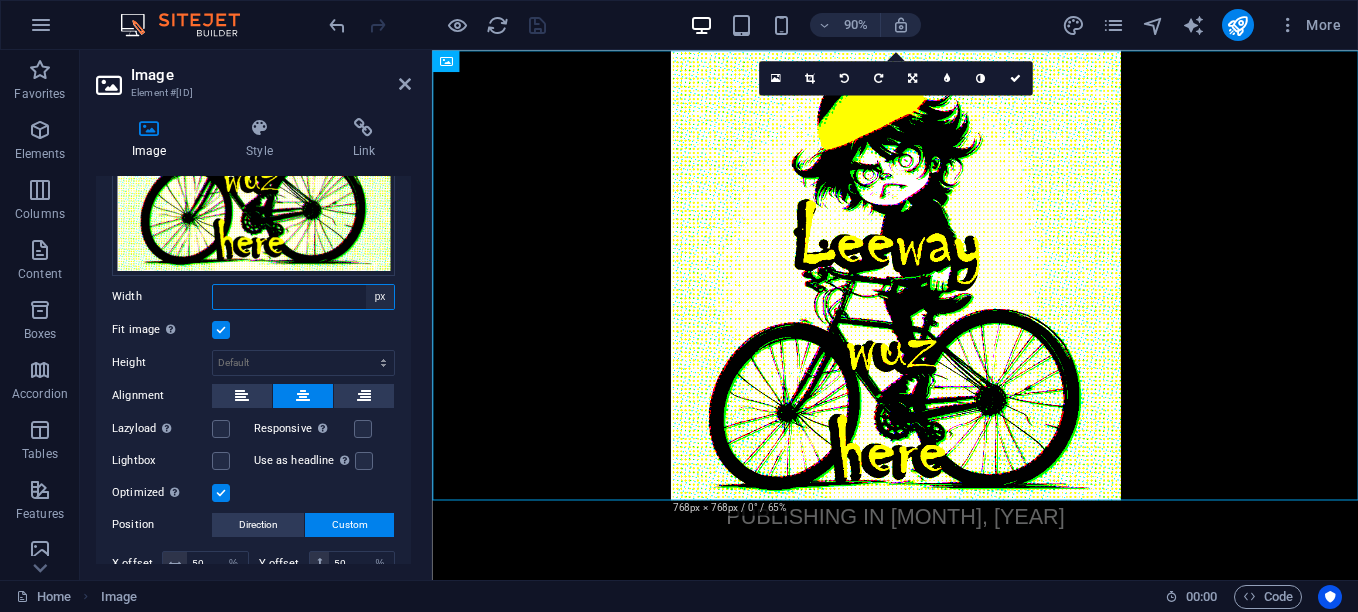 click on "Default auto px rem % em vh vw" at bounding box center [380, 297] 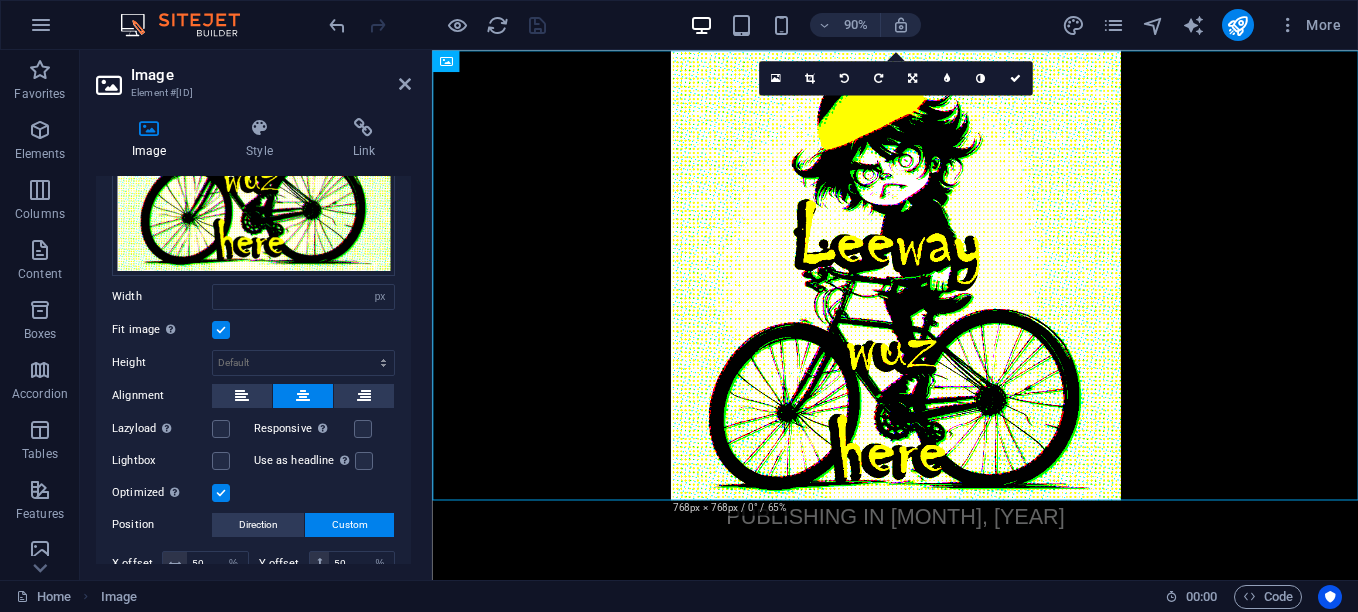 click on "Image Element #ed-812833299 Image Style Link Image Drag files here, click to choose files or select files from Files or our free stock photos & videos Select files from the file manager, stock photos, or upload file(s) Upload Width Default auto px rem % em vh vw Fit image Automatically fit image to a fixed width and height Height Default auto px Alignment Lazyload Loading images after the page loads improves page speed. Responsive Automatically load retina image and smartphone optimized sizes. Lightbox Use as headline The image will be wrapped in an H1 headline tag. Useful for giving alternative text the weight of an H1 headline, e.g. for the logo. Leave unchecked if uncertain. Optimized Images are compressed to improve page speed. Position Direction Custom X offset 50 px rem % vh vw Y offset 50 px rem % vh vw Text Float No float Image left Image right Determine how text should behave around the image. Text Alternative text Image caption Paragraph Format Normal Heading 1 Heading 2 Heading 3 Heading 4 Code 8 9" at bounding box center (256, 315) 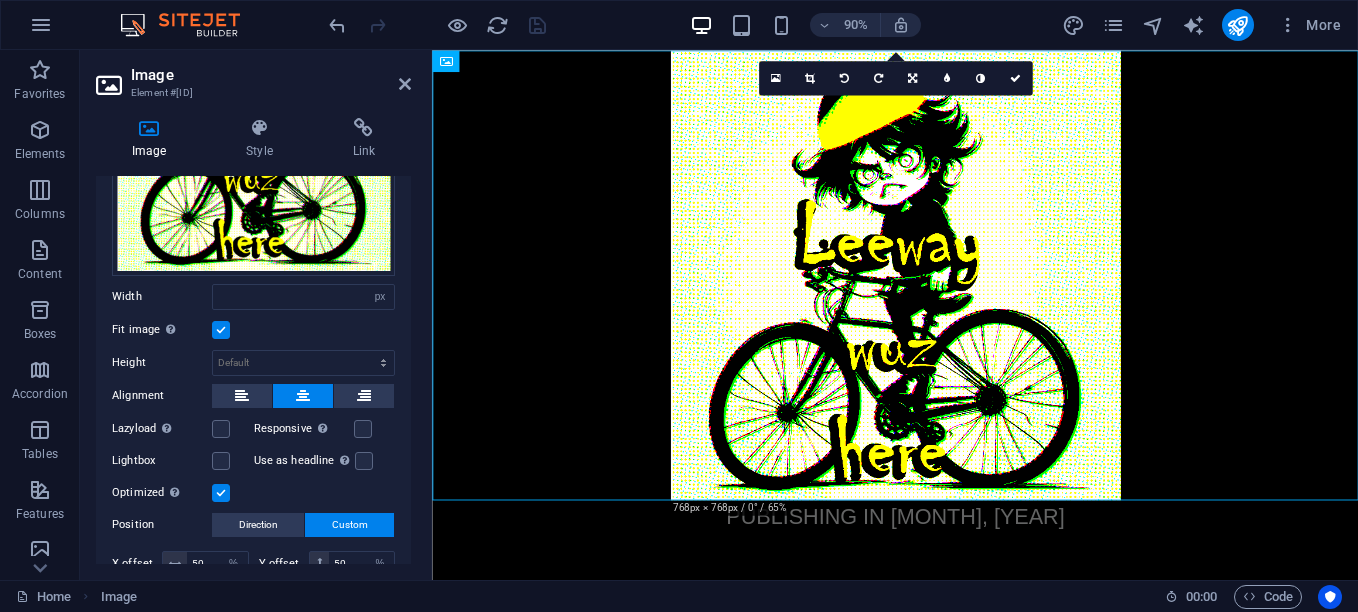 click on "Drag files here, click to choose files or select files from Files or our free stock photos & videos Select files from the file manager, stock photos, or upload file(s) Upload Width Default auto px rem % em vh vw Fit image Automatically fit image to a fixed width and height Height Default auto px Alignment Lazyload Loading images after the page loads improves page speed. Responsive Automatically load retina image and smartphone optimized sizes. Lightbox Use as headline The image will be wrapped in an H1 headline tag. Useful for giving alternative text the weight of an H1 headline, e.g. for the logo. Leave unchecked if uncertain. Optimized Images are compressed to improve page speed. Position Direction Custom X offset 50 px rem % vh vw Y offset 50 px rem % vh vw" at bounding box center (253, 287) 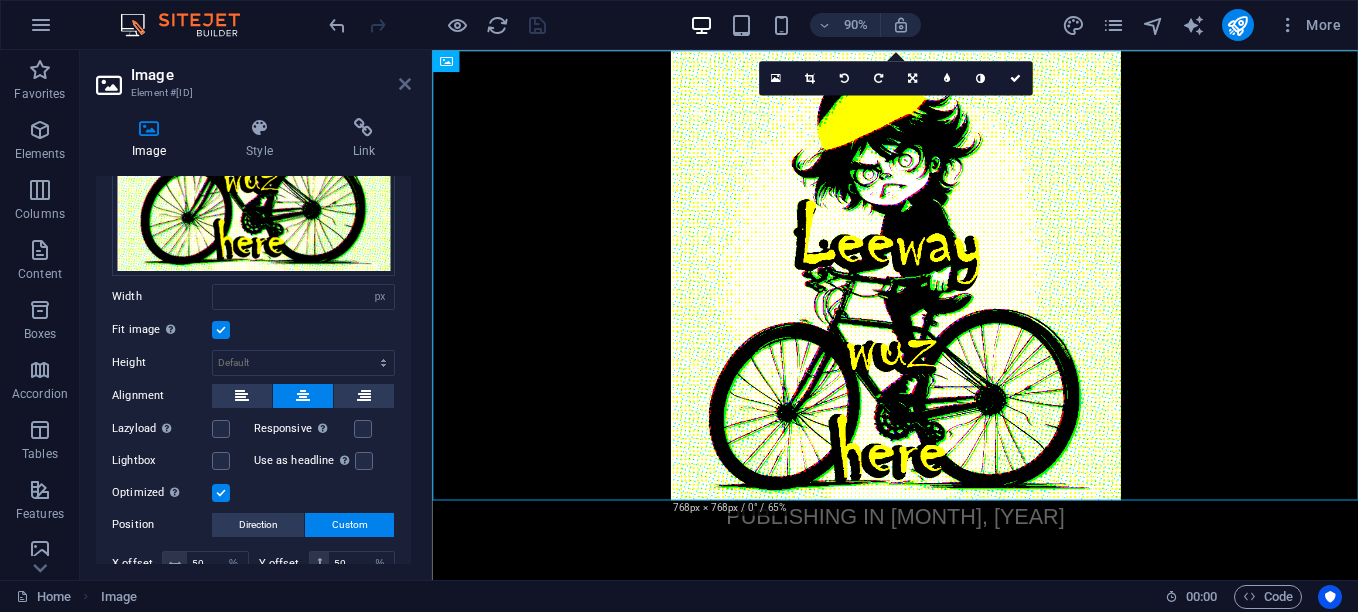 click at bounding box center [405, 84] 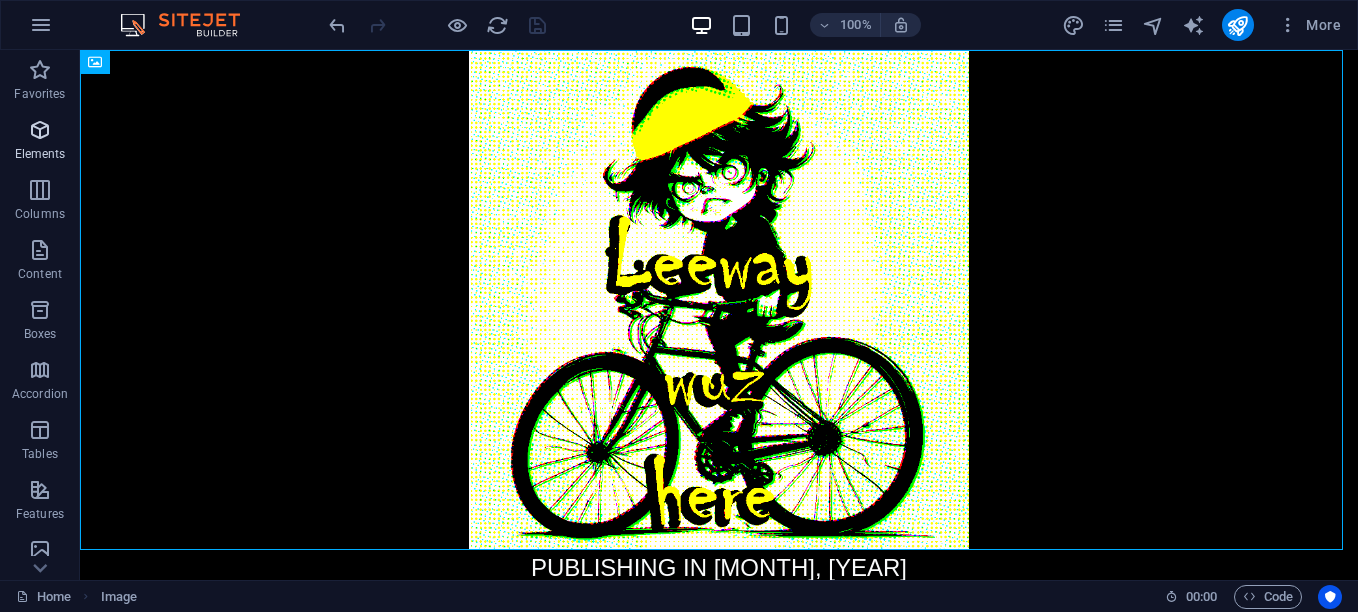 click at bounding box center [40, 130] 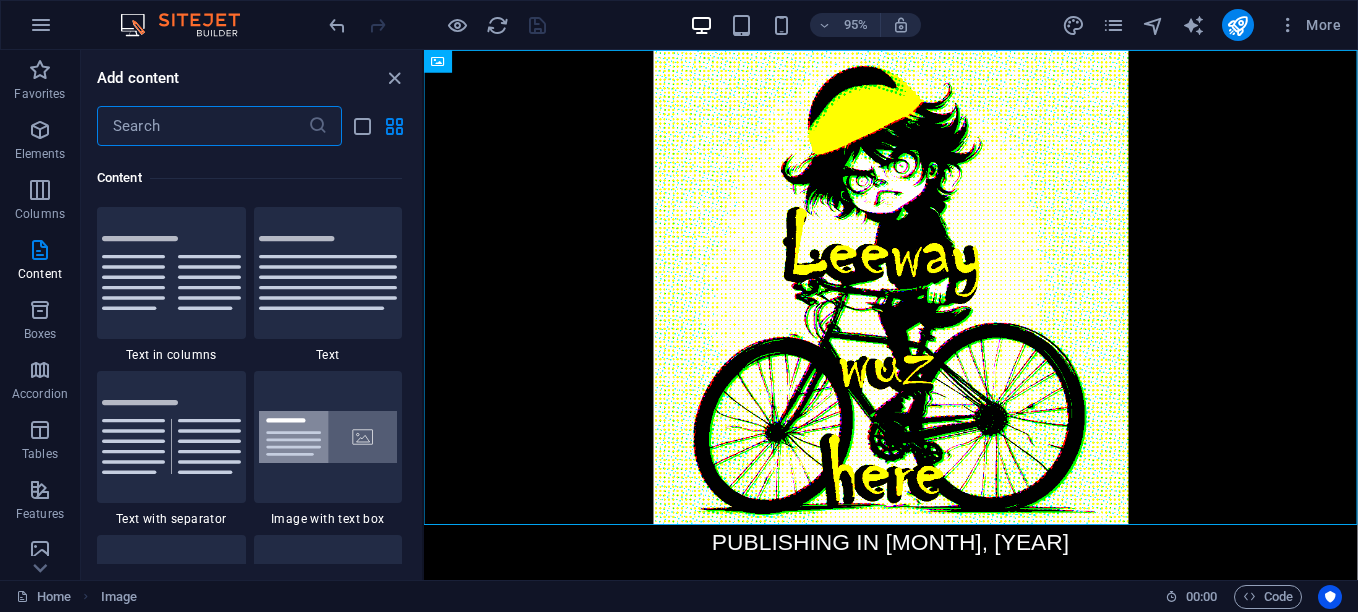 scroll, scrollTop: 3496, scrollLeft: 0, axis: vertical 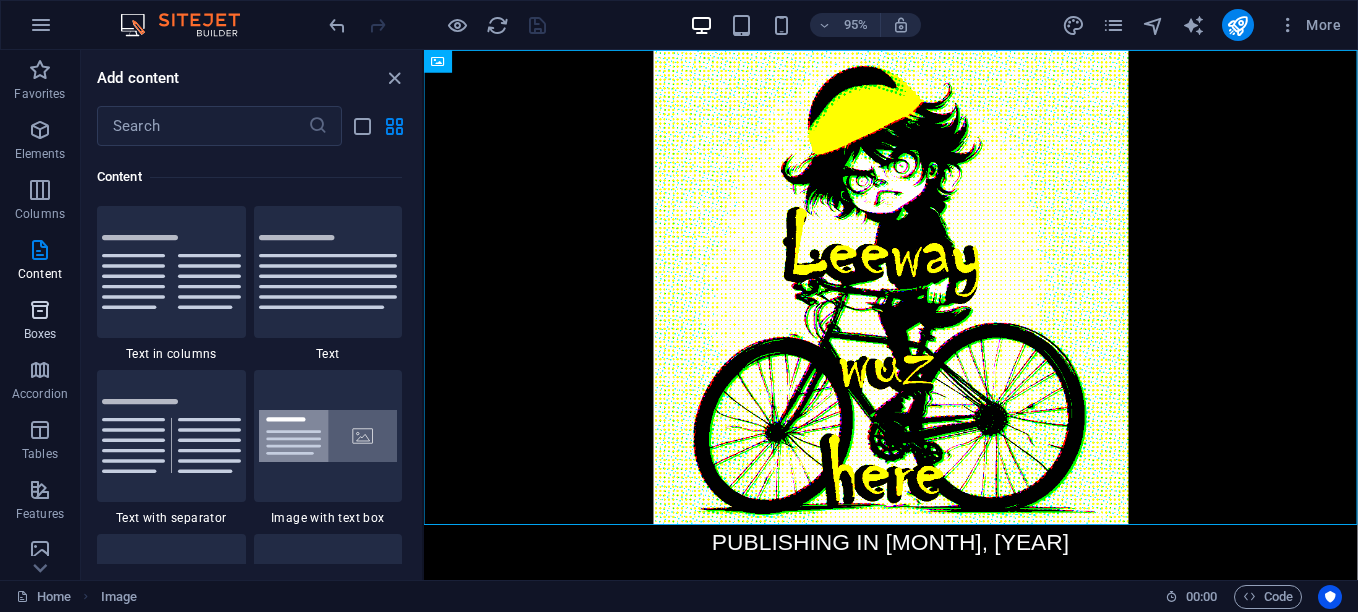click on "Boxes" at bounding box center (40, 322) 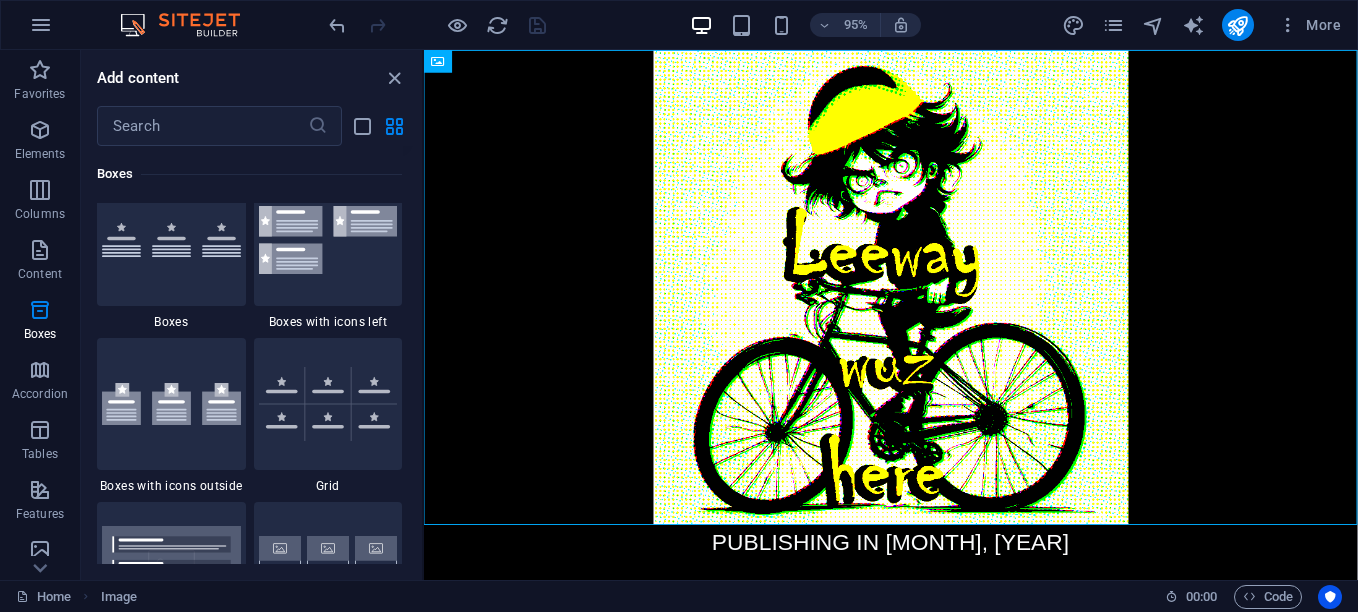 scroll, scrollTop: 5894, scrollLeft: 0, axis: vertical 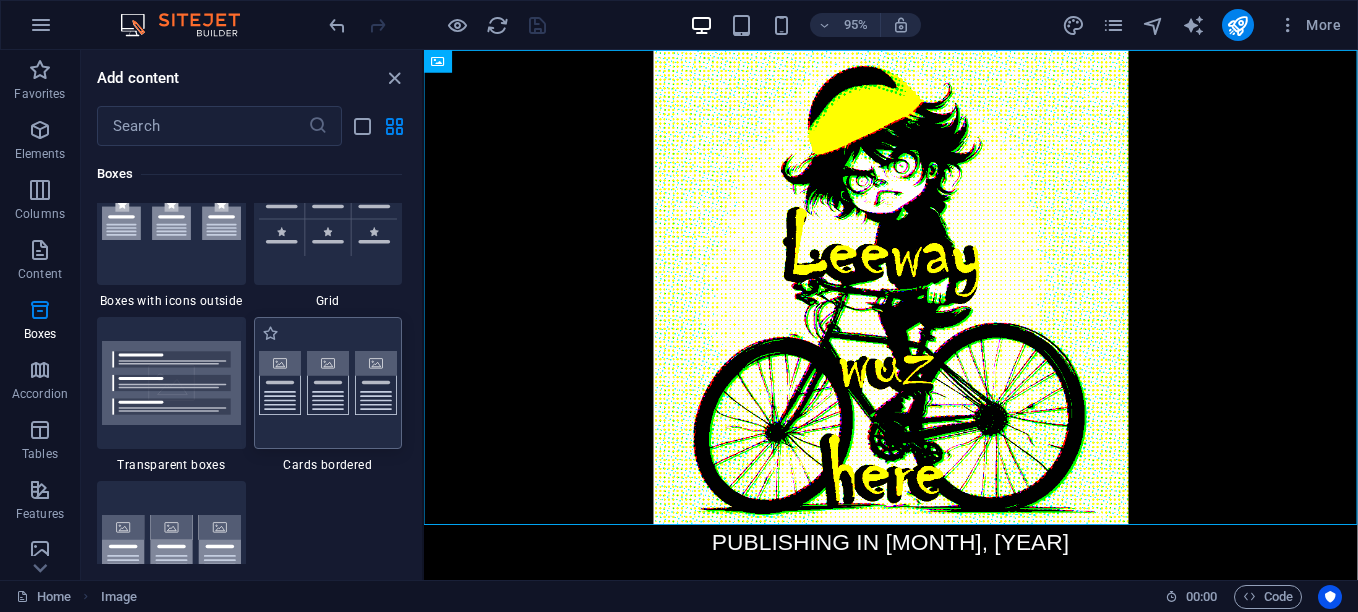 click at bounding box center (328, 383) 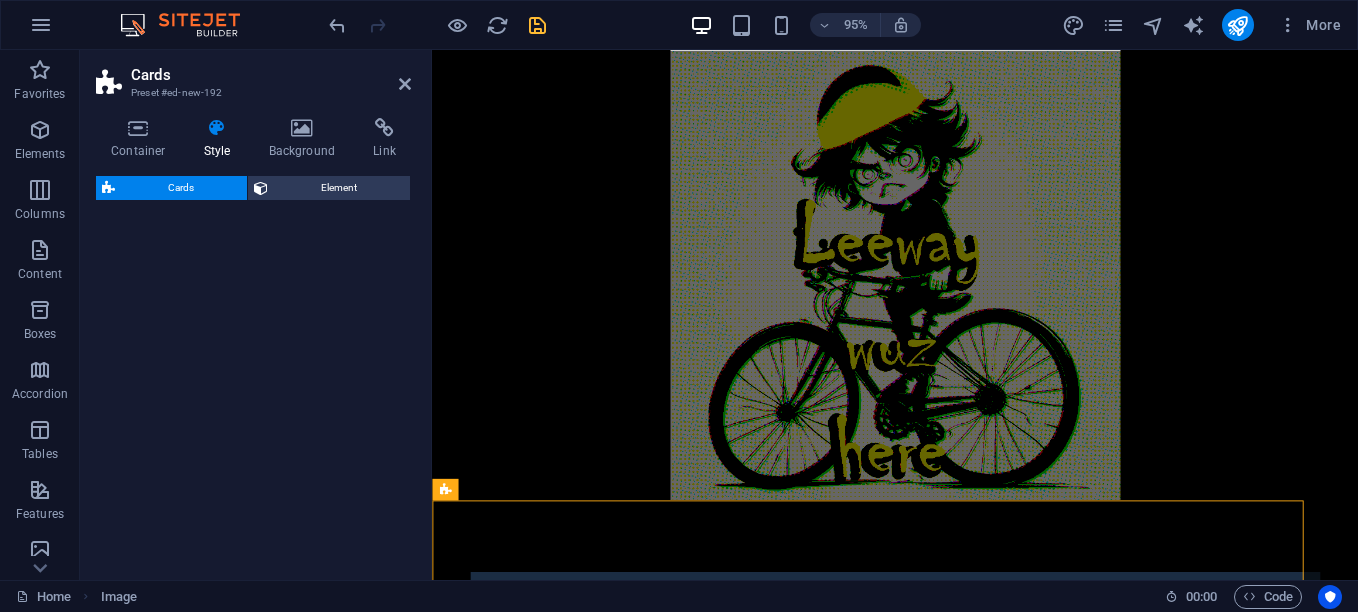 select on "rem" 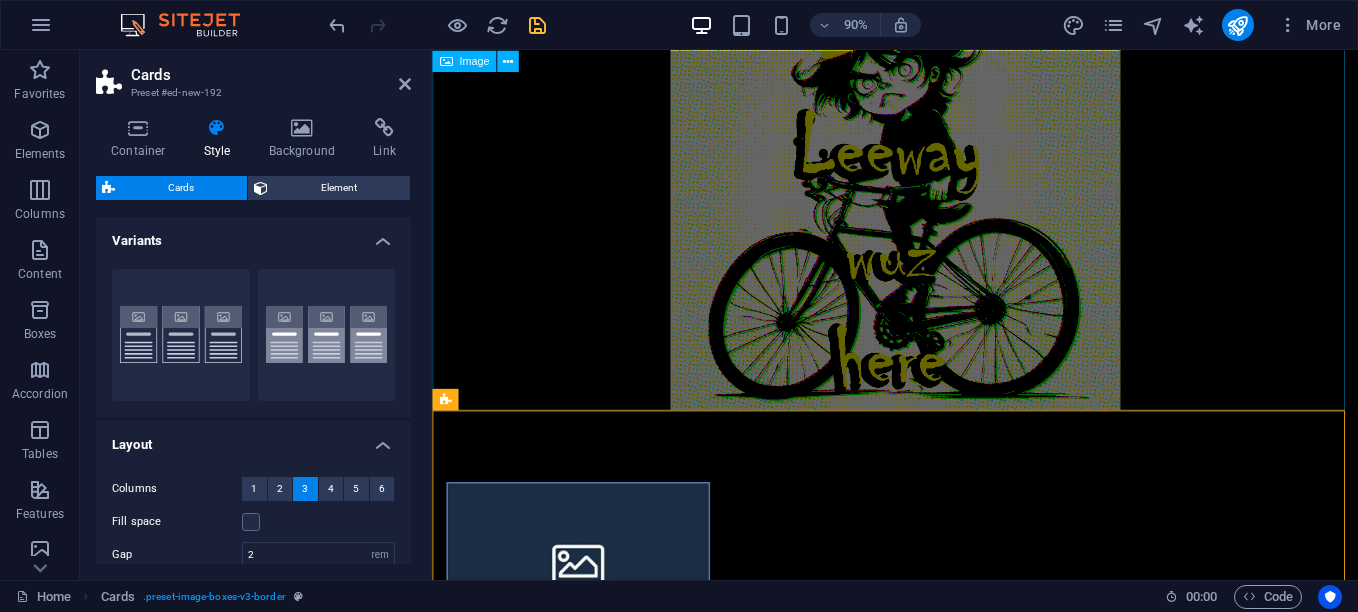 scroll, scrollTop: 99, scrollLeft: 0, axis: vertical 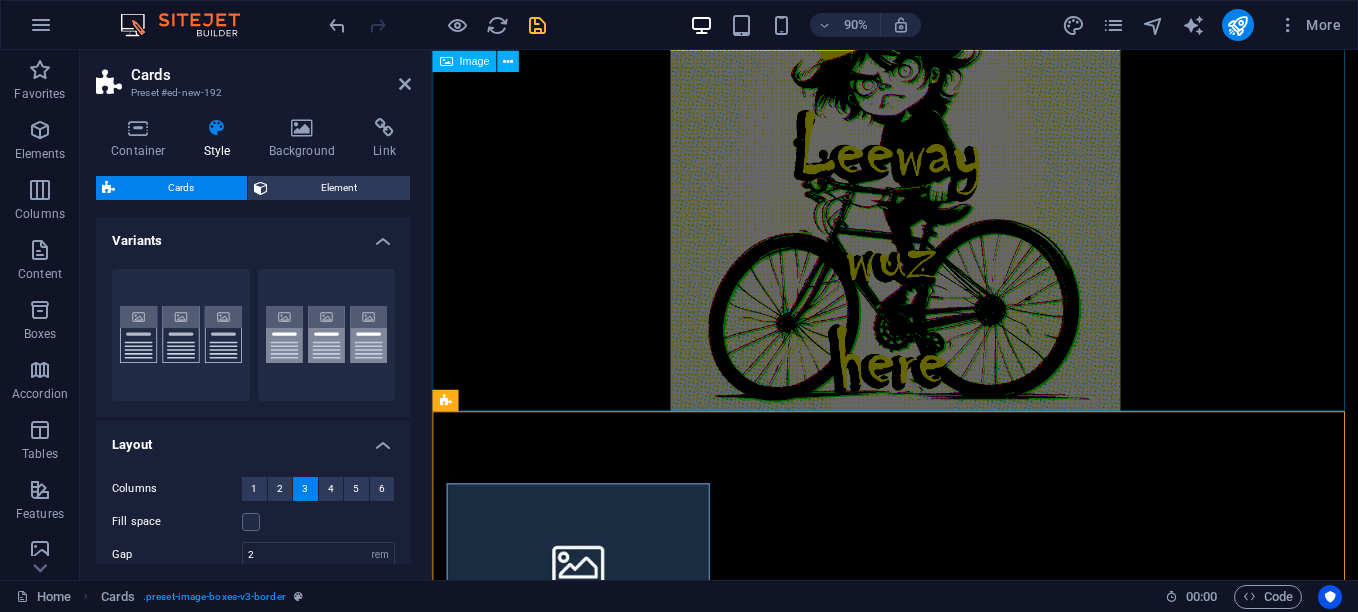 click at bounding box center [946, 201] 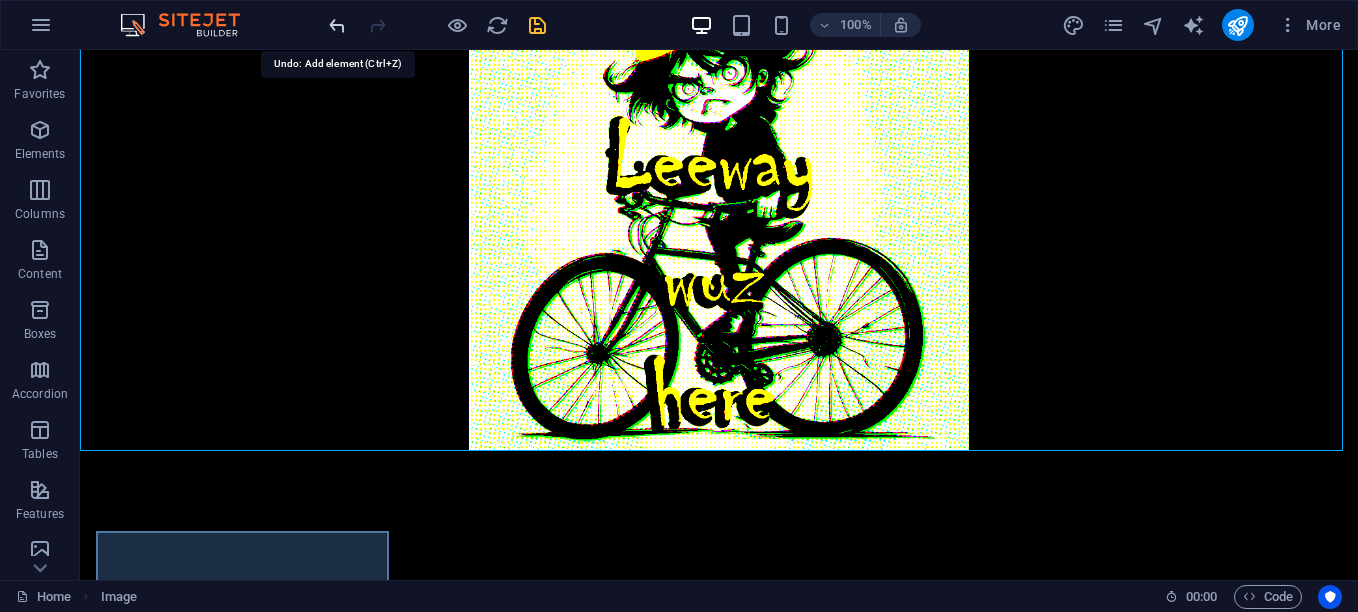 click at bounding box center (337, 25) 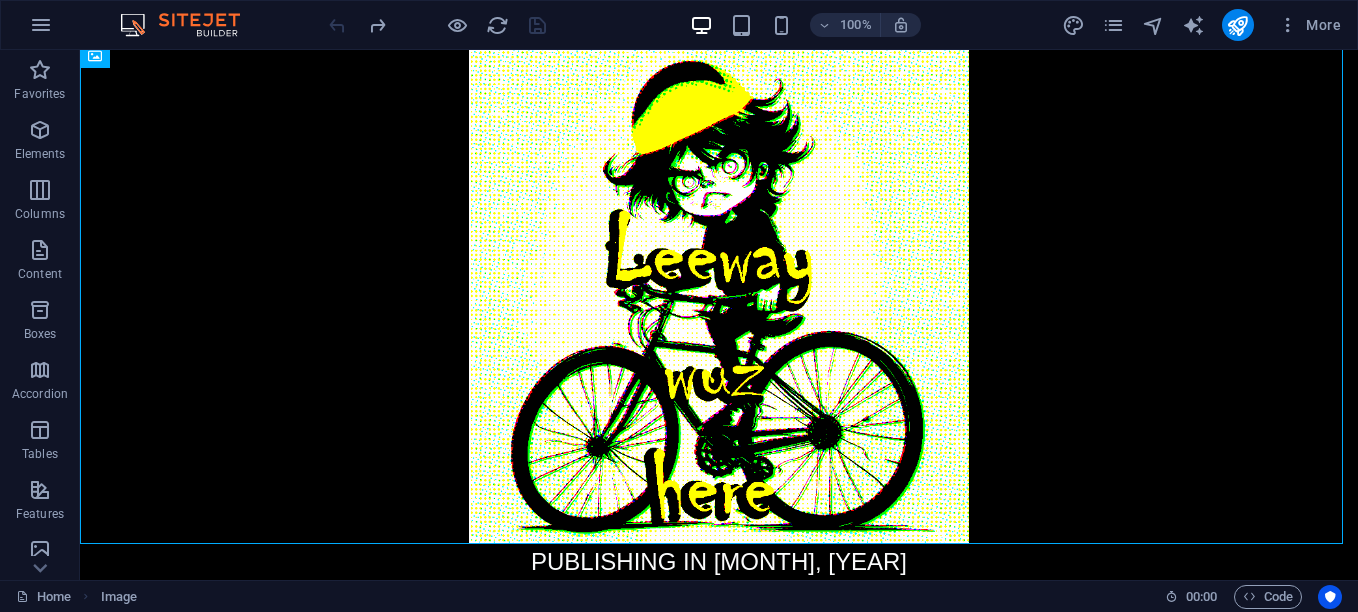 click at bounding box center (437, 25) 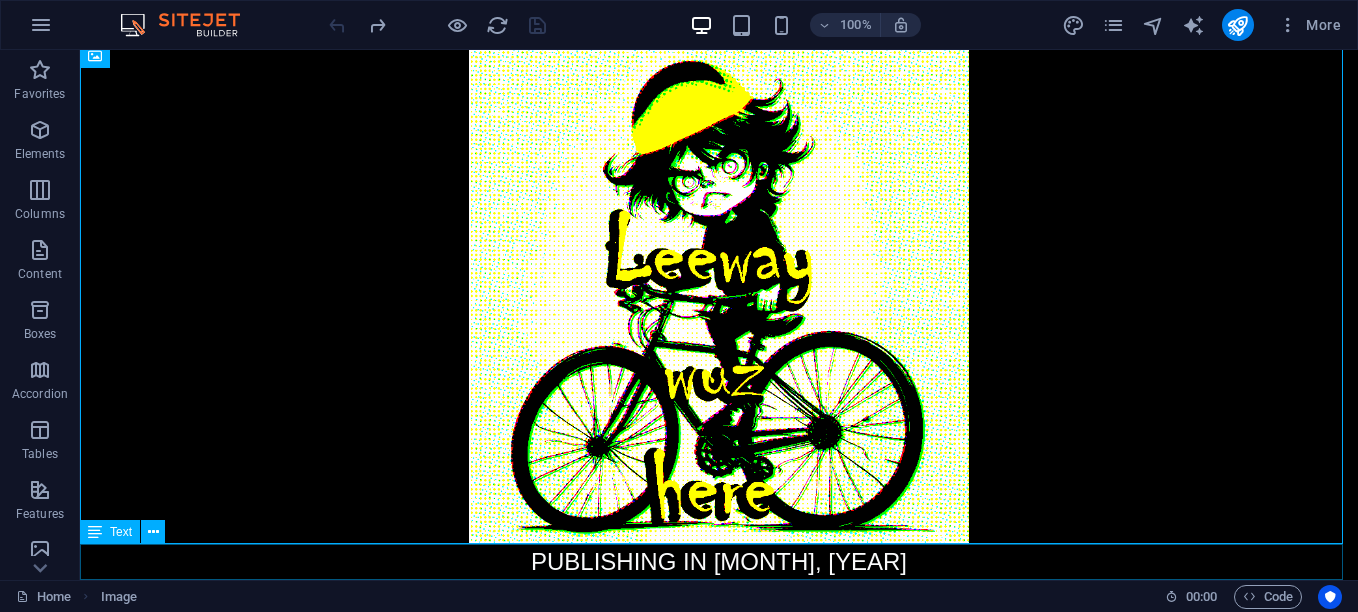 click on "PUBLISHING IN AUGUST, [YEAR]" at bounding box center (719, 562) 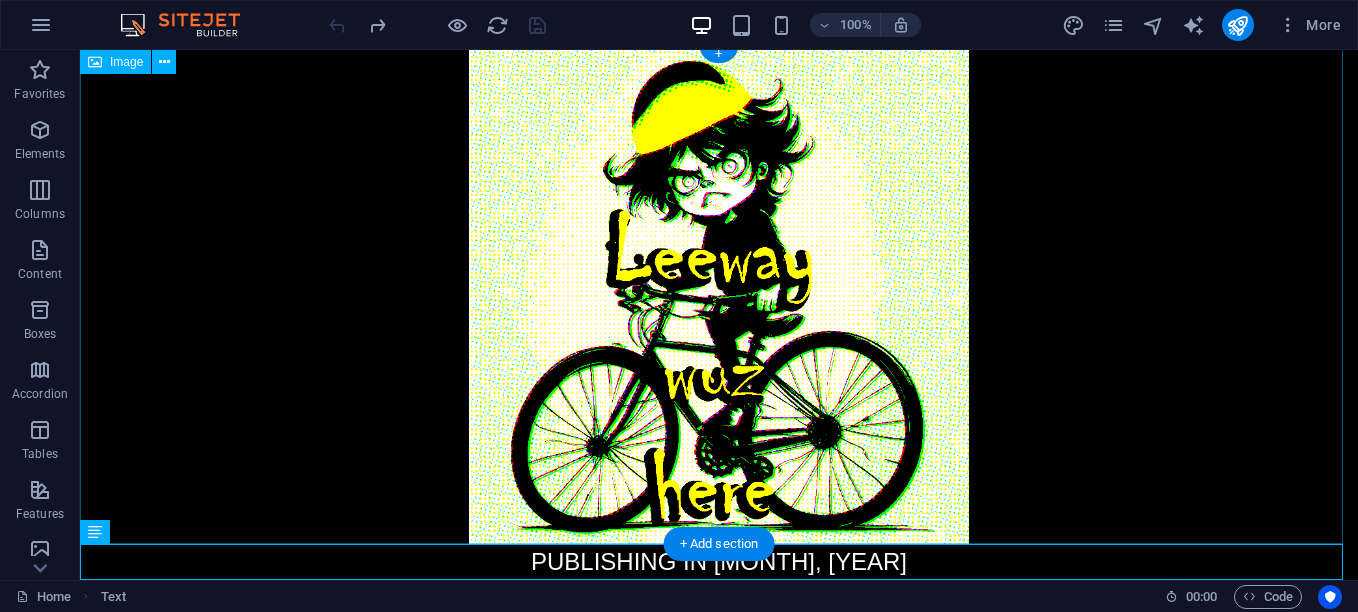 click at bounding box center [719, 294] 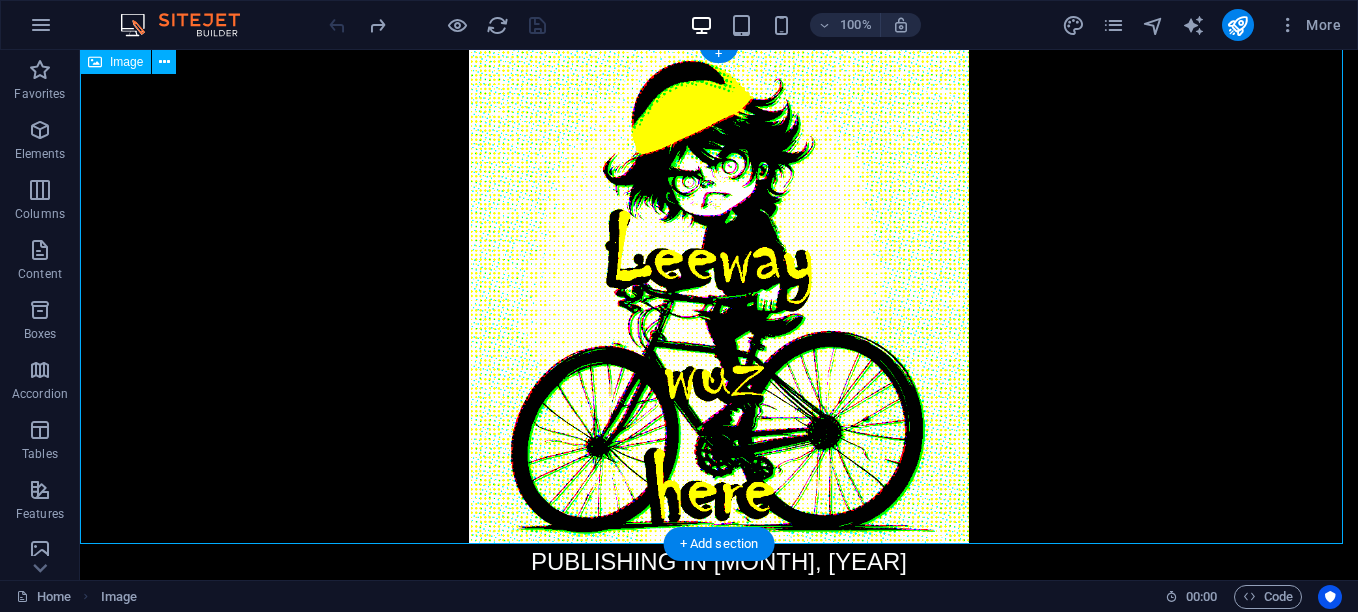 click at bounding box center [719, 294] 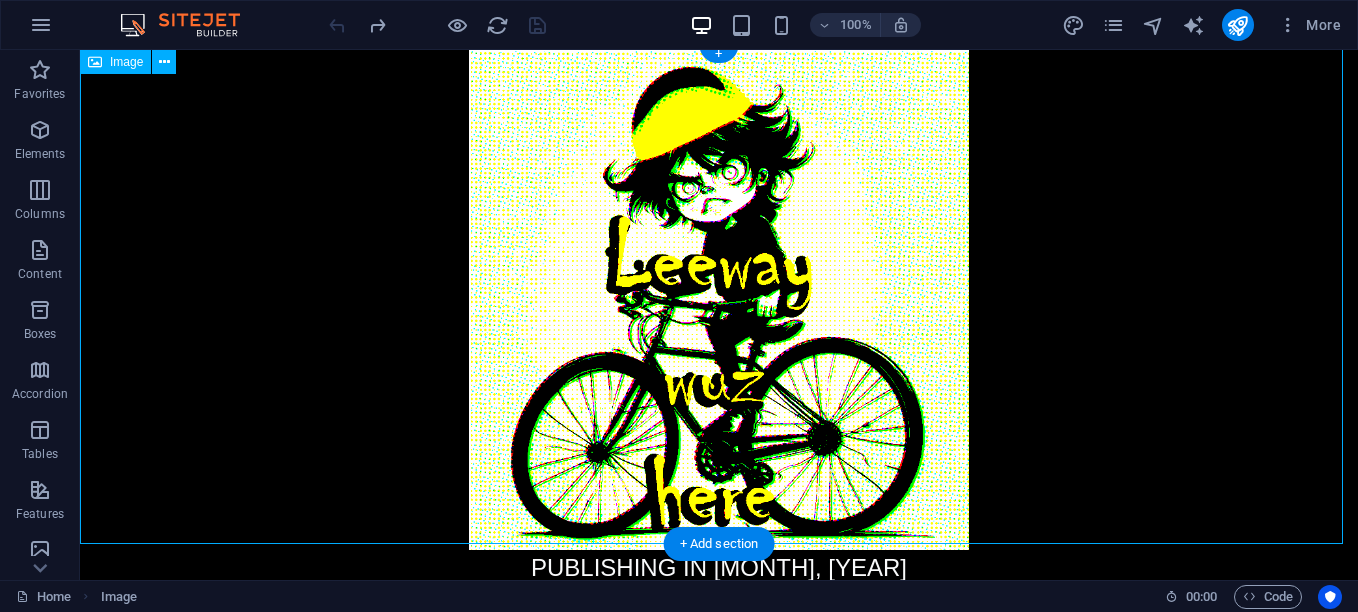 select on "px" 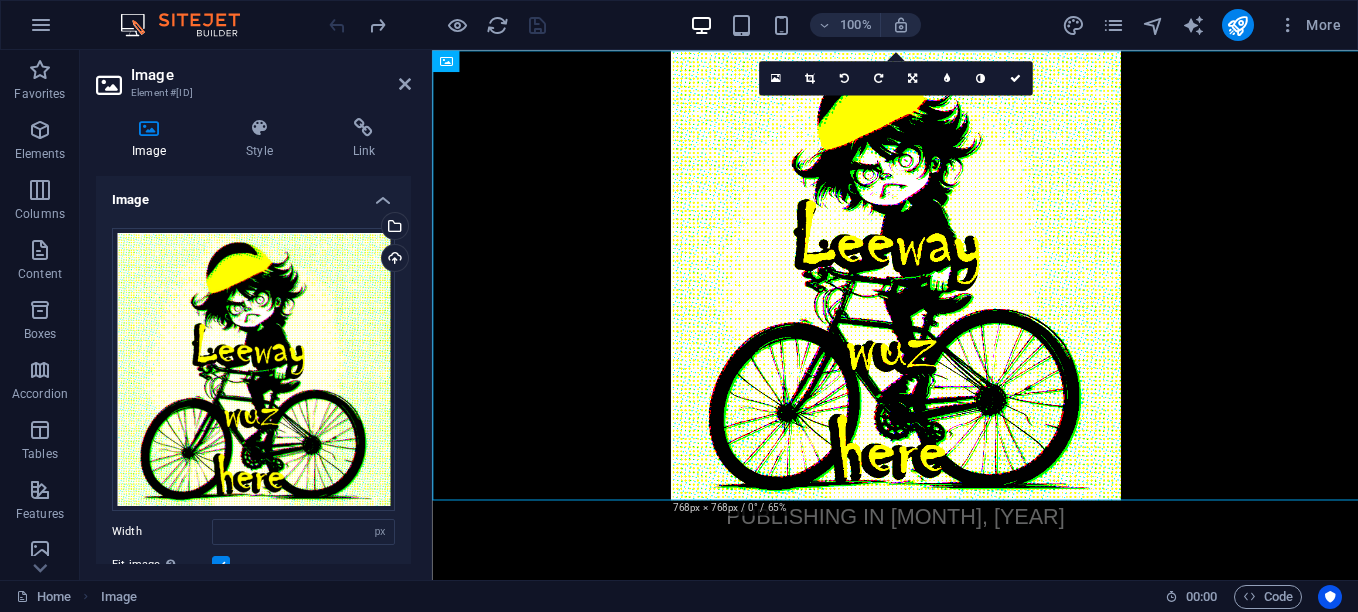 type on "500" 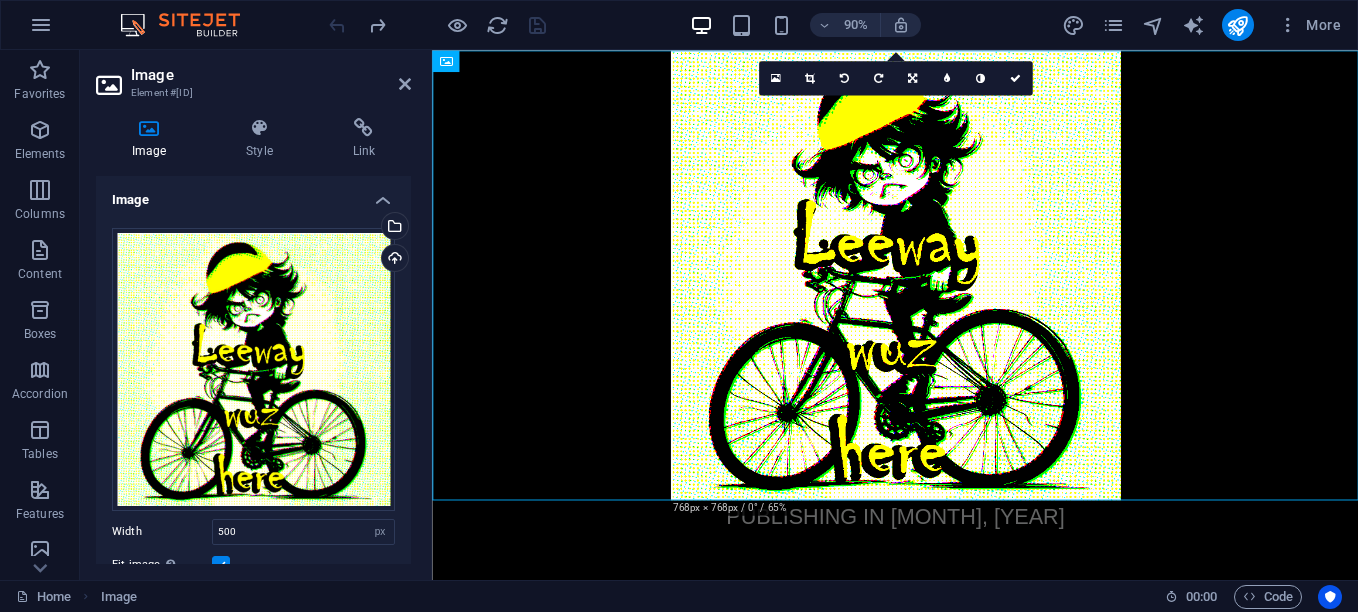 click on "Skip to main content
PUBLISHING IN AUGUST, 2025" at bounding box center (946, 318) 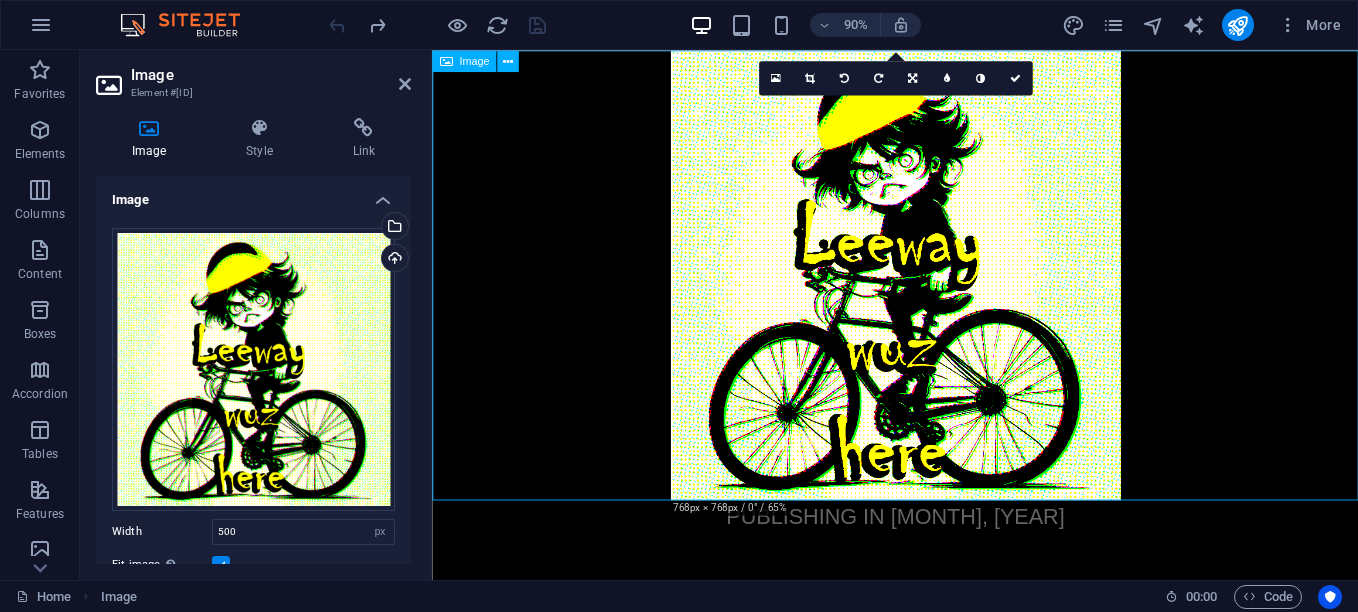 click at bounding box center [946, 300] 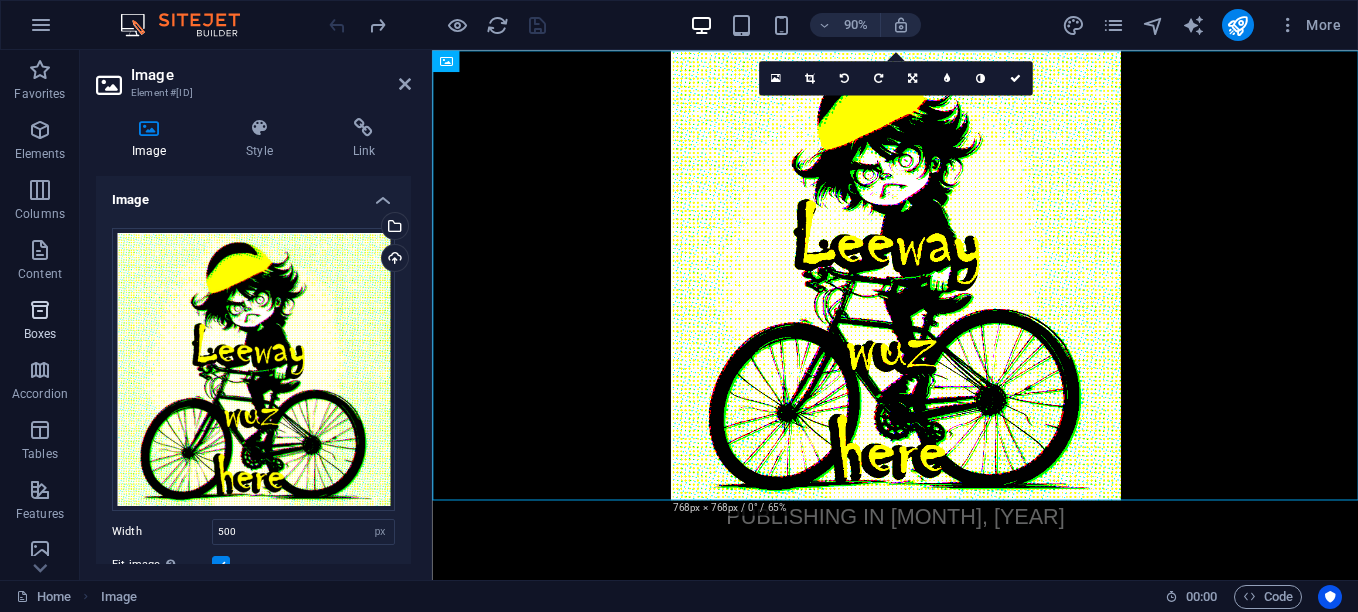 click at bounding box center [40, 310] 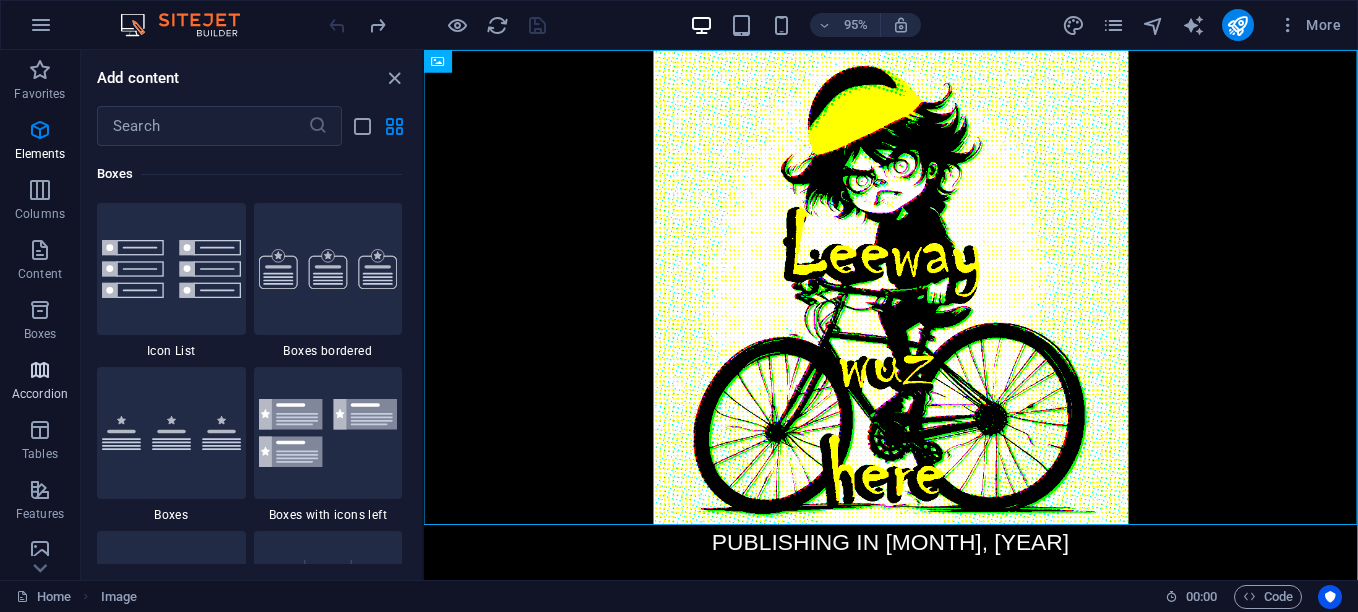 click at bounding box center (40, 370) 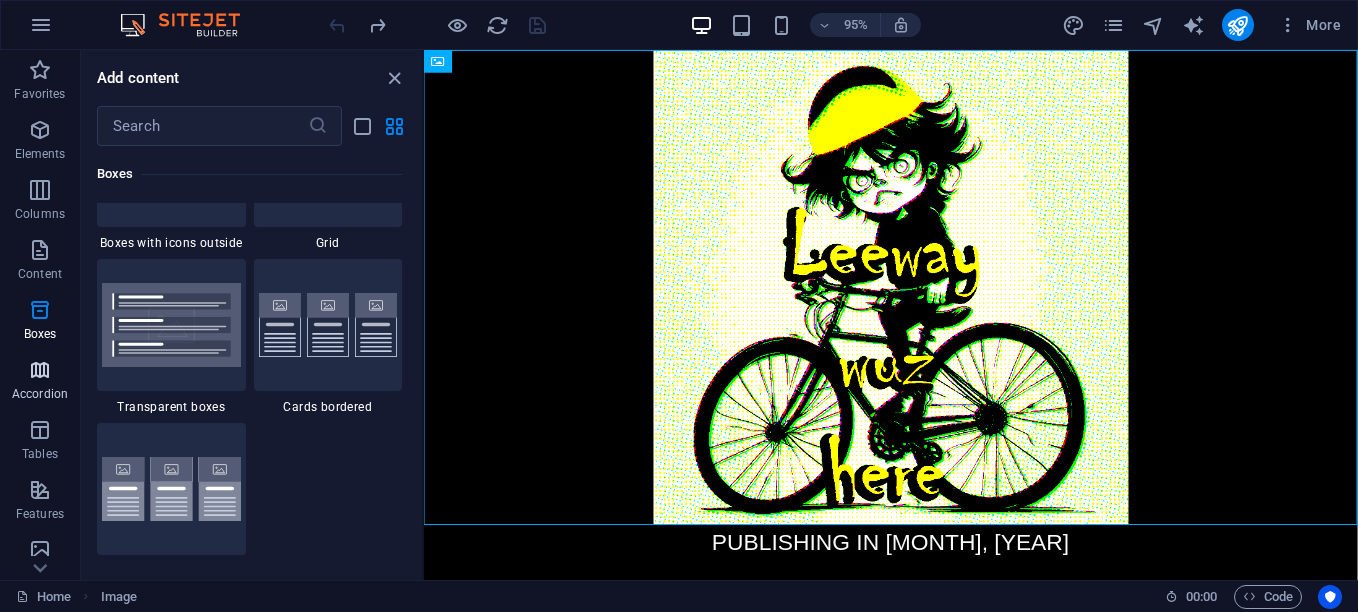 scroll, scrollTop: 6385, scrollLeft: 0, axis: vertical 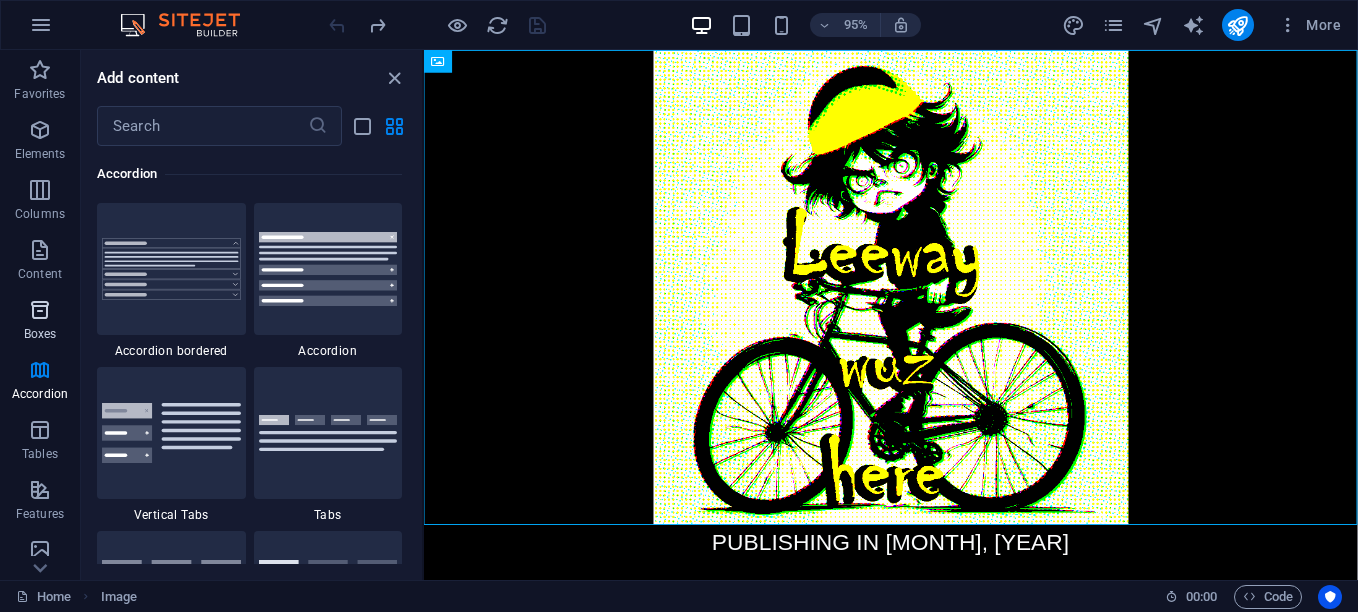 click on "Boxes" at bounding box center [40, 334] 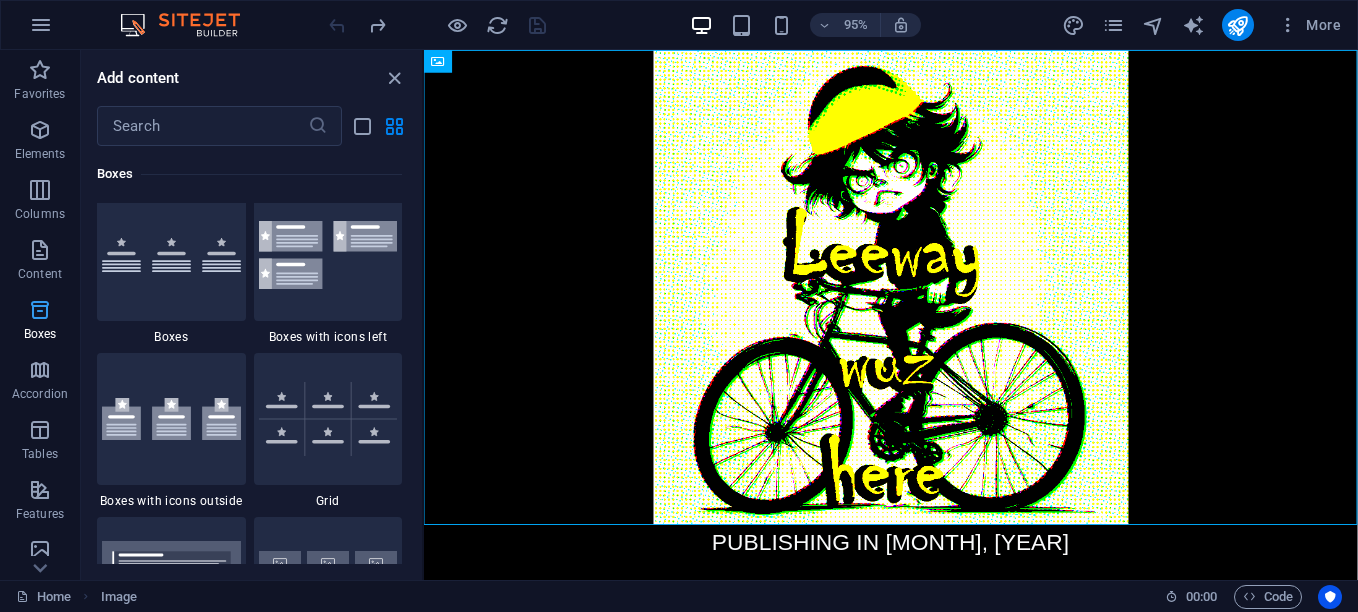 scroll, scrollTop: 5516, scrollLeft: 0, axis: vertical 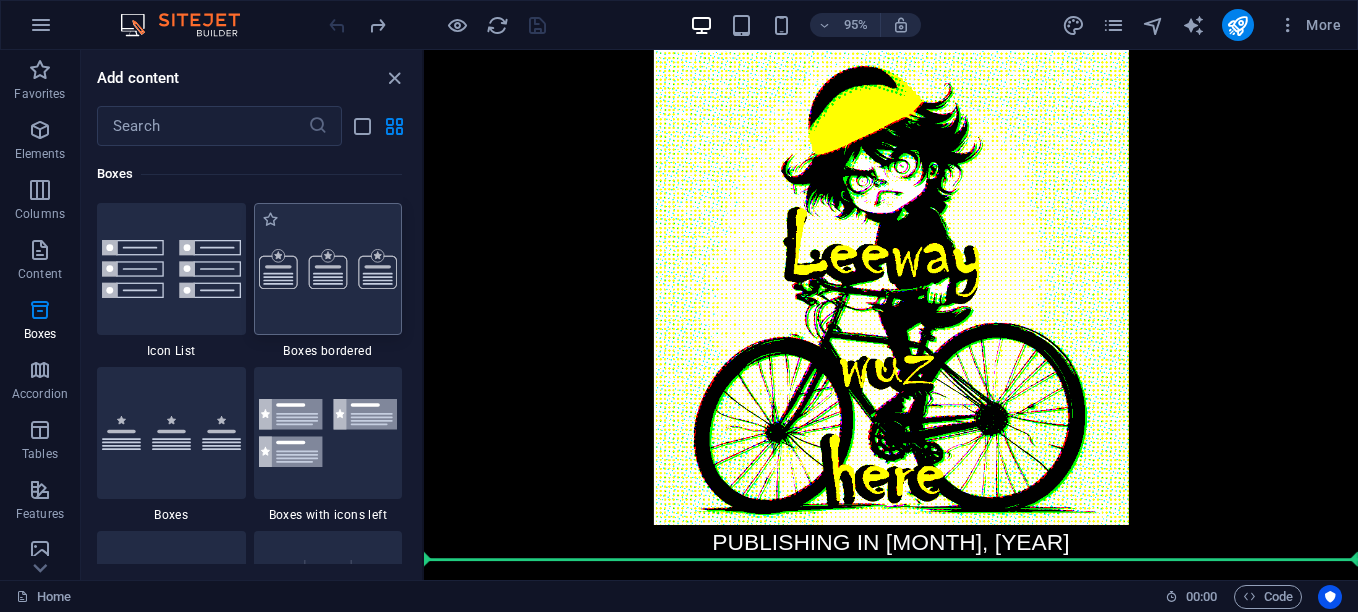 select on "rem" 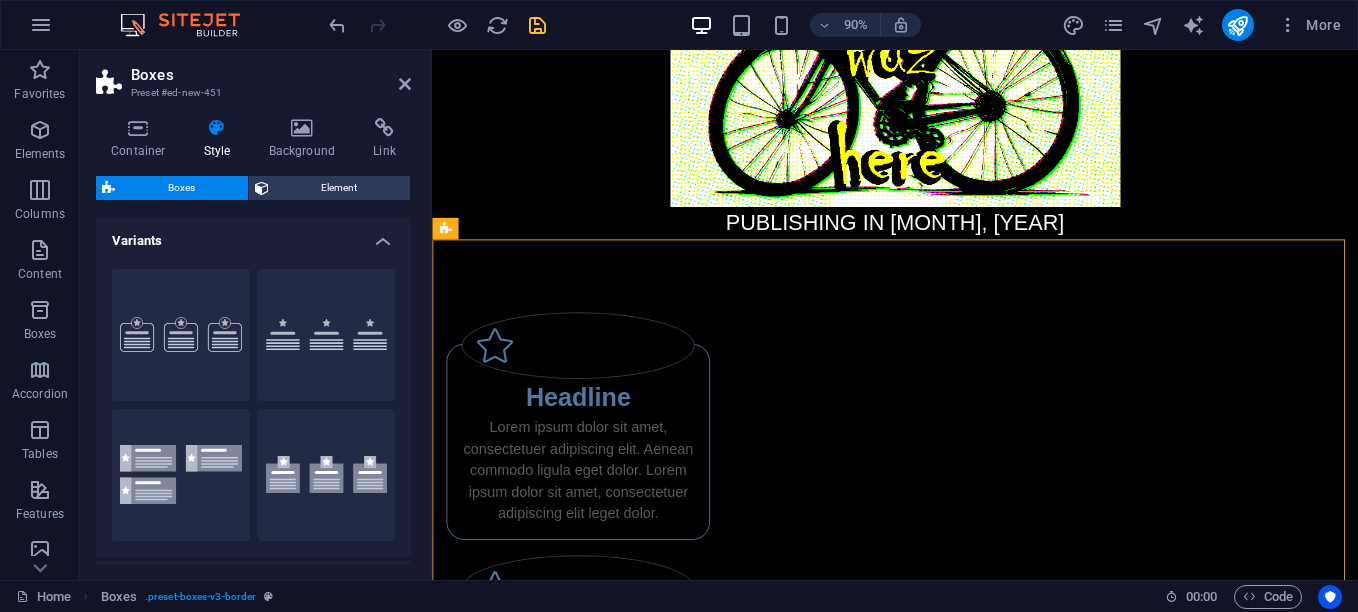 scroll, scrollTop: 361, scrollLeft: 0, axis: vertical 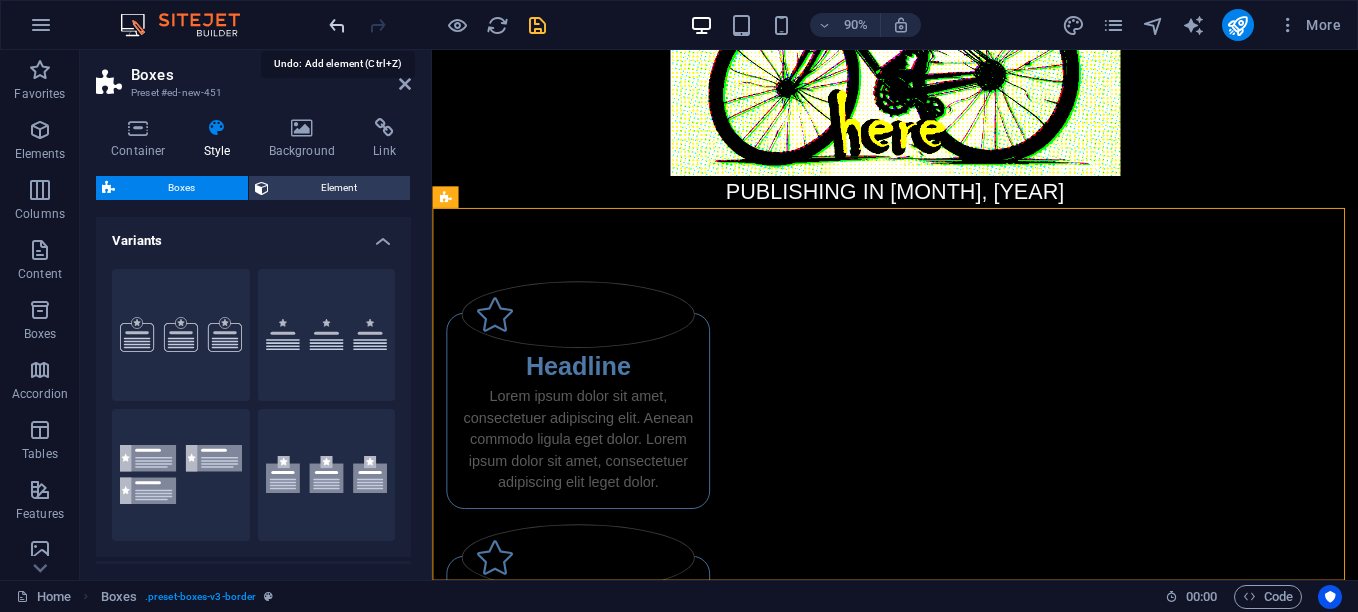 click at bounding box center [337, 25] 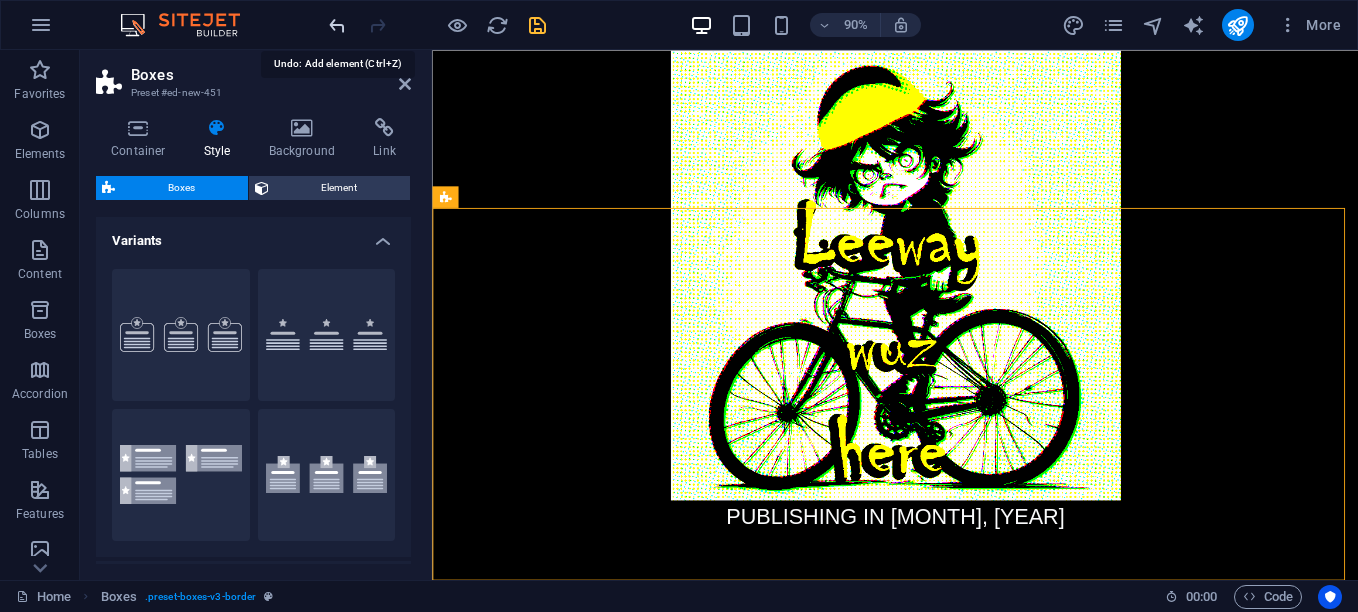 scroll, scrollTop: 6, scrollLeft: 0, axis: vertical 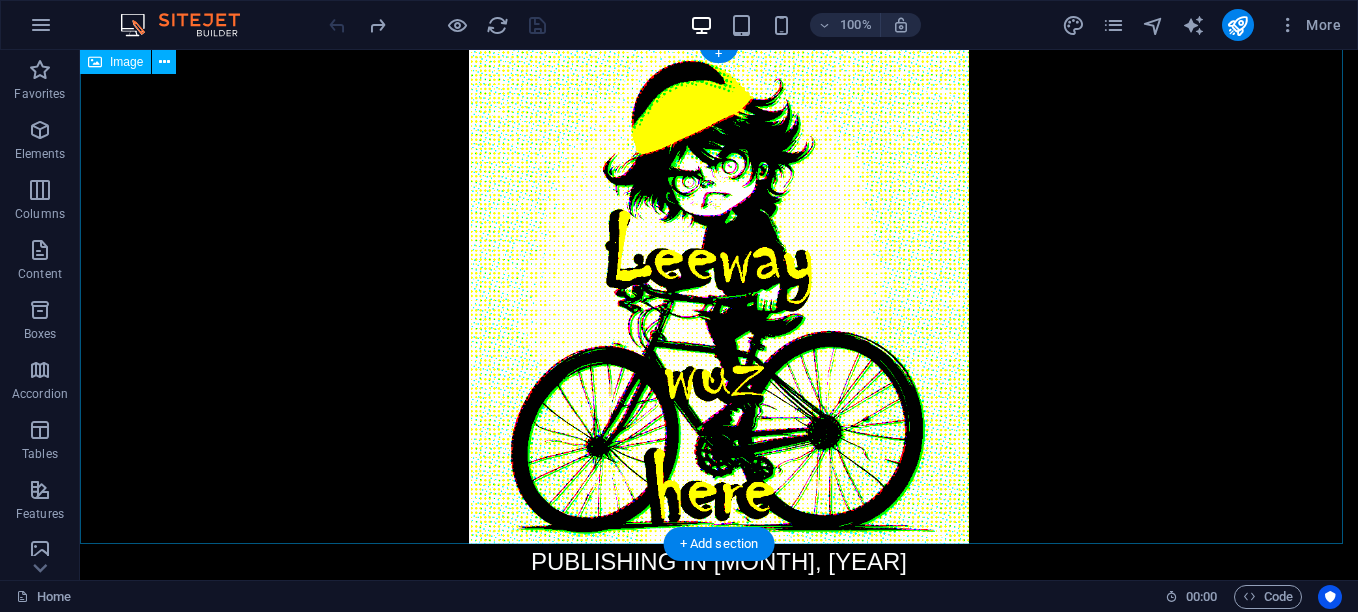 click at bounding box center [719, 294] 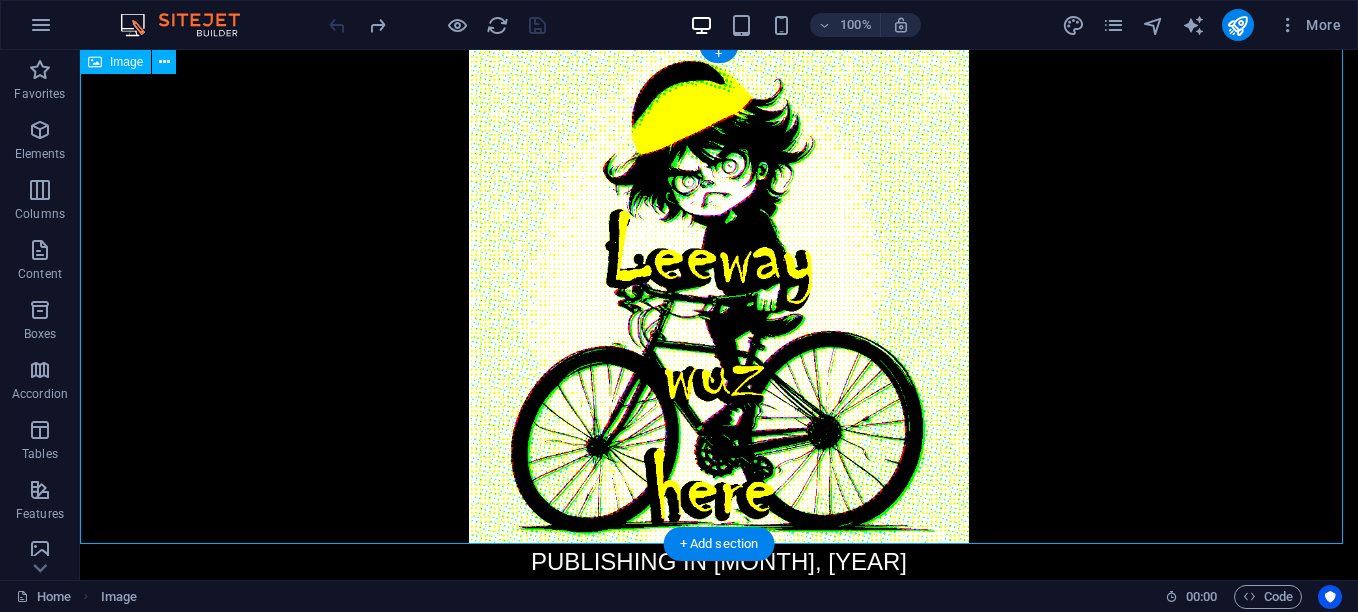 click at bounding box center [719, 294] 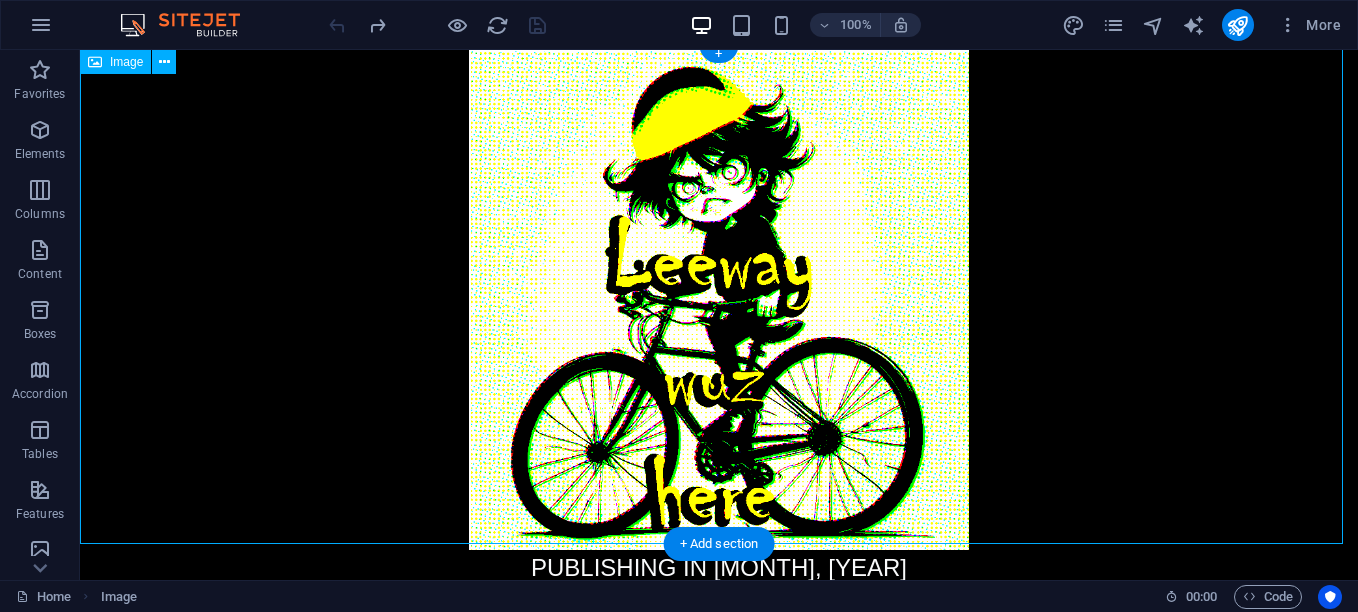 select on "px" 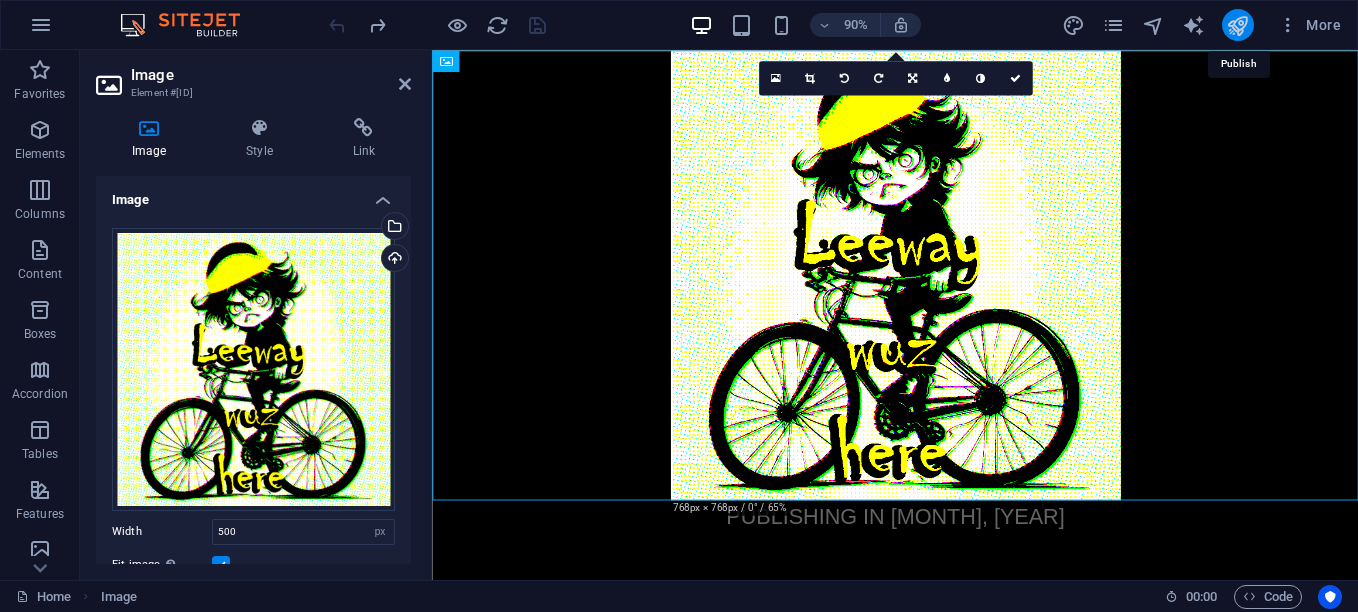 click at bounding box center [1237, 25] 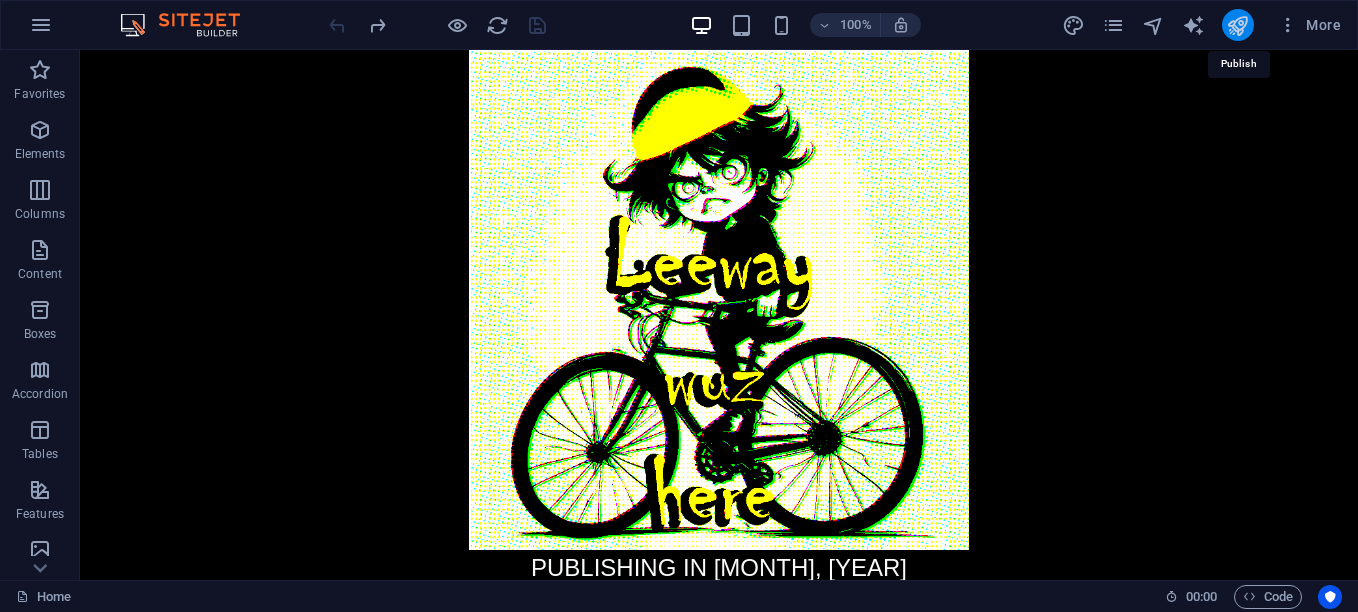 click at bounding box center (1237, 25) 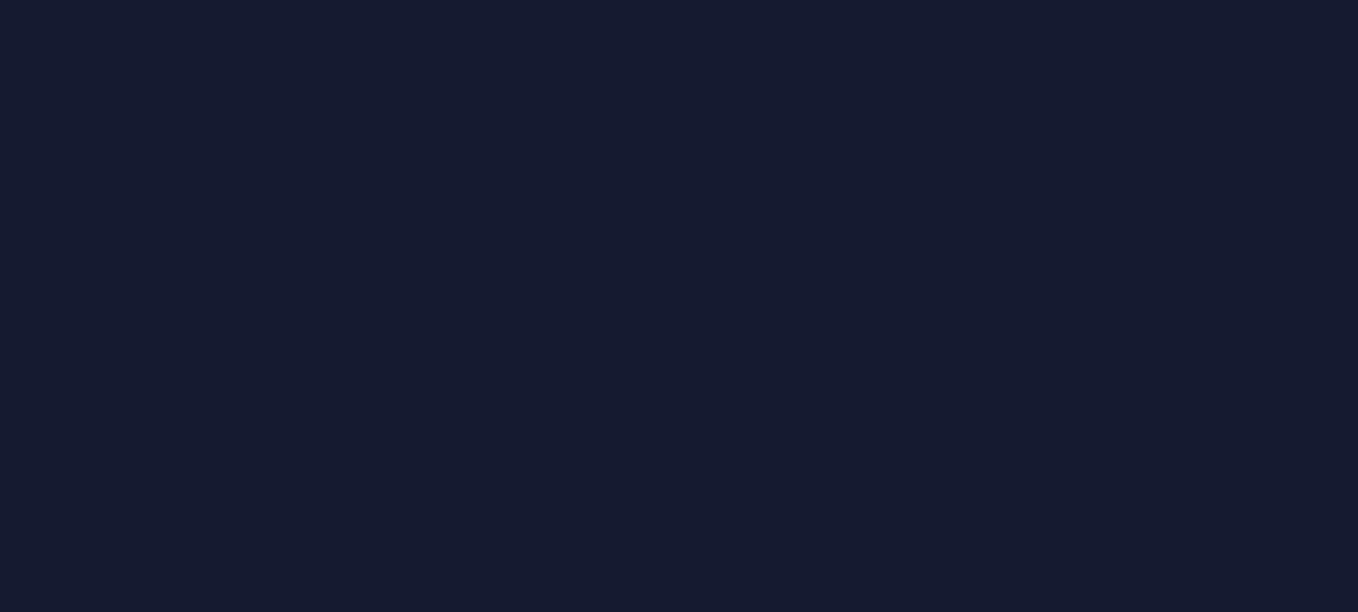 scroll, scrollTop: 0, scrollLeft: 0, axis: both 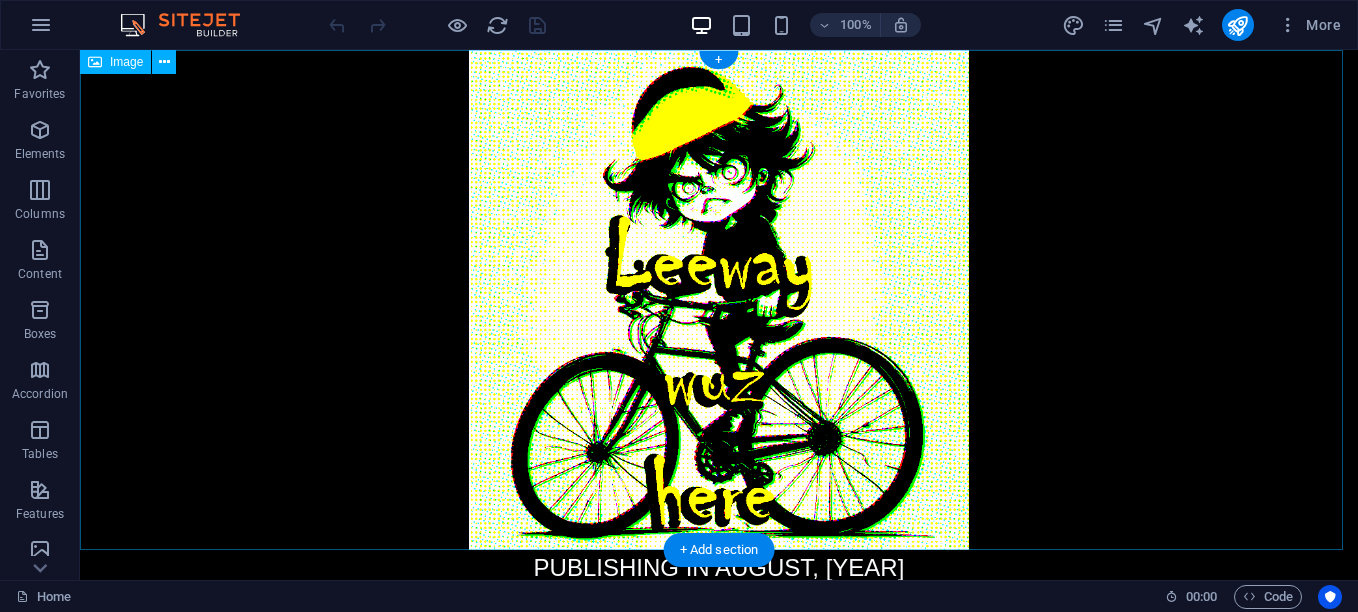 click at bounding box center [719, 300] 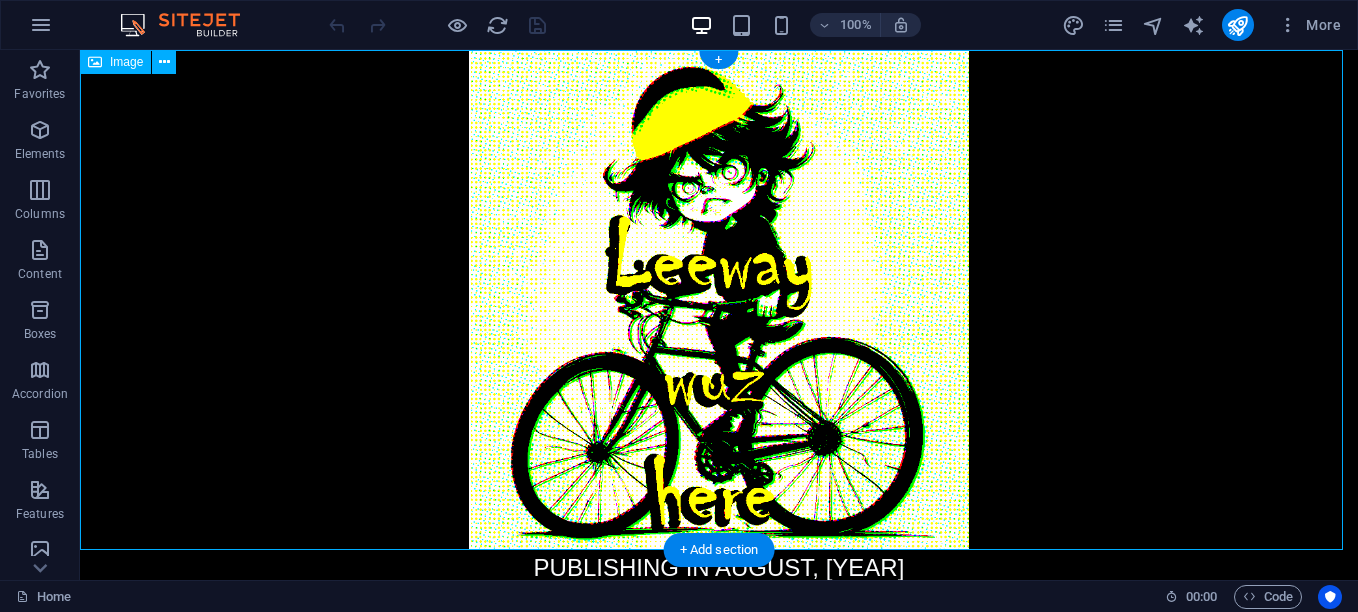 click at bounding box center [719, 300] 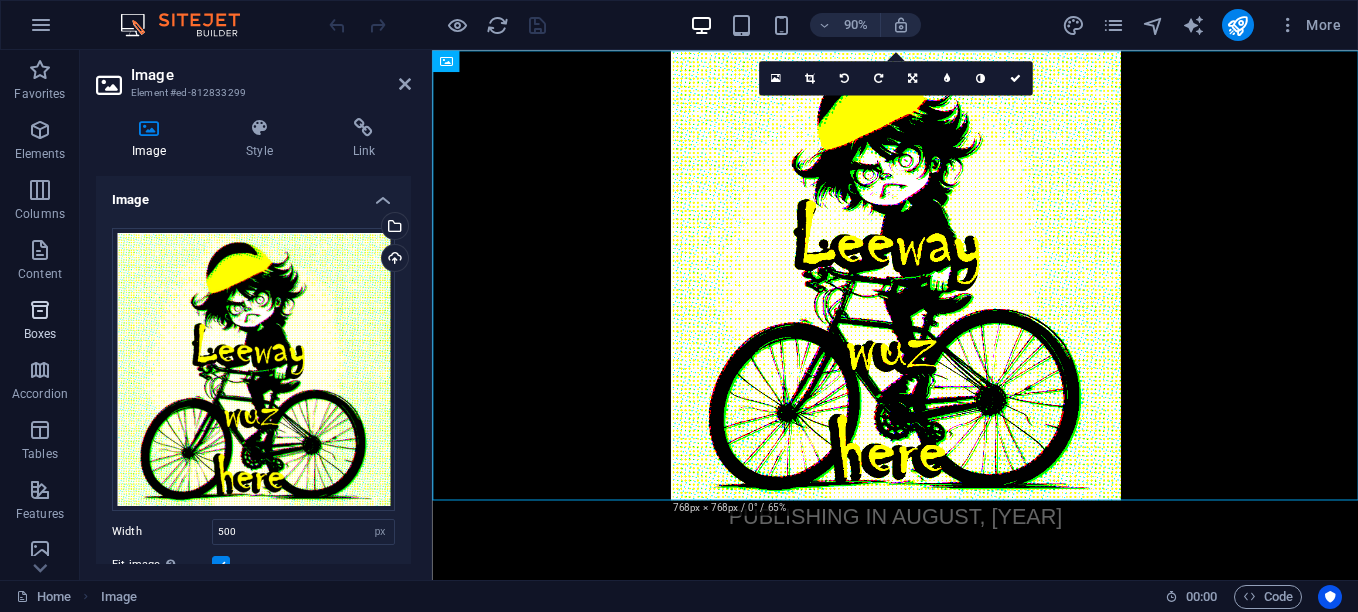 click at bounding box center (40, 310) 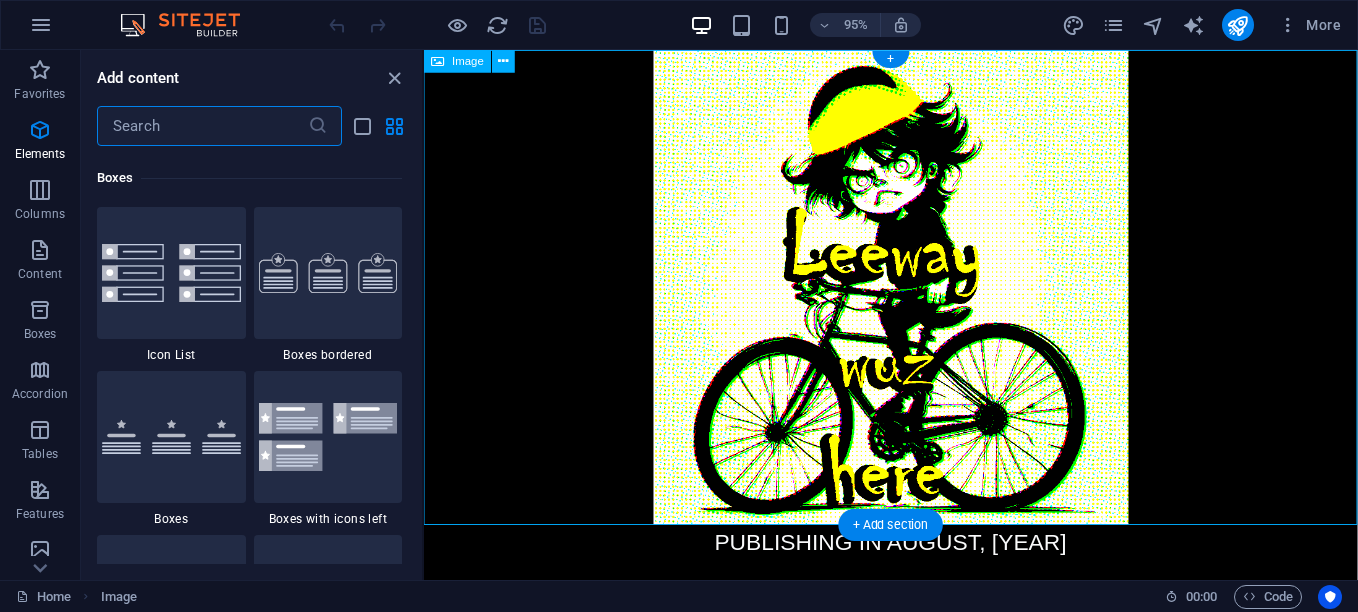 scroll, scrollTop: 5516, scrollLeft: 0, axis: vertical 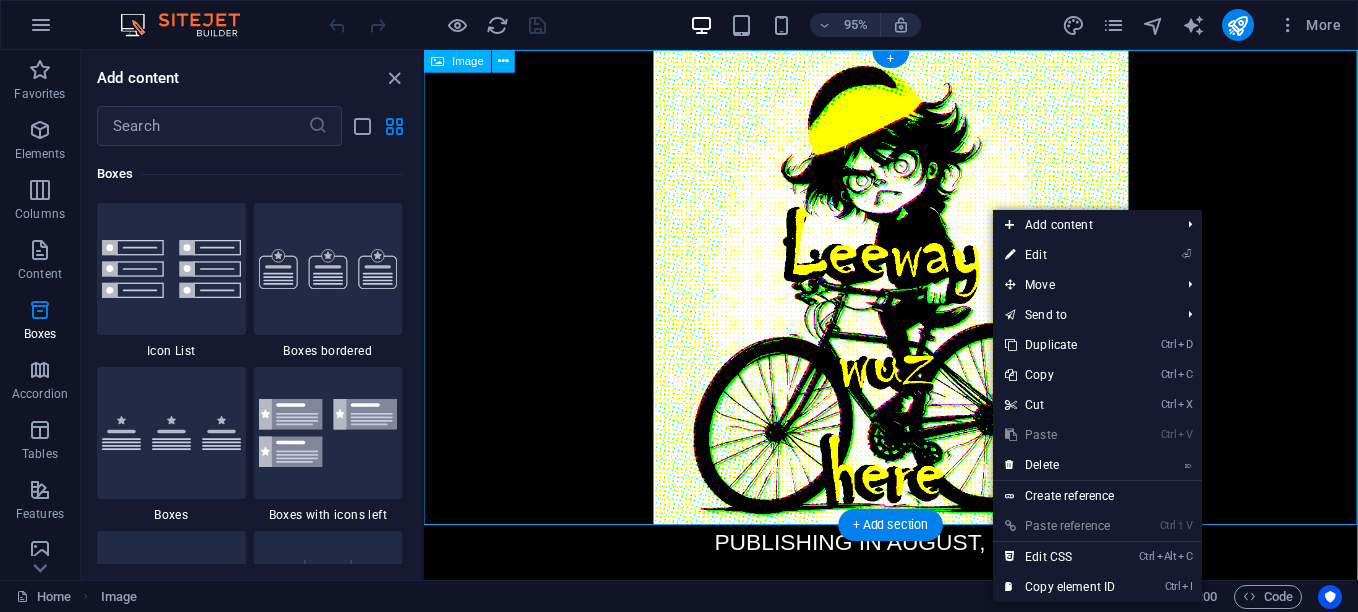 click at bounding box center [915, 300] 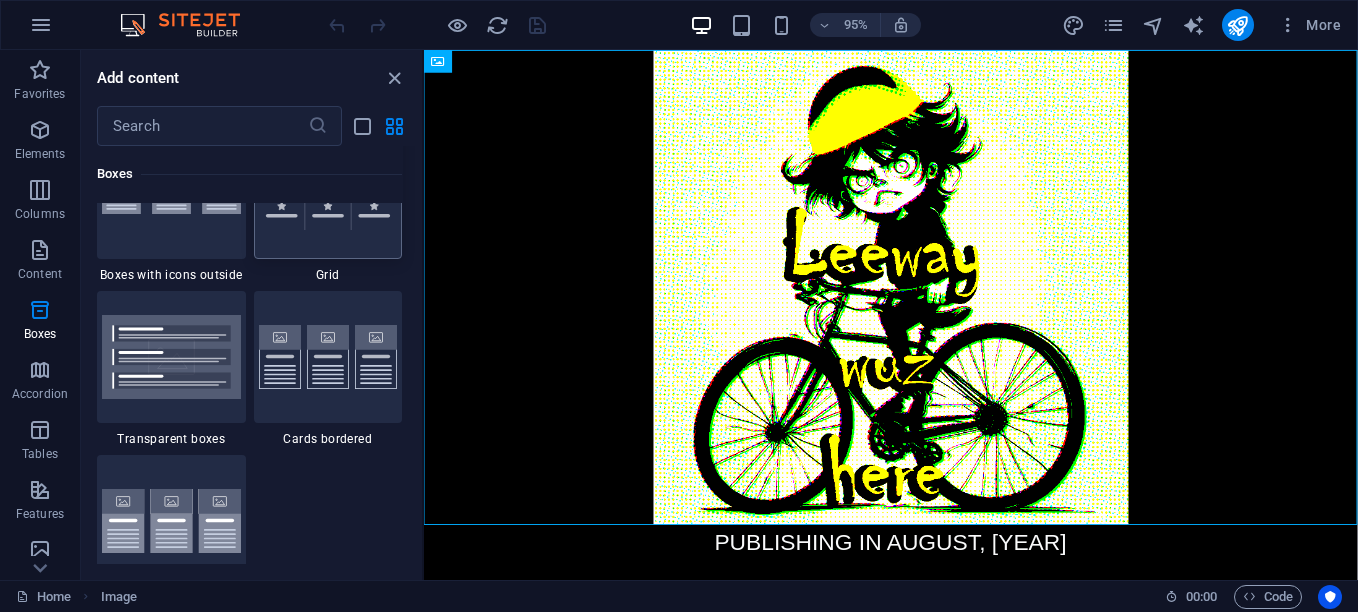 scroll, scrollTop: 6016, scrollLeft: 0, axis: vertical 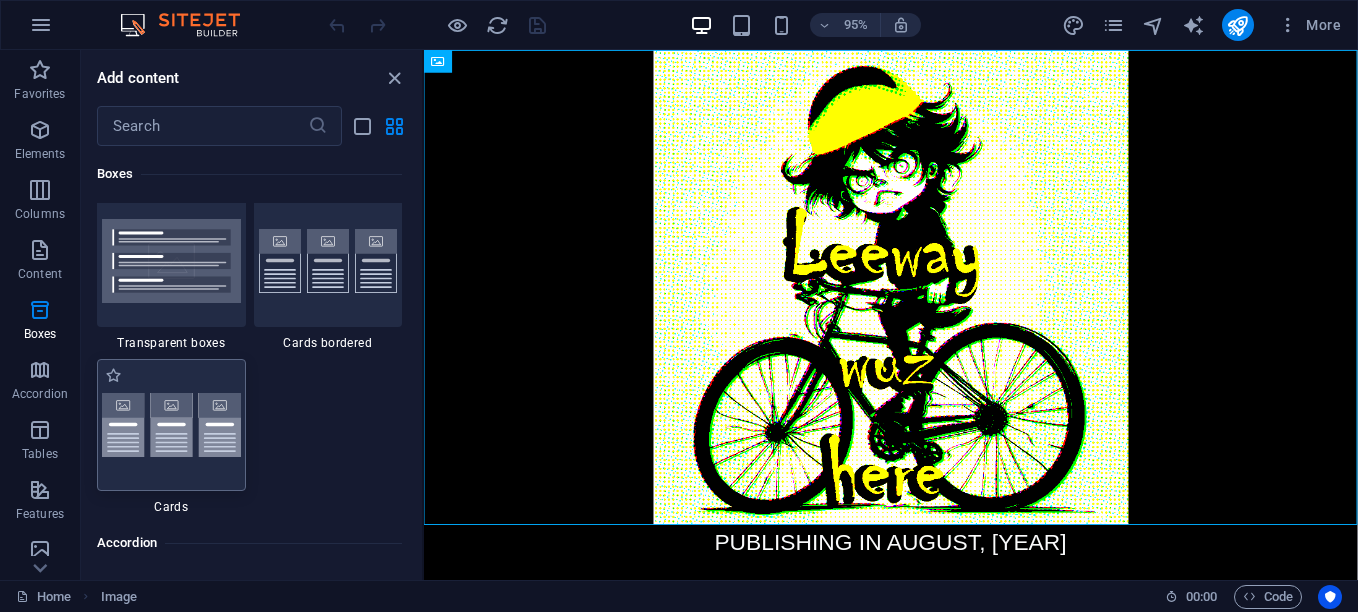 click at bounding box center (171, 425) 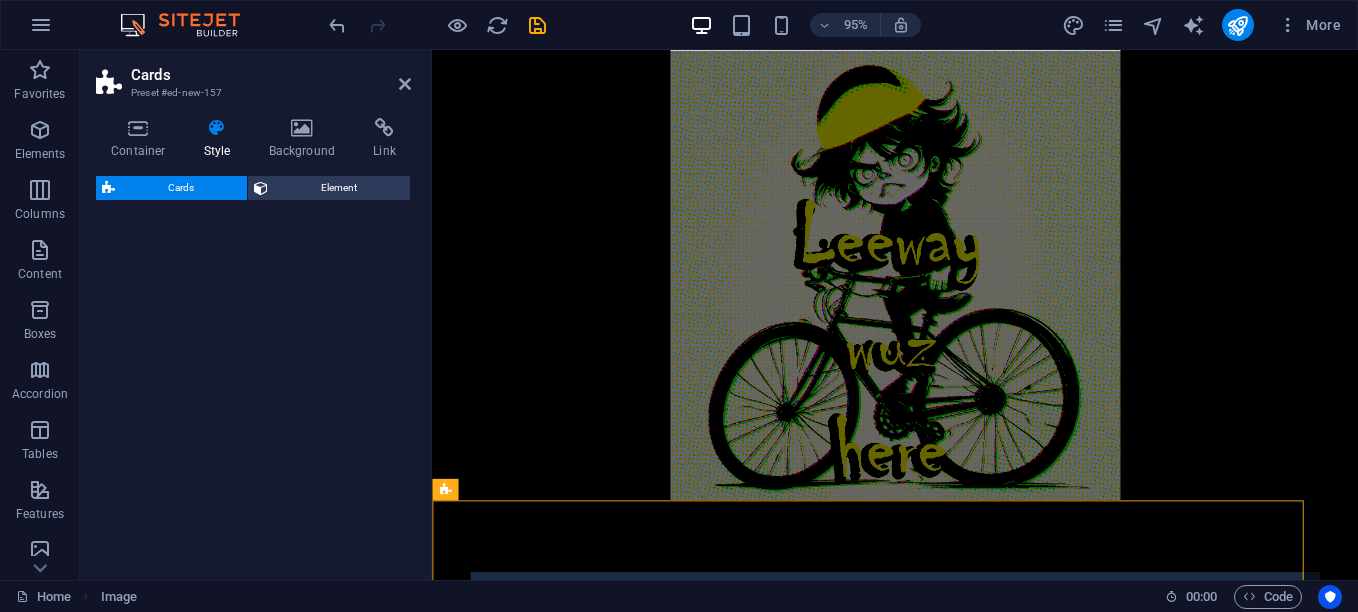 select on "rem" 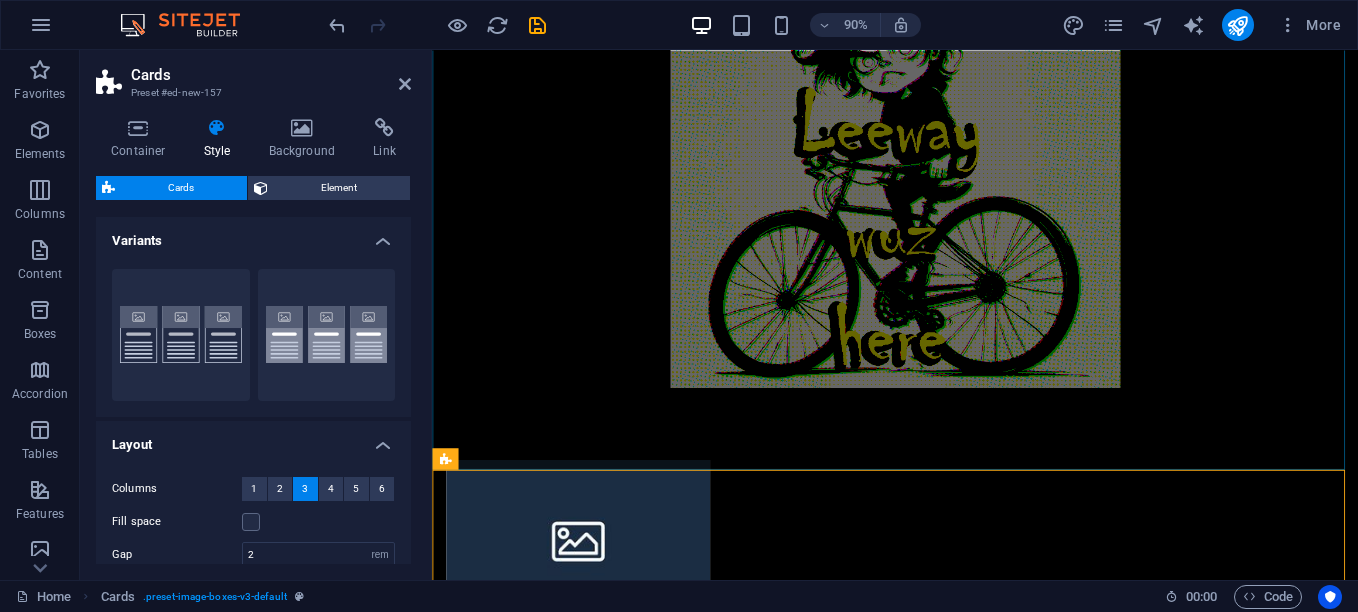 scroll, scrollTop: 300, scrollLeft: 0, axis: vertical 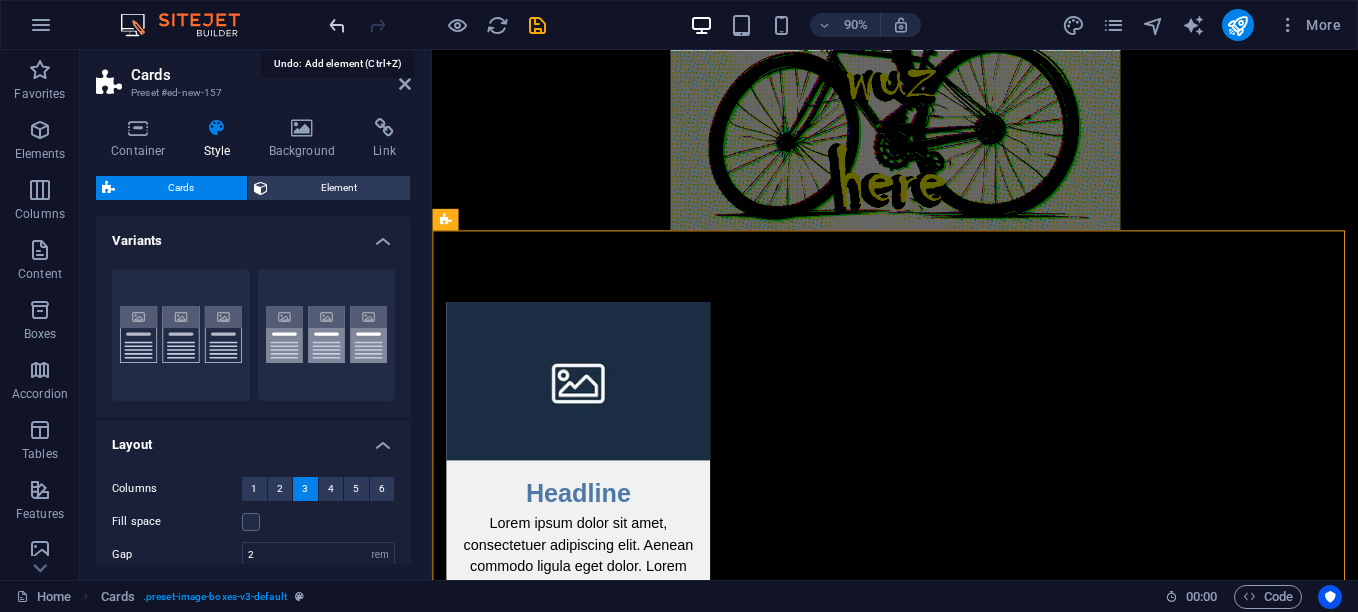 click at bounding box center (337, 25) 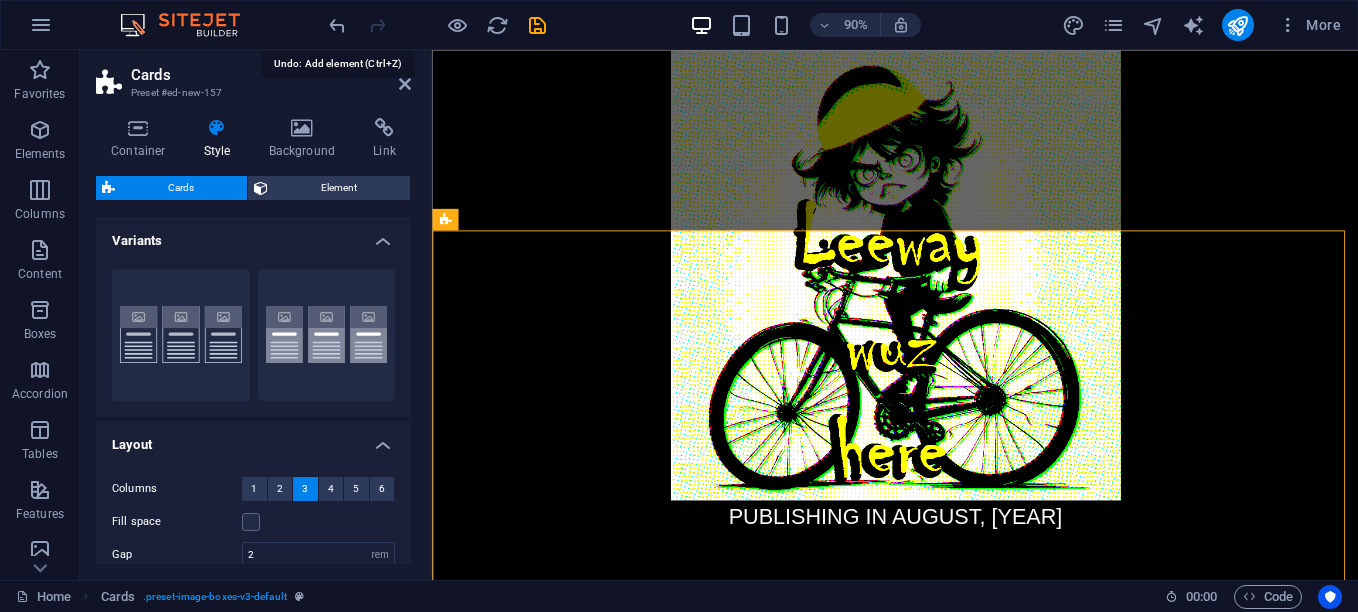 scroll, scrollTop: 6, scrollLeft: 0, axis: vertical 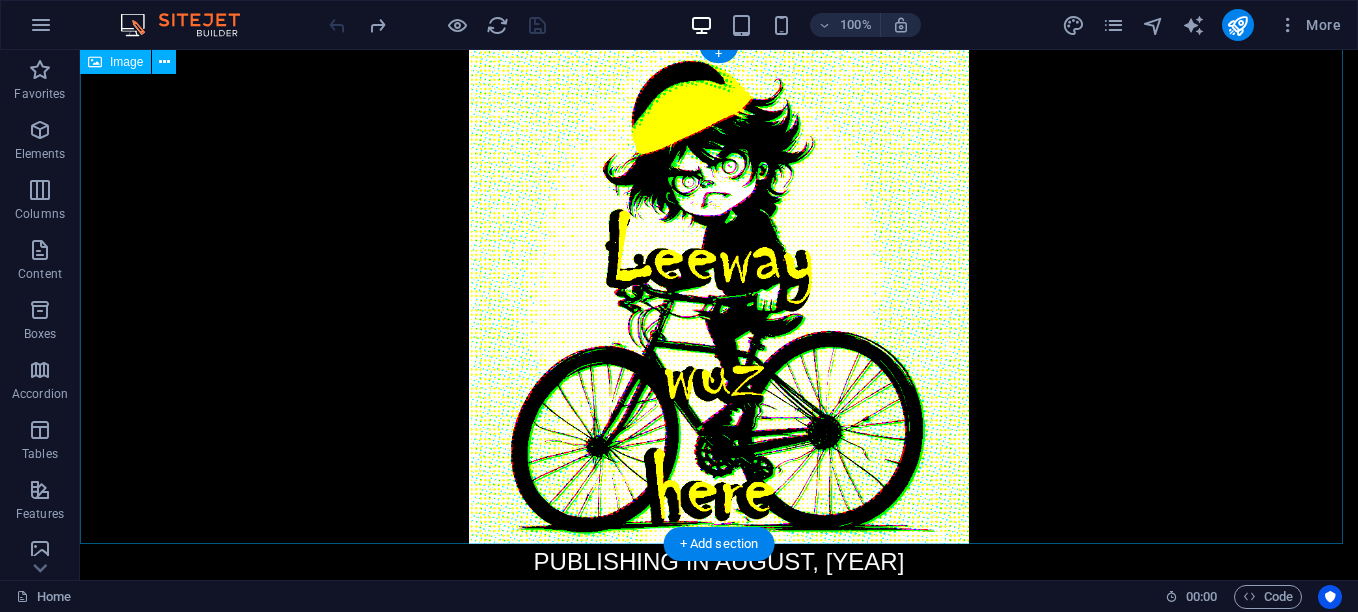 click at bounding box center [719, 294] 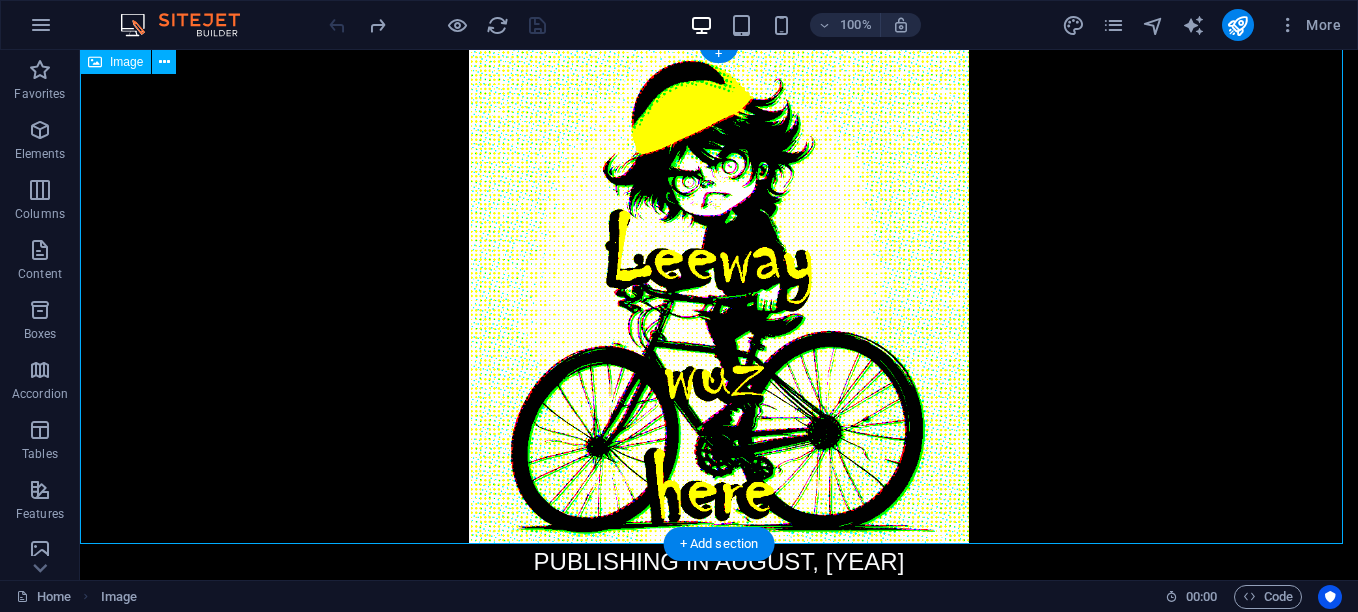 click at bounding box center (719, 294) 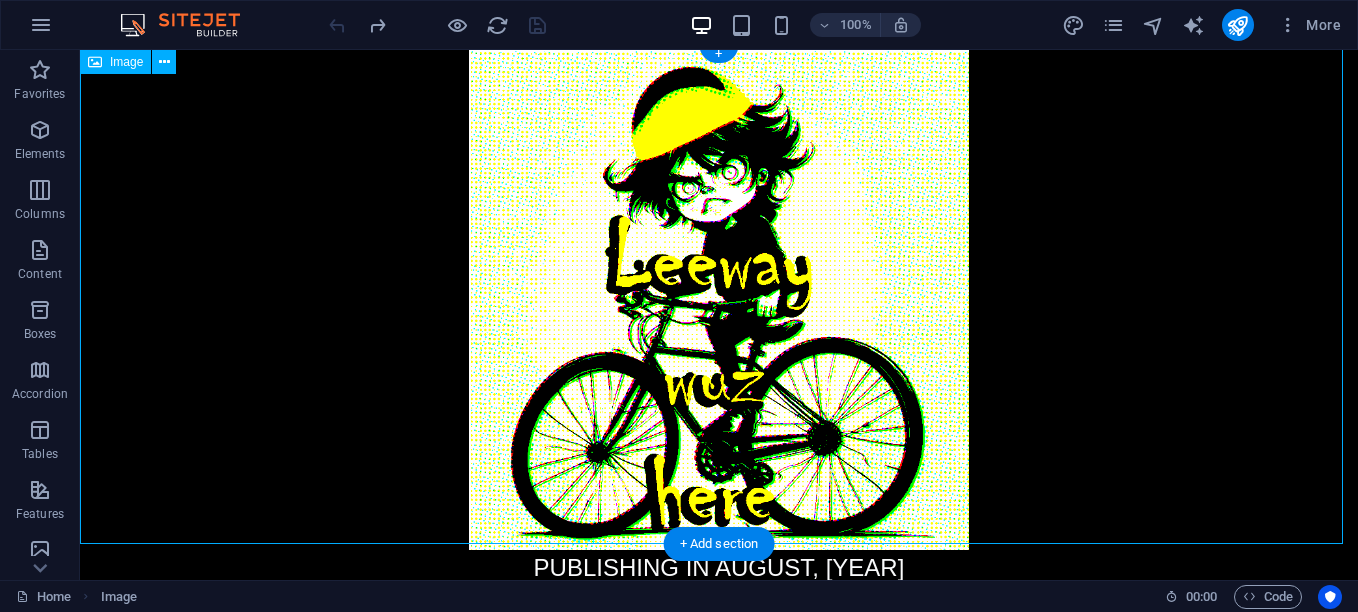 select on "px" 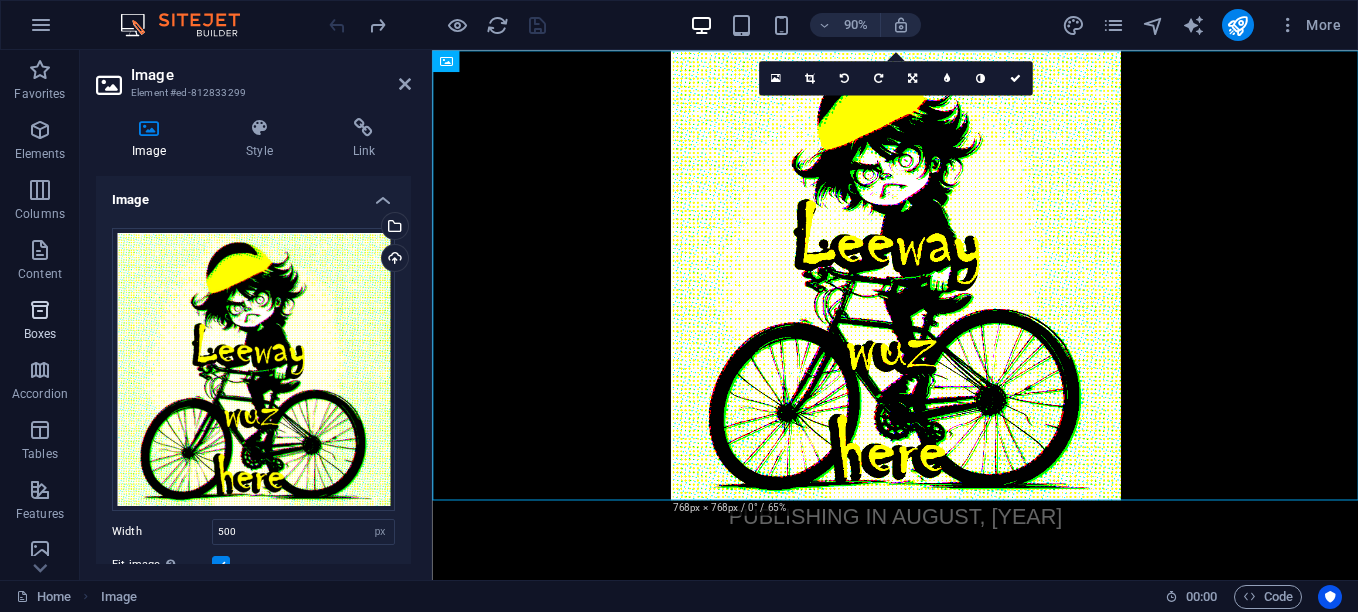 click at bounding box center [40, 310] 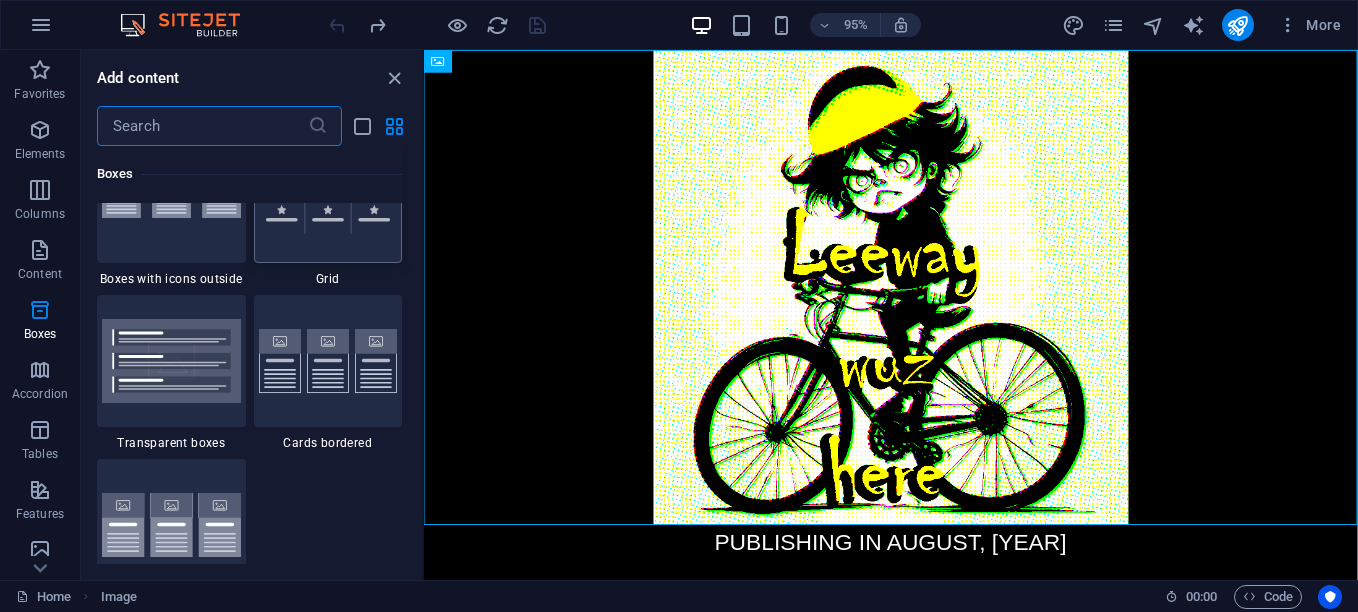 scroll, scrollTop: 6116, scrollLeft: 0, axis: vertical 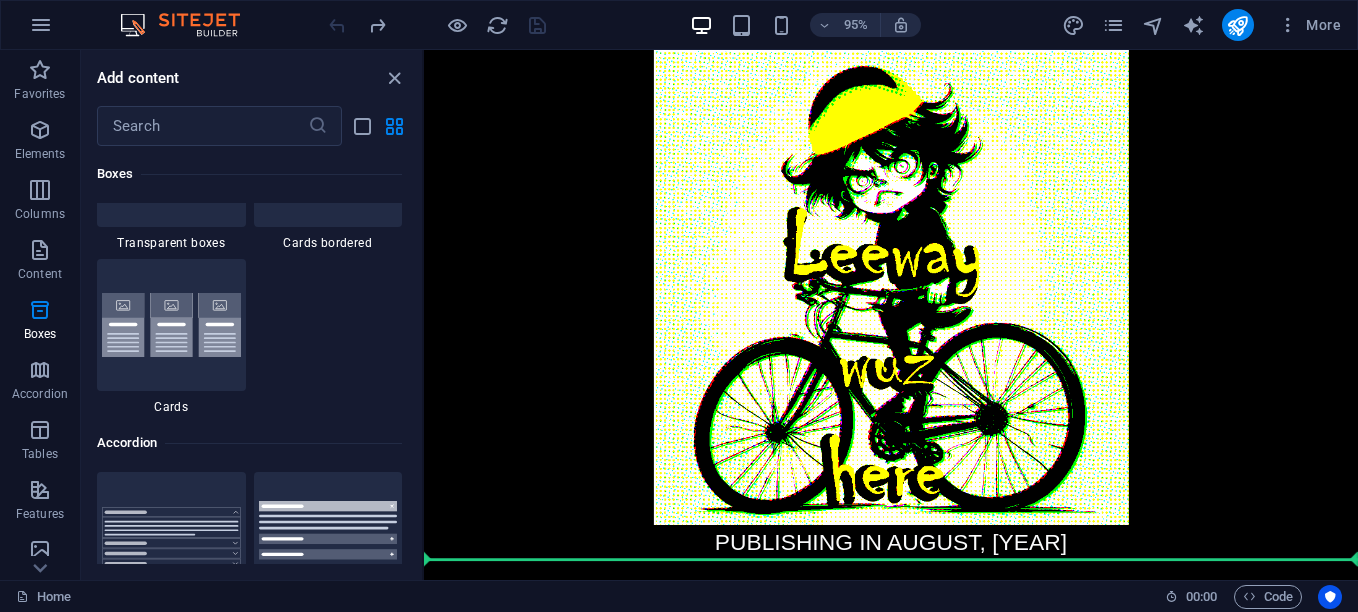 select on "rem" 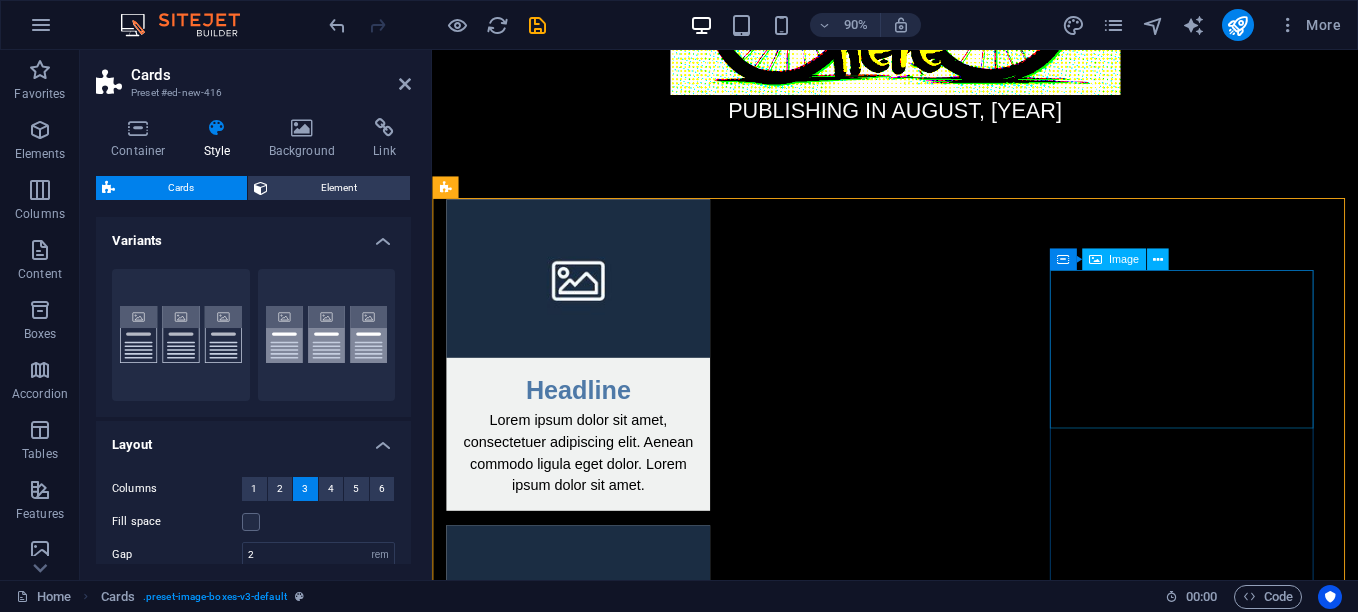 scroll, scrollTop: 453, scrollLeft: 0, axis: vertical 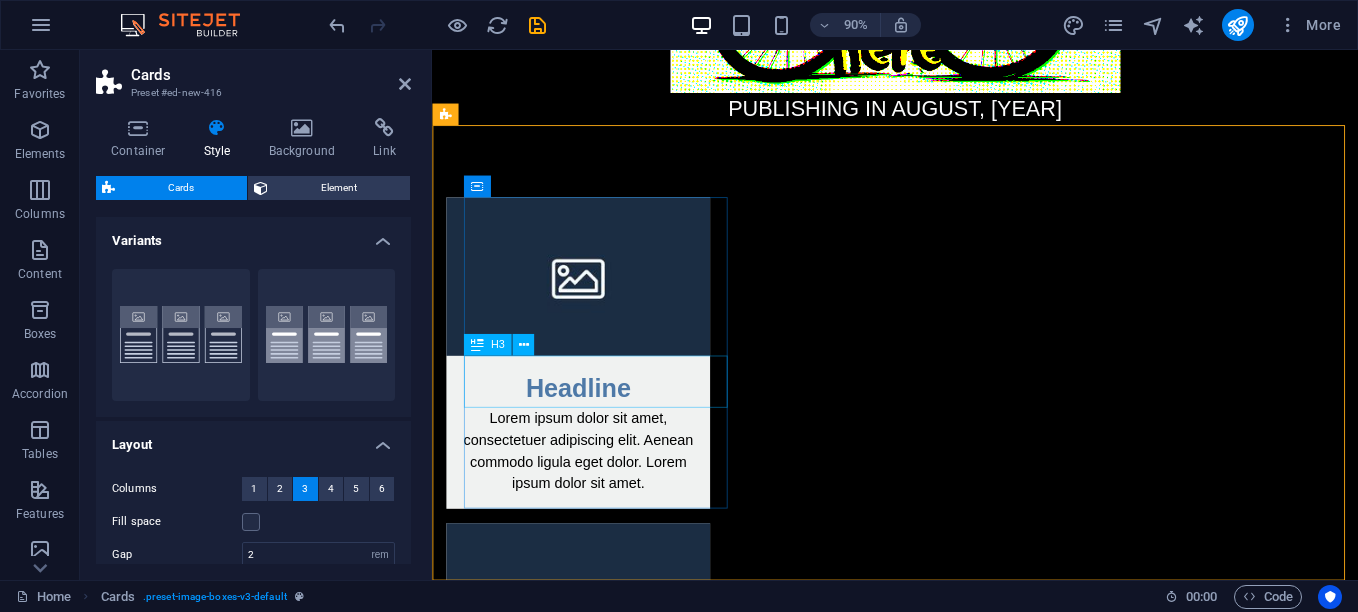 click on "Headline" at bounding box center [594, 418] 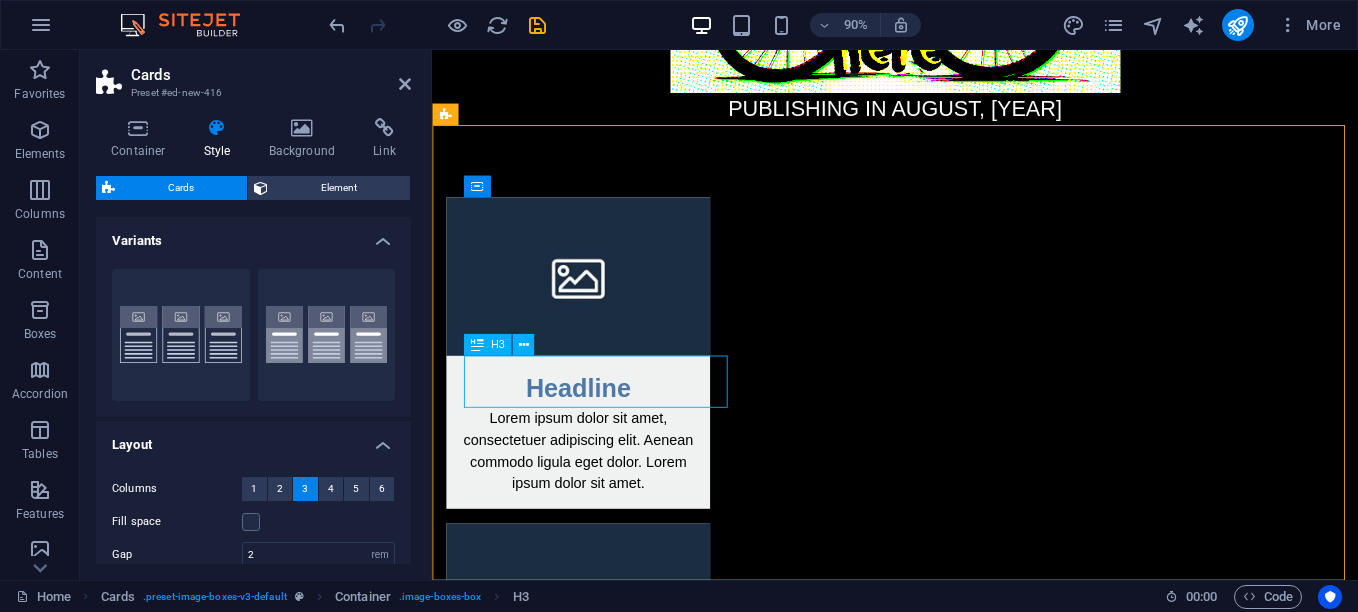 click on "Headline" at bounding box center (594, 418) 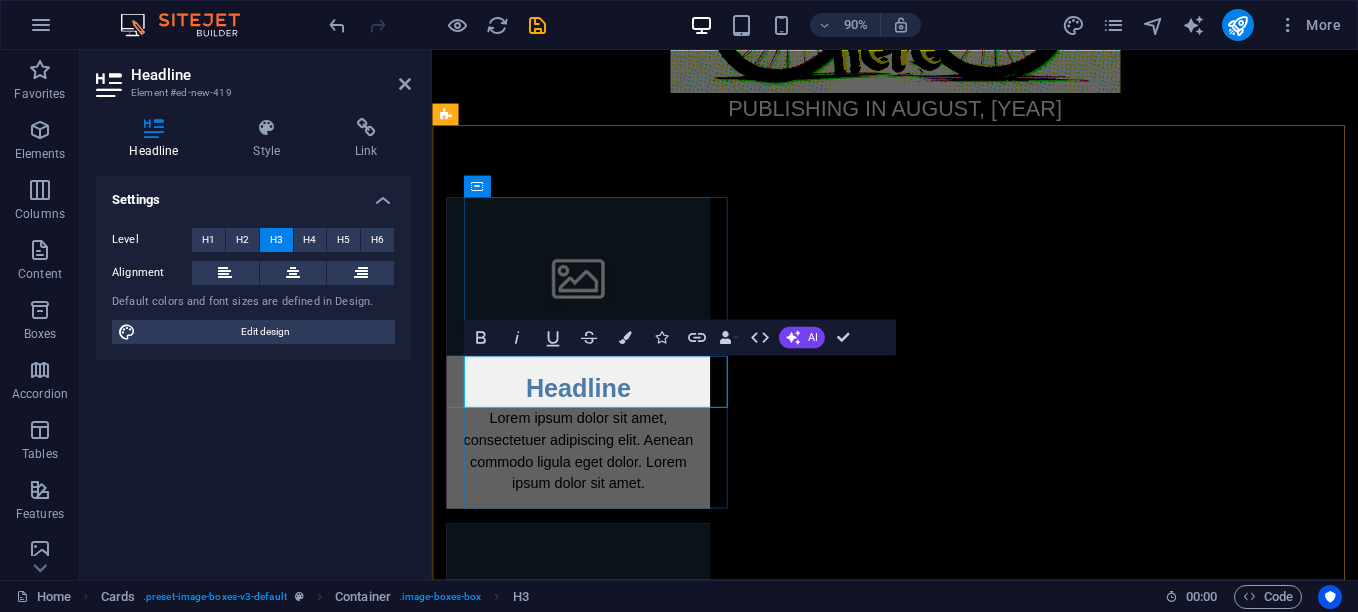 type 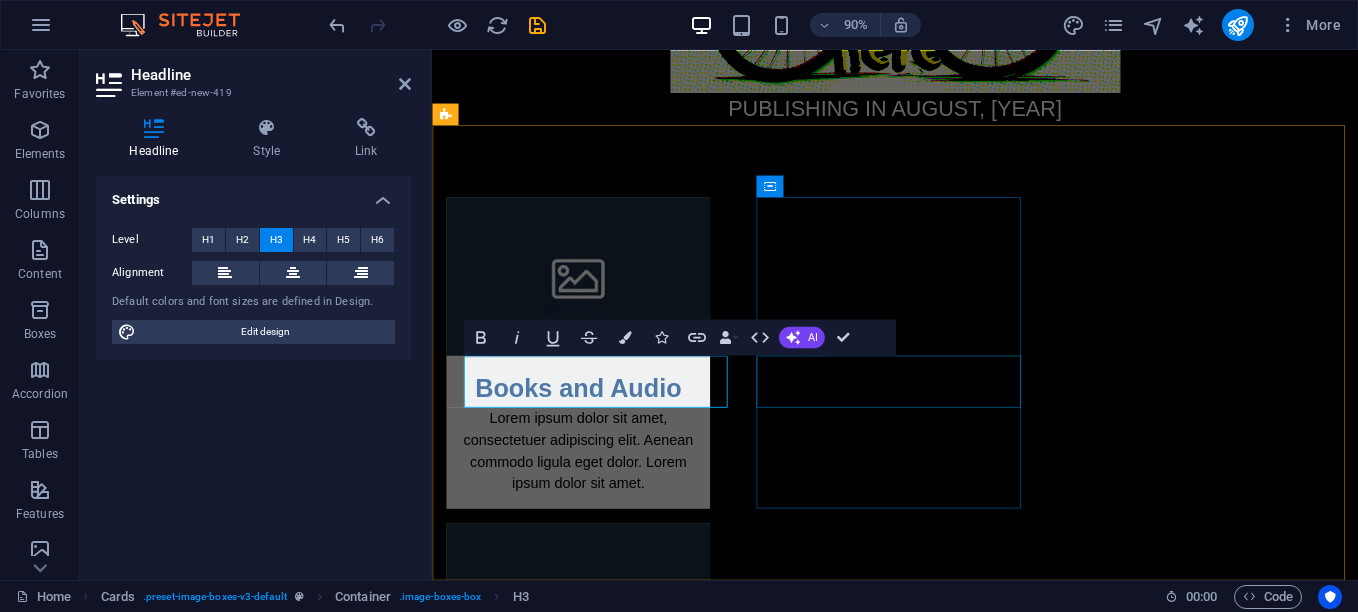 click on "Headline" at bounding box center [594, 780] 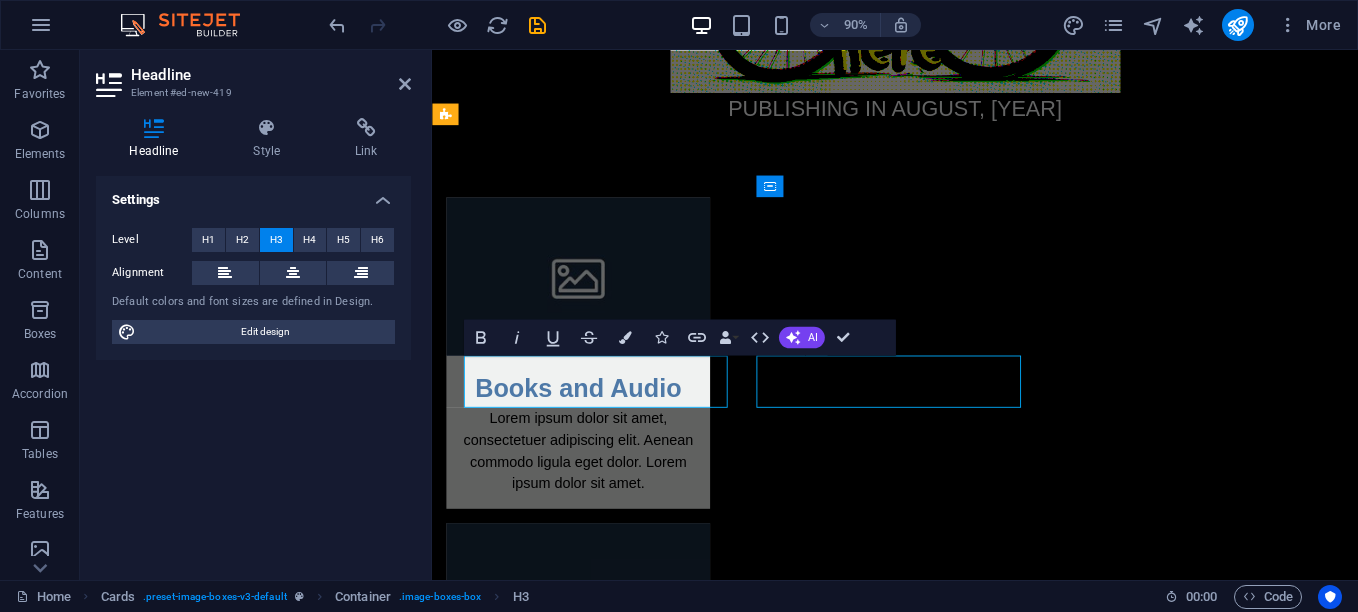 click on "Headline" at bounding box center [594, 780] 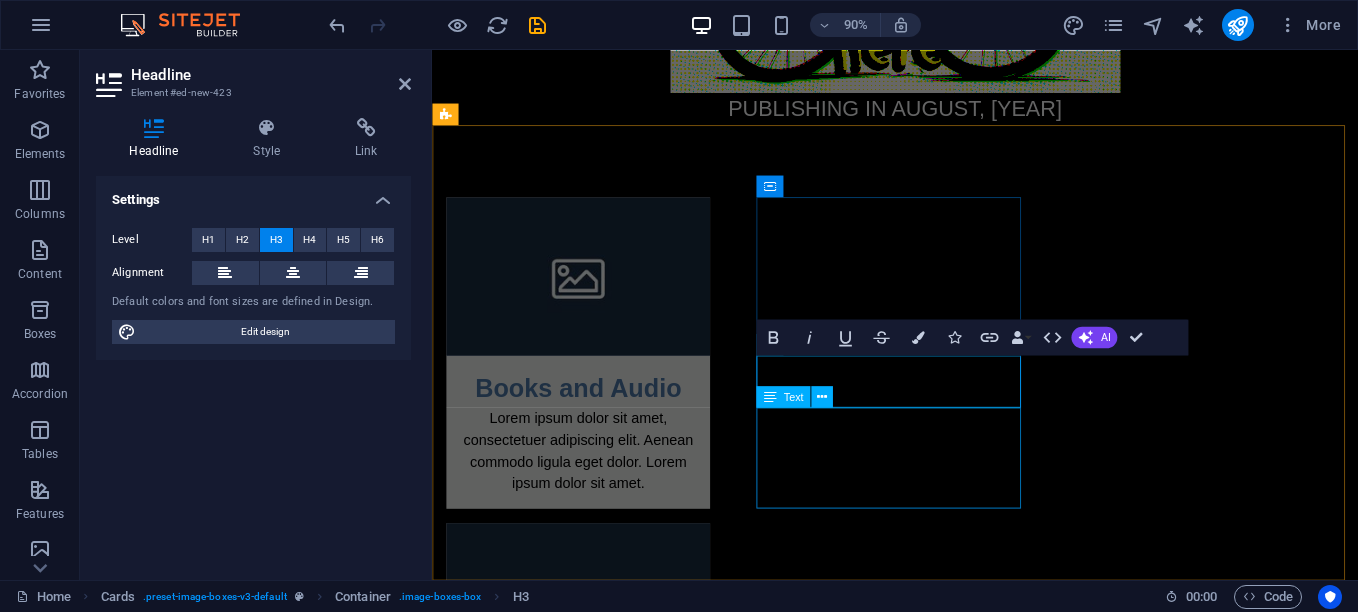 type 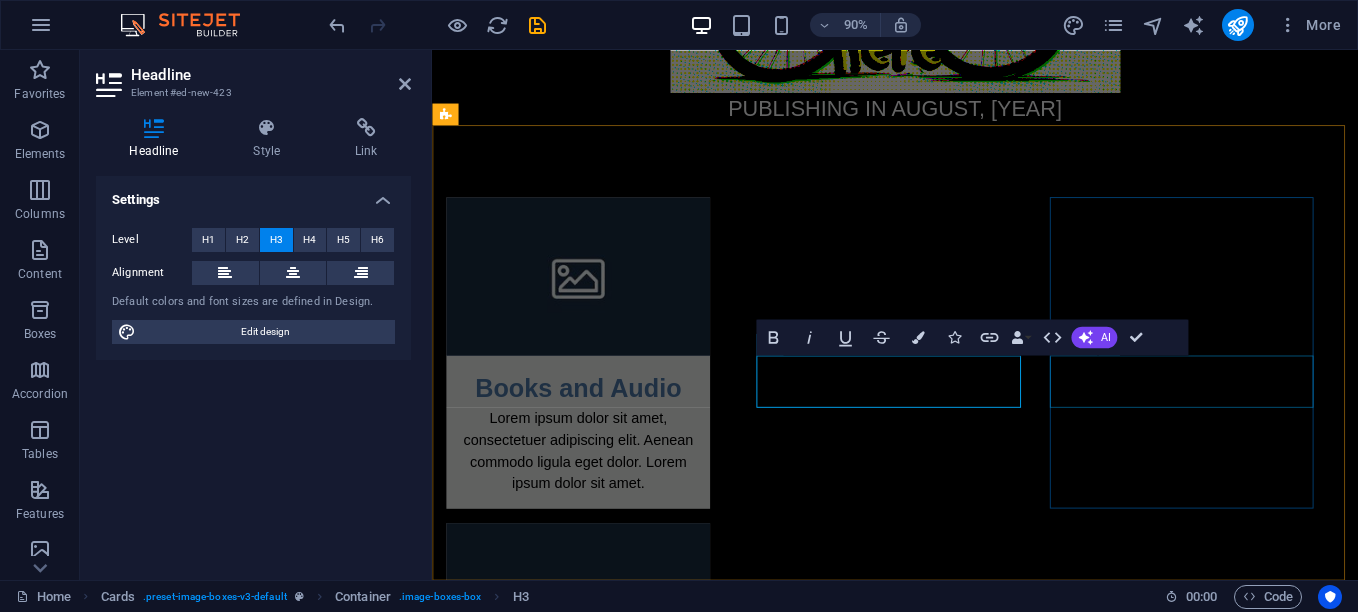 click on "Headline" at bounding box center (594, 1143) 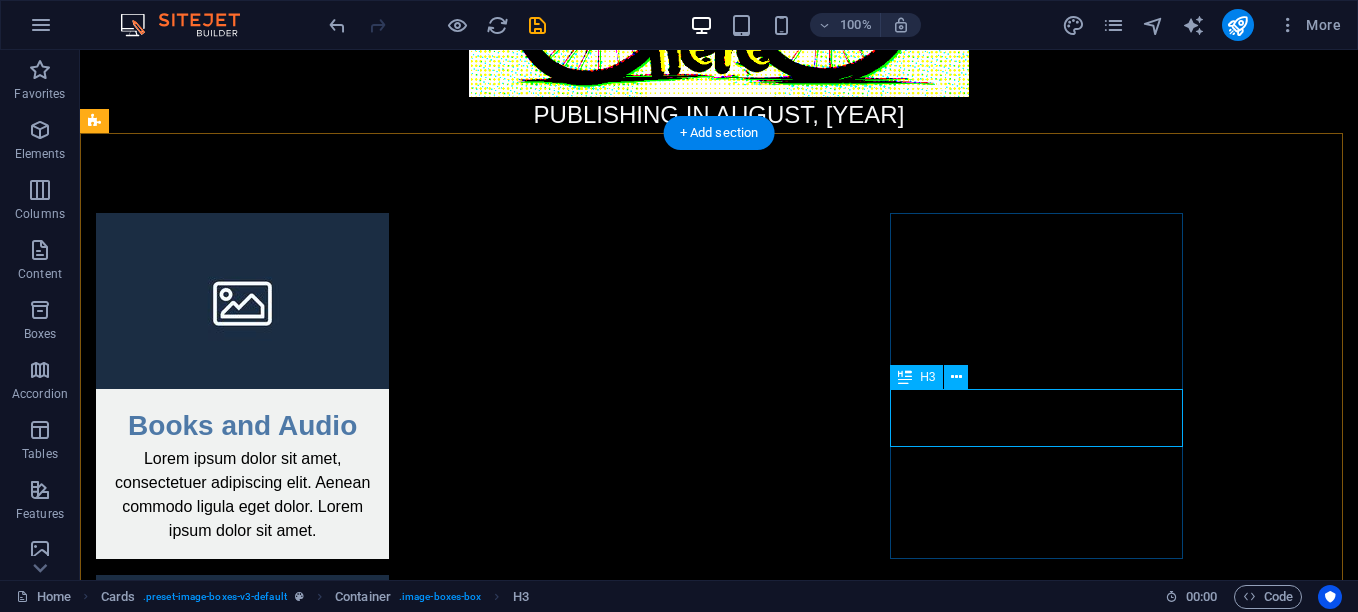 click on "Headline" at bounding box center (242, 1143) 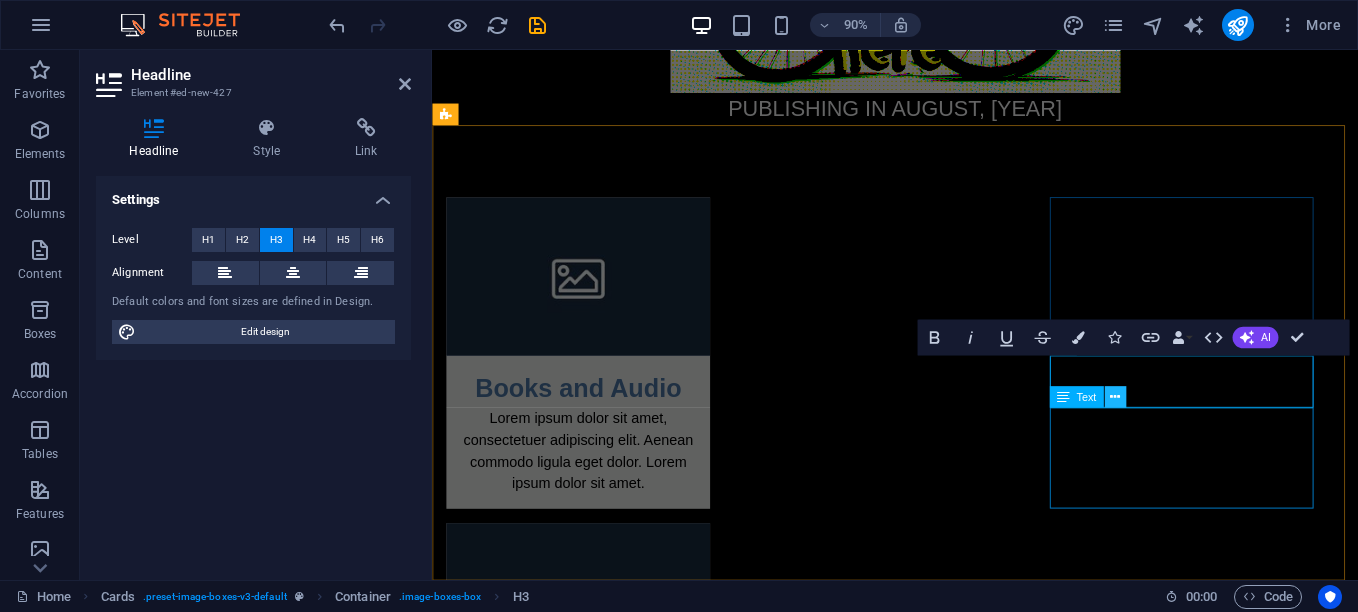 type 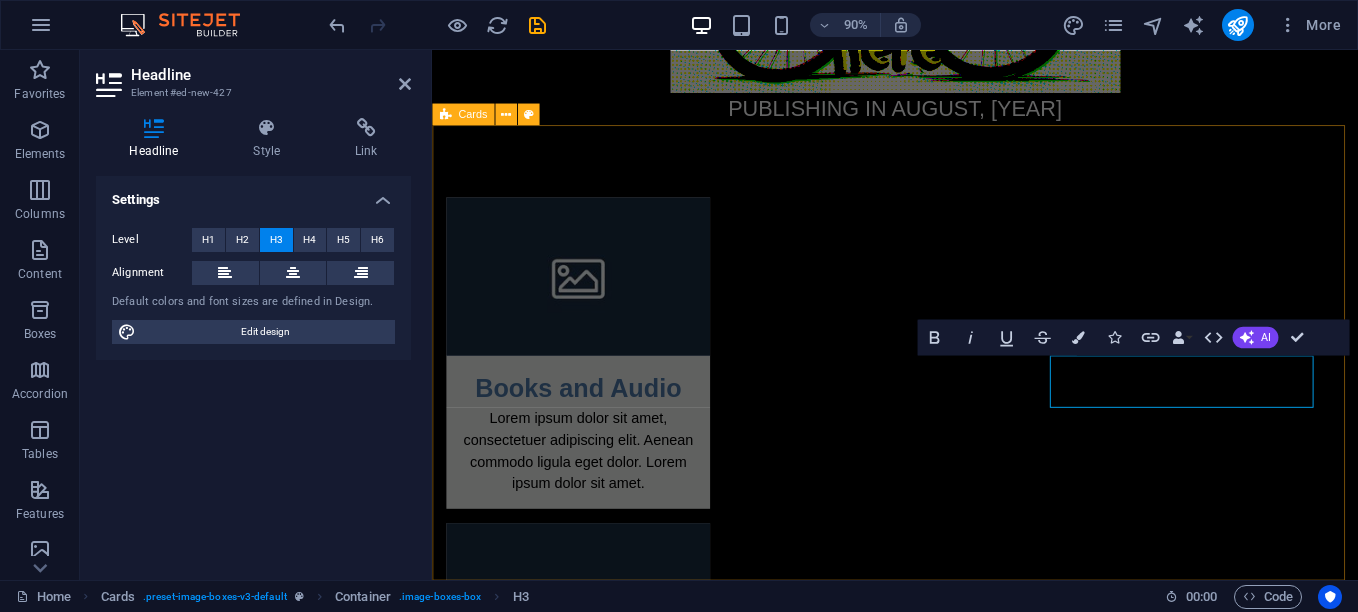 click on "Books and Audio Lorem ipsum dolor sit amet, consectetuer adipiscing elit. Aenean commodo ligula eget dolor. Lorem ipsum dolor sit amet. Board Game Lorem ipsum dolor sit amet, consectetuer adipiscing elit. Aenean commodo ligula eget dolor. Lorem ipsum dolor sit amet. TCG Lorem ipsum dolor sit amet, consectetuer adipiscing elit. Aenean commodo ligula eget dolor. Lorem ipsum dolor sit amet." at bounding box center (946, 748) 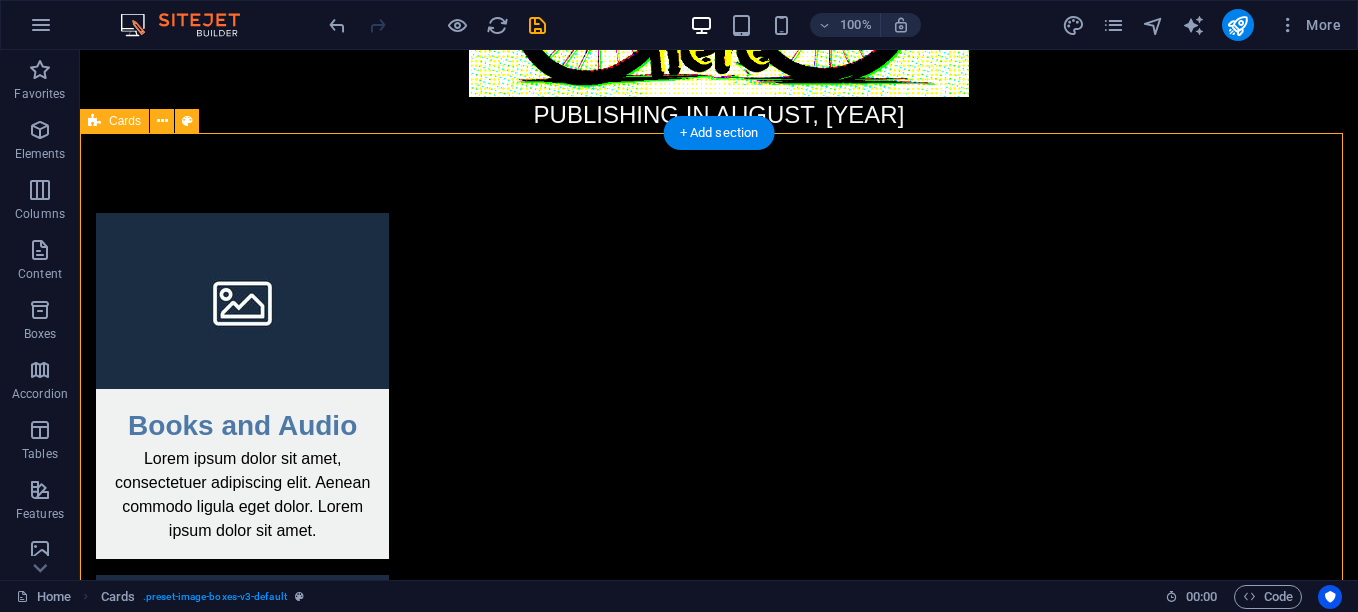 scroll, scrollTop: 512, scrollLeft: 0, axis: vertical 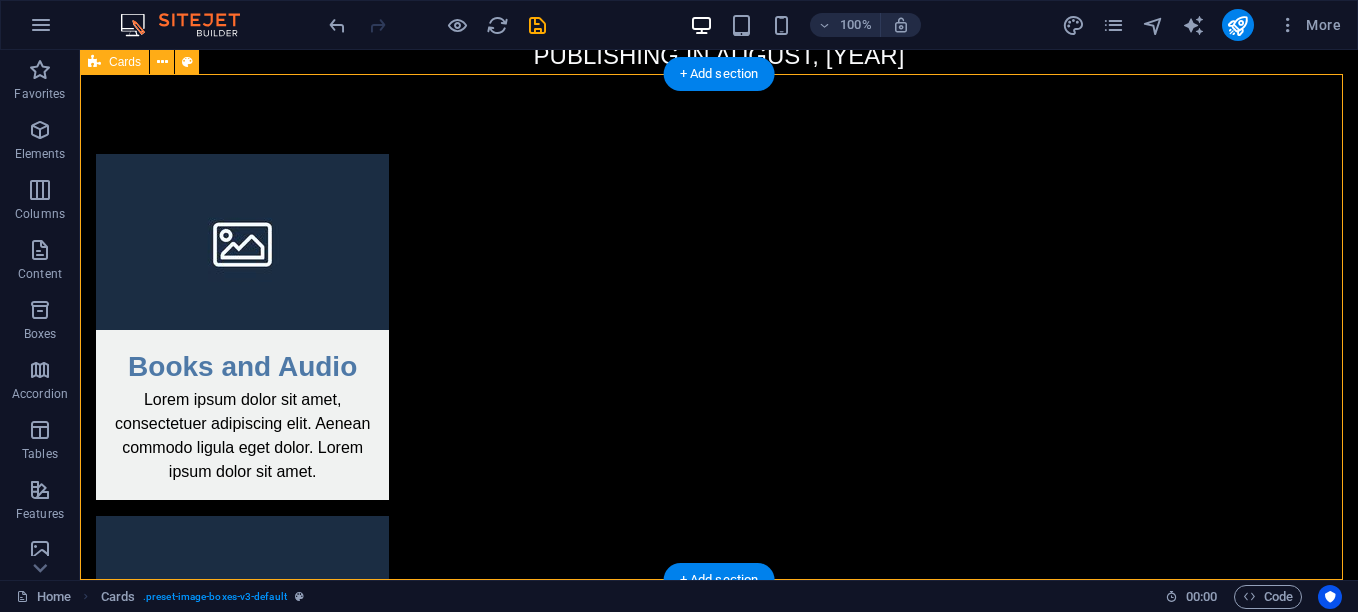 click on "Books and Audio Lorem ipsum dolor sit amet, consectetuer adipiscing elit. Aenean commodo ligula eget dolor. Lorem ipsum dolor sit amet. Board Game Lorem ipsum dolor sit amet, consectetuer adipiscing elit. Aenean commodo ligula eget dolor. Lorem ipsum dolor sit amet. TCG Lorem ipsum dolor sit amet, consectetuer adipiscing elit. Aenean commodo ligula eget dolor. Lorem ipsum dolor sit amet." at bounding box center (719, 689) 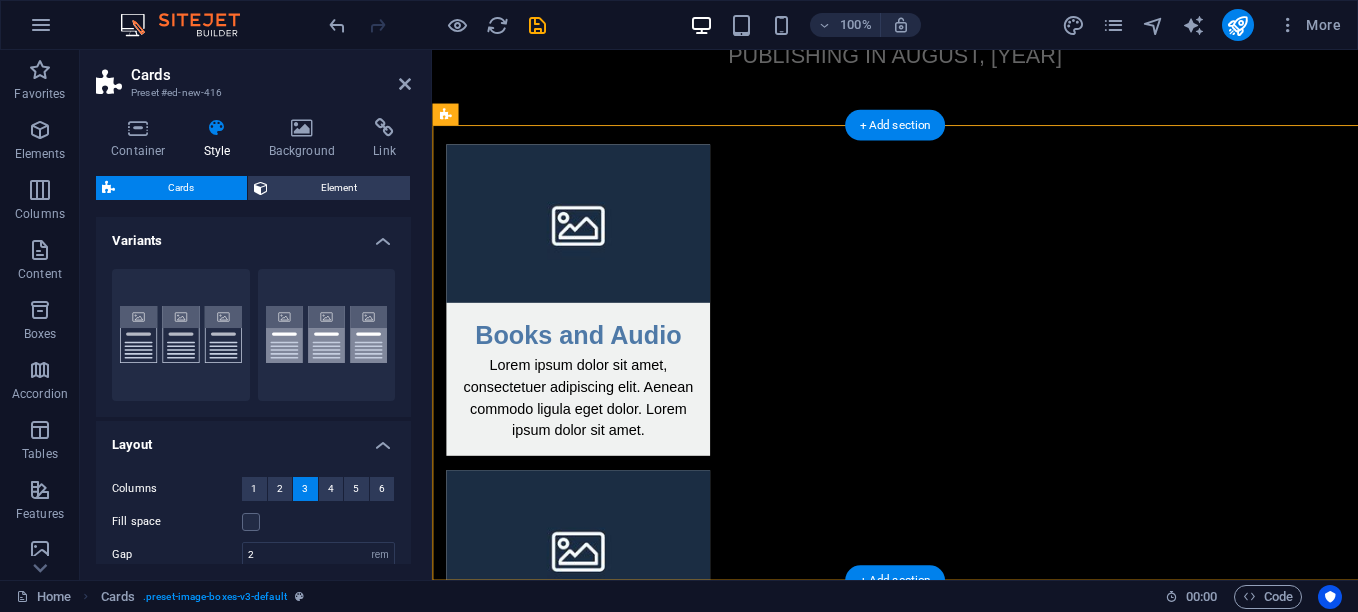 scroll, scrollTop: 453, scrollLeft: 0, axis: vertical 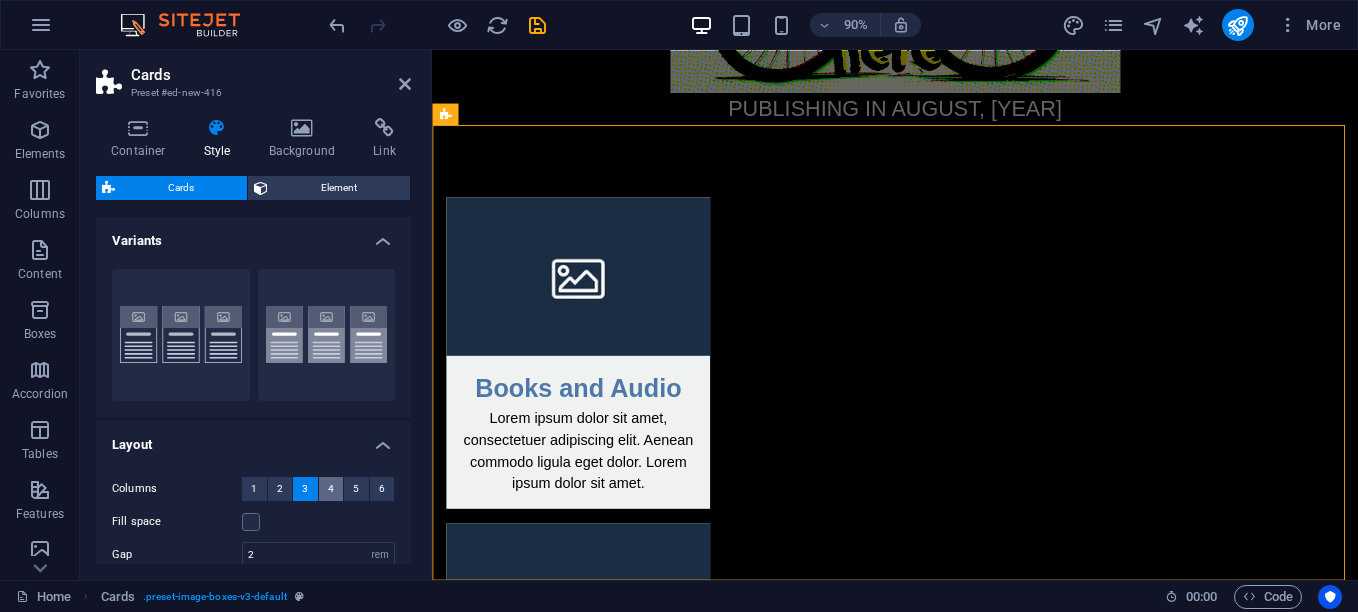 click on "4" at bounding box center (331, 489) 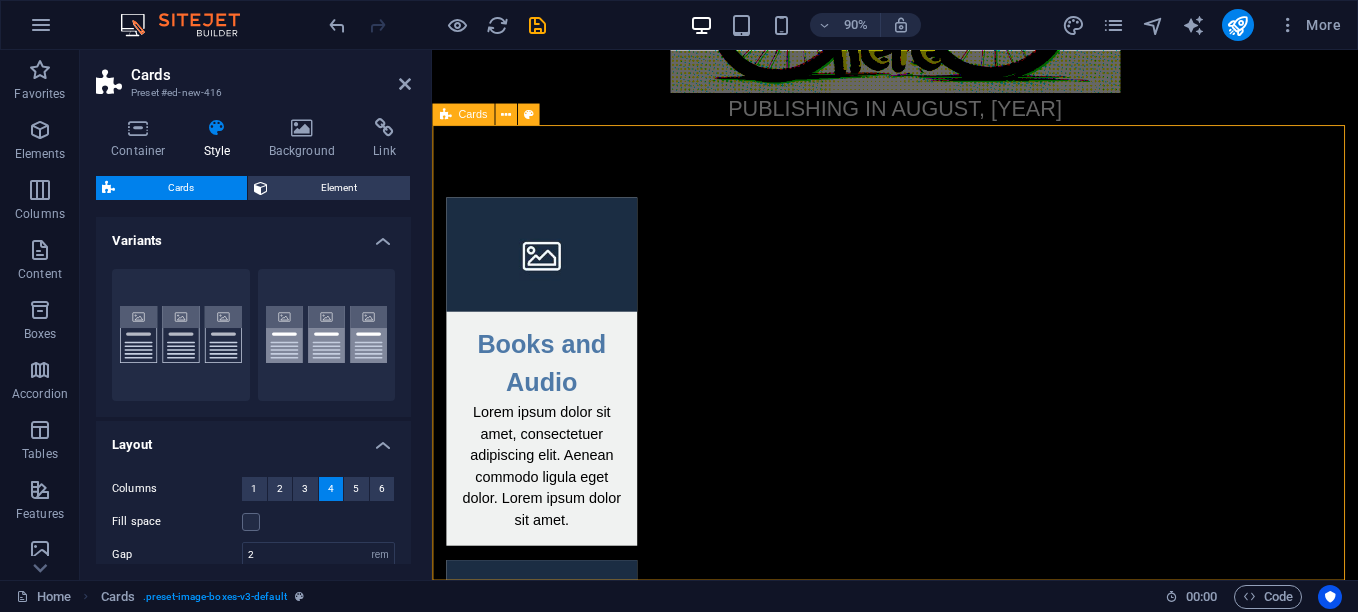 scroll, scrollTop: 494, scrollLeft: 0, axis: vertical 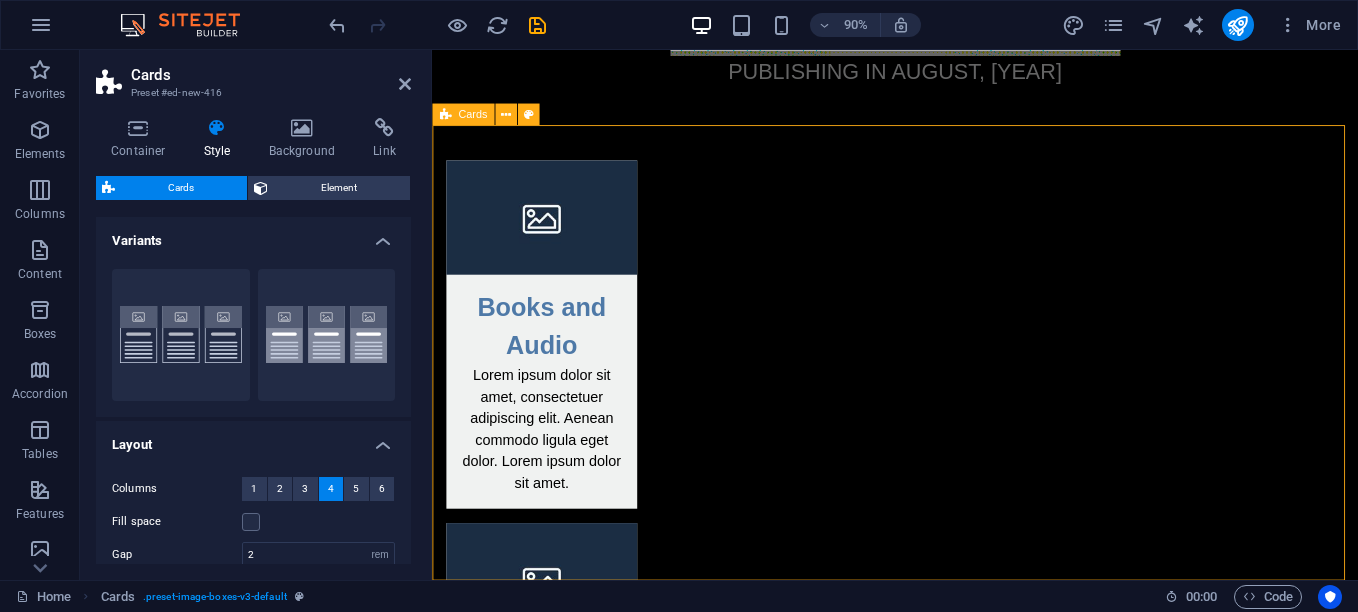 click on "Books and Audio Lorem ipsum dolor sit amet, consectetuer adipiscing elit. Aenean commodo ligula eget dolor. Lorem ipsum dolor sit amet. Board Game Lorem ipsum dolor sit amet, consectetuer adipiscing elit. Aenean commodo ligula eget dolor. Lorem ipsum dolor sit amet. TCG Lorem ipsum dolor sit amet, consectetuer adipiscing elit. Aenean commodo ligula eget dolor. Lorem ipsum dolor sit amet." at bounding box center (946, 727) 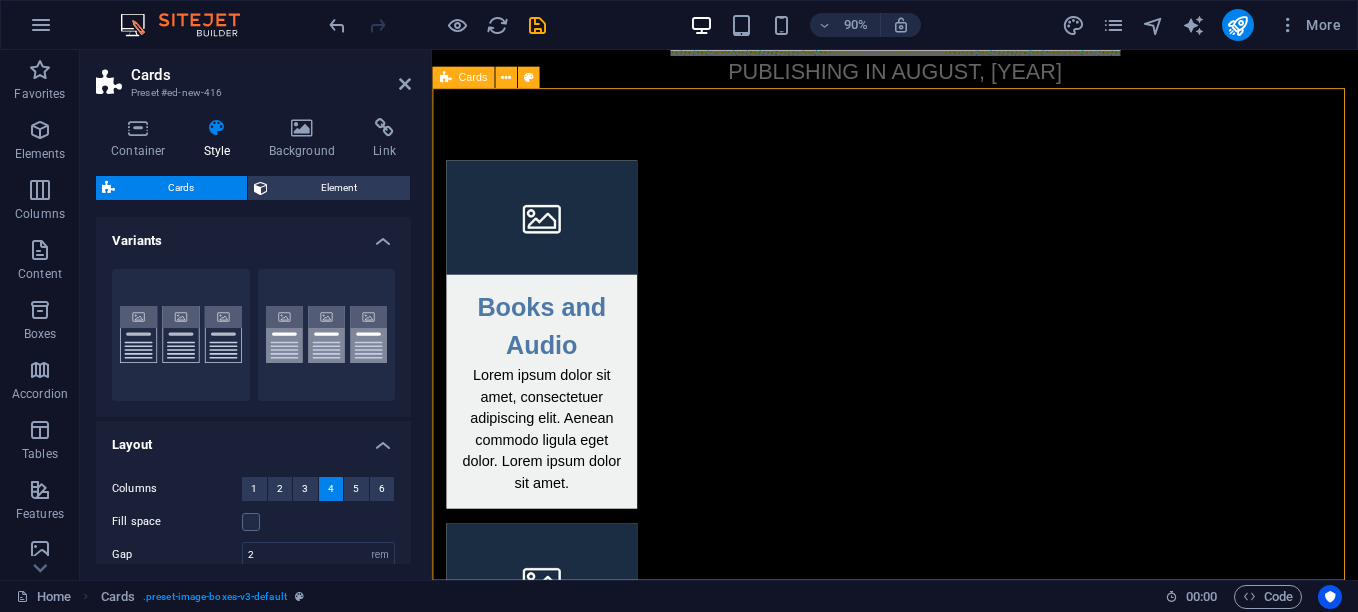 click on "Books and Audio Lorem ipsum dolor sit amet, consectetuer adipiscing elit. Aenean commodo ligula eget dolor. Lorem ipsum dolor sit amet. Board Game Lorem ipsum dolor sit amet, consectetuer adipiscing elit. Aenean commodo ligula eget dolor. Lorem ipsum dolor sit amet. TCG Lorem ipsum dolor sit amet, consectetuer adipiscing elit. Aenean commodo ligula eget dolor. Lorem ipsum dolor sit amet." at bounding box center [946, 727] 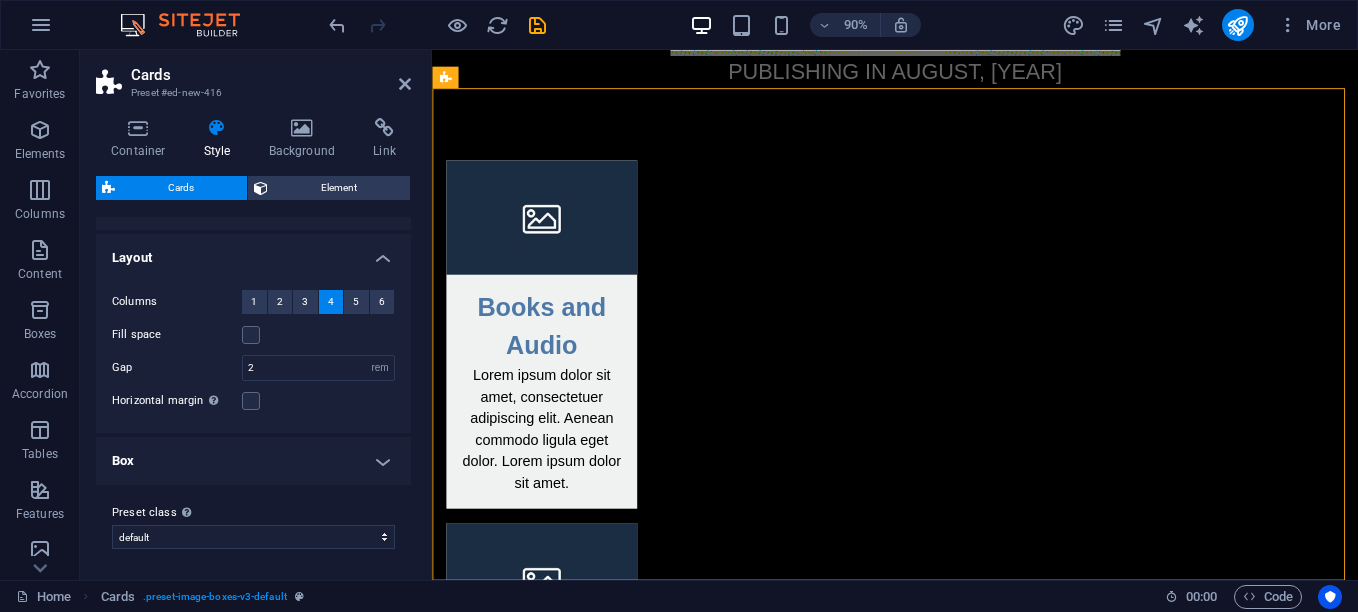 scroll, scrollTop: 188, scrollLeft: 0, axis: vertical 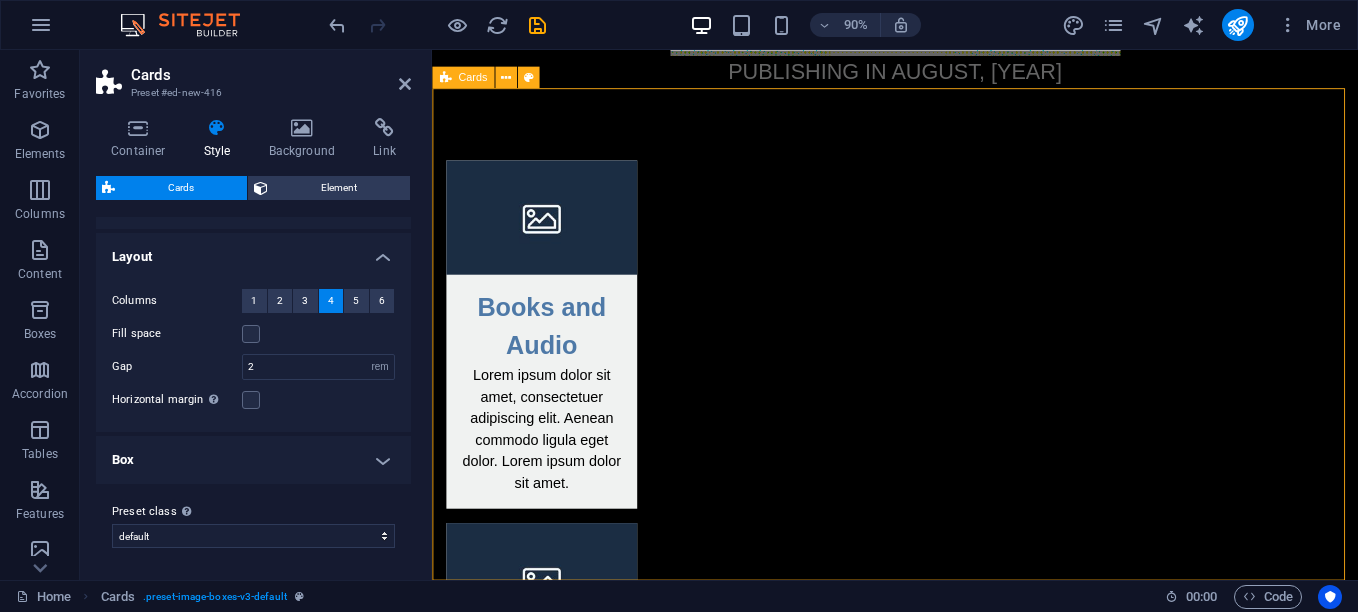 click on "Books and Audio Lorem ipsum dolor sit amet, consectetuer adipiscing elit. Aenean commodo ligula eget dolor. Lorem ipsum dolor sit amet. Board Game Lorem ipsum dolor sit amet, consectetuer adipiscing elit. Aenean commodo ligula eget dolor. Lorem ipsum dolor sit amet. TCG Lorem ipsum dolor sit amet, consectetuer adipiscing elit. Aenean commodo ligula eget dolor. Lorem ipsum dolor sit amet." at bounding box center [946, 727] 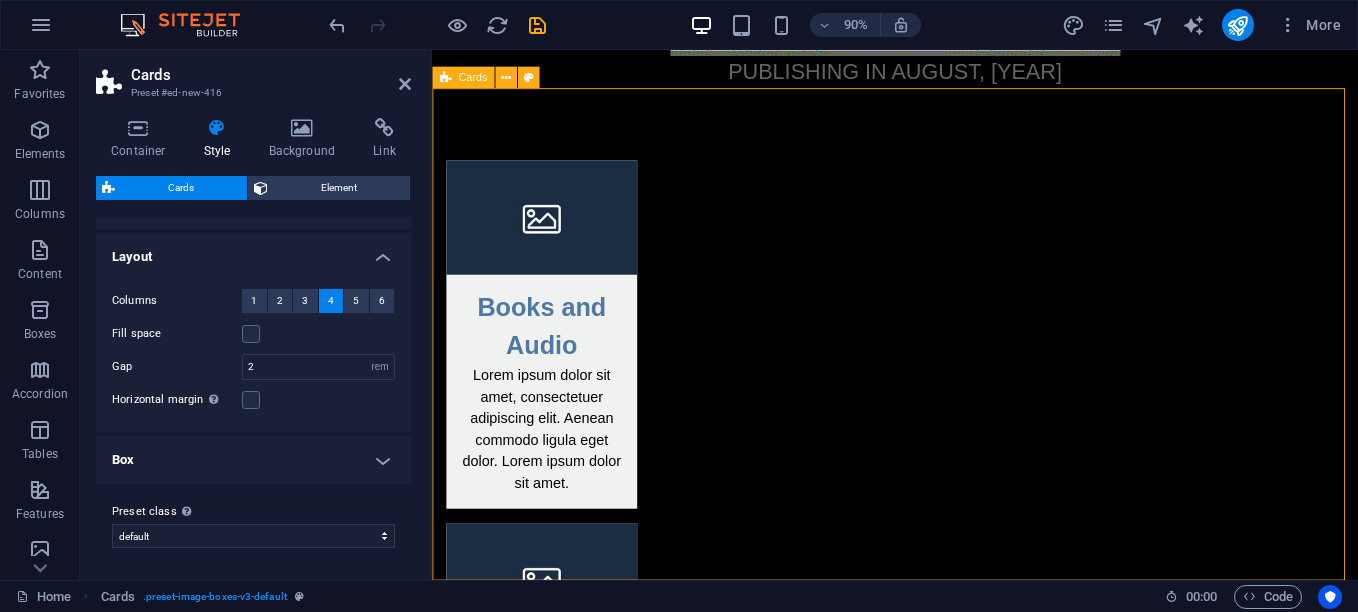 click on "Books and Audio Lorem ipsum dolor sit amet, consectetuer adipiscing elit. Aenean commodo ligula eget dolor. Lorem ipsum dolor sit amet. Board Game Lorem ipsum dolor sit amet, consectetuer adipiscing elit. Aenean commodo ligula eget dolor. Lorem ipsum dolor sit amet. TCG Lorem ipsum dolor sit amet, consectetuer adipiscing elit. Aenean commodo ligula eget dolor. Lorem ipsum dolor sit amet." at bounding box center [946, 727] 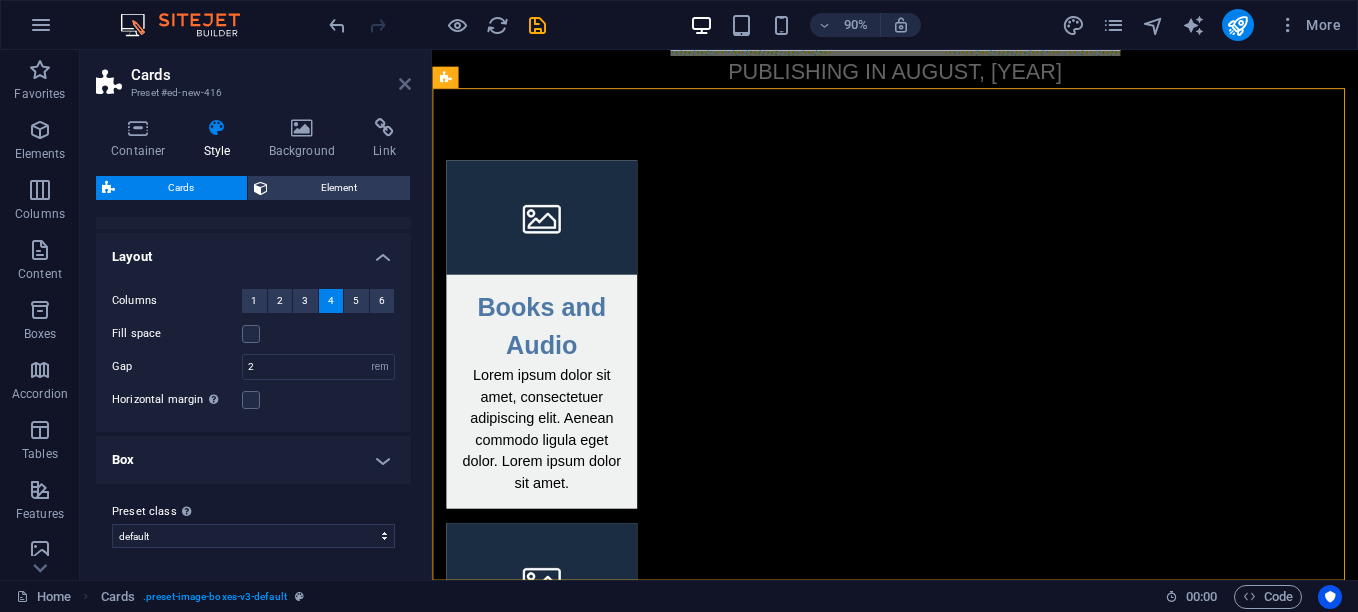 click at bounding box center (405, 84) 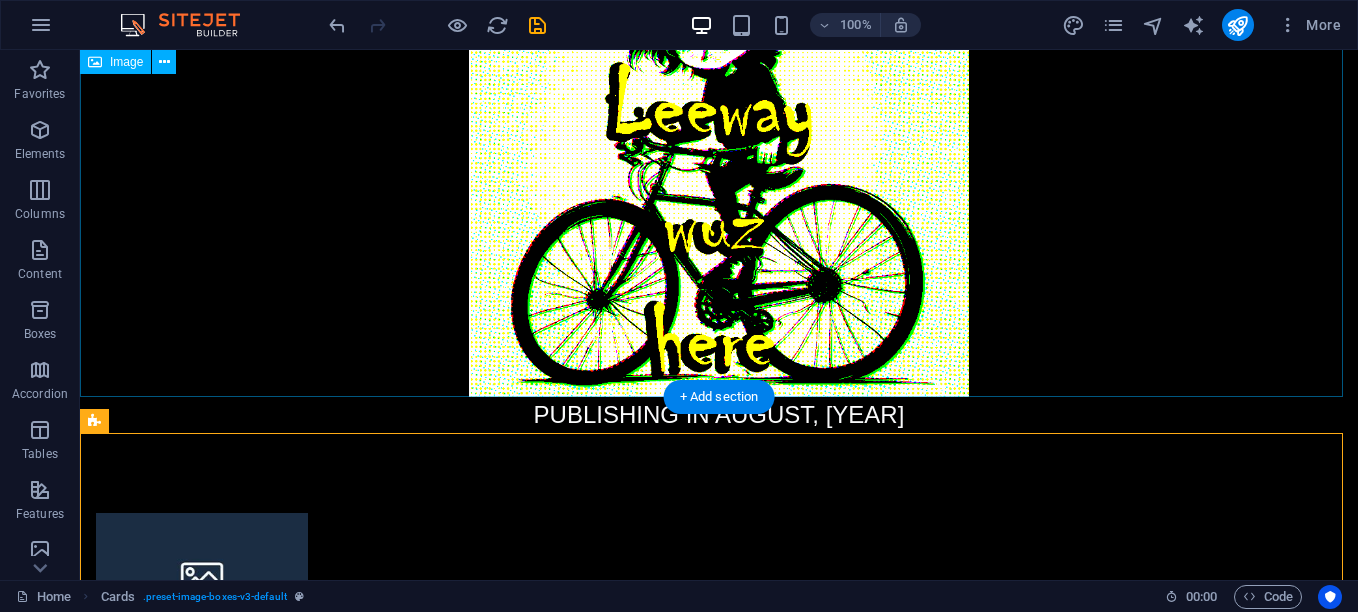 scroll, scrollTop: 553, scrollLeft: 0, axis: vertical 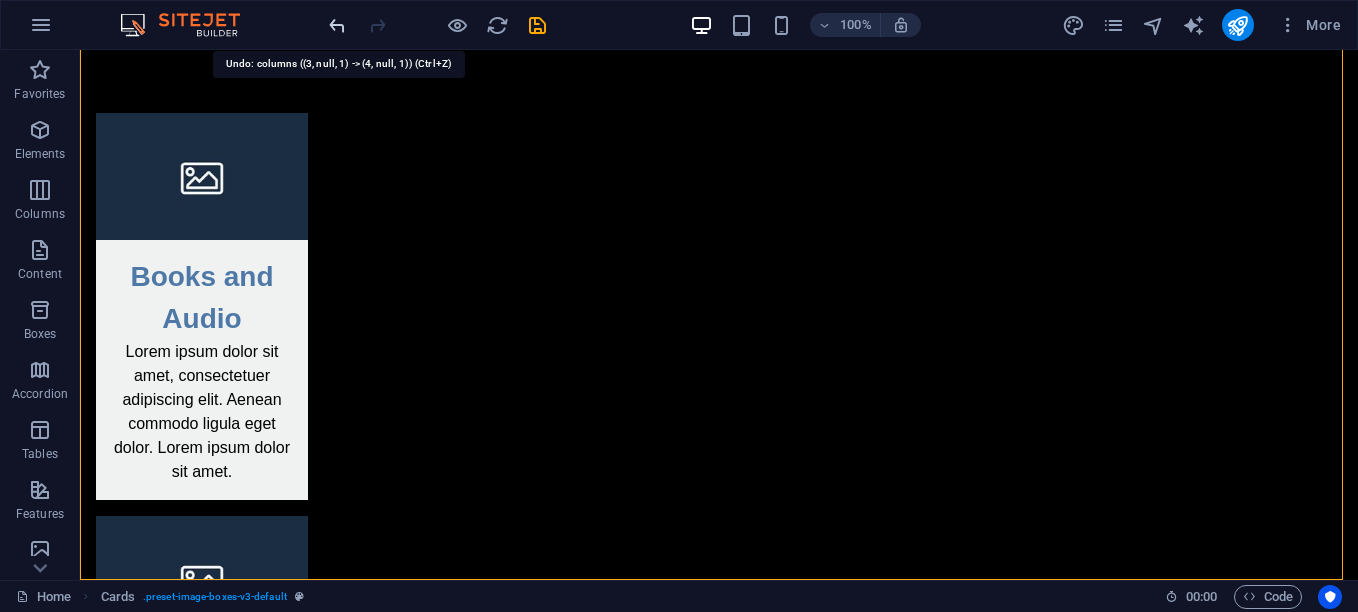 click at bounding box center (337, 25) 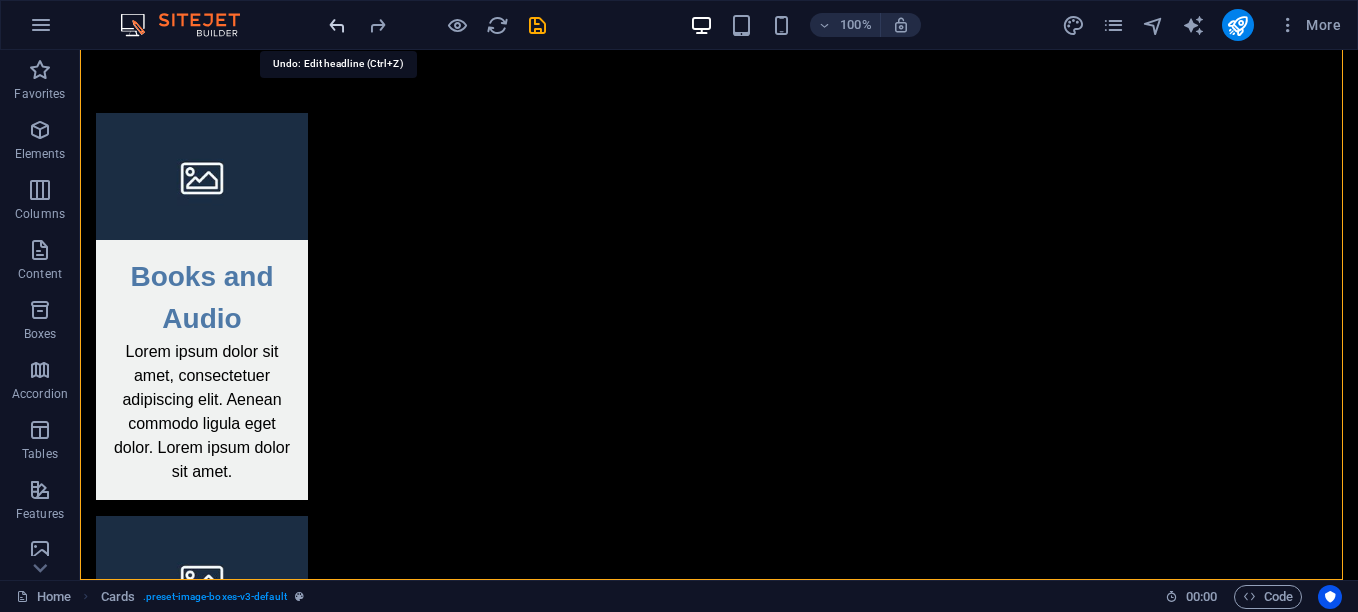 click at bounding box center [337, 25] 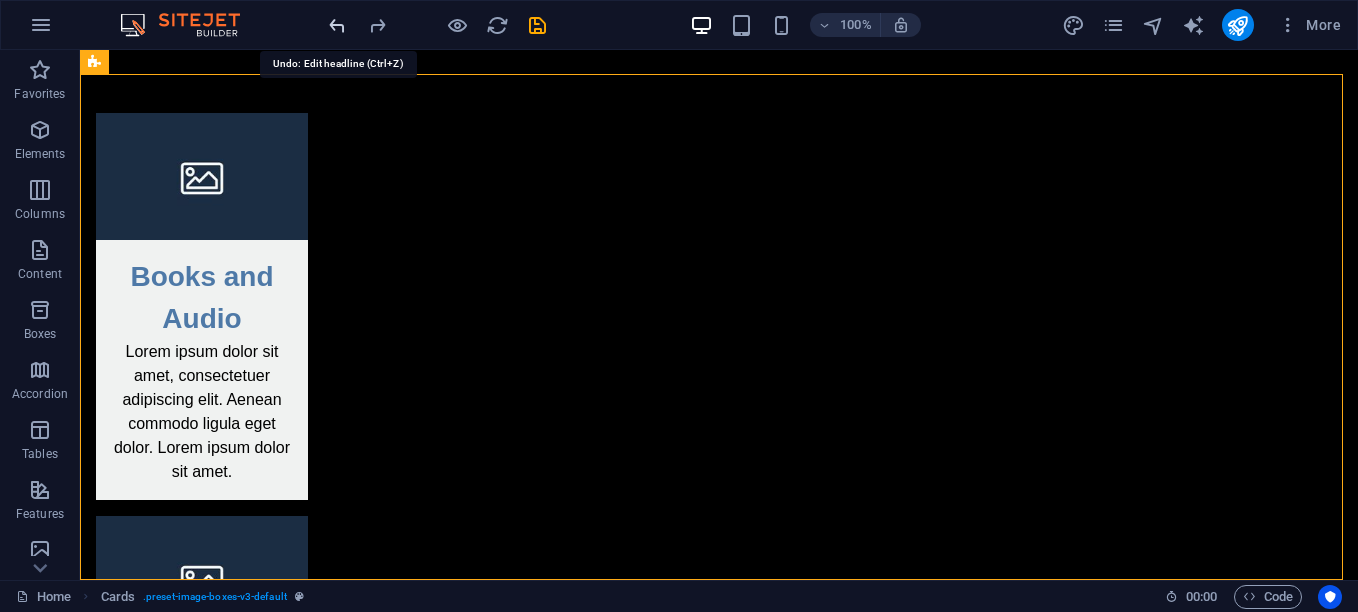 scroll, scrollTop: 512, scrollLeft: 0, axis: vertical 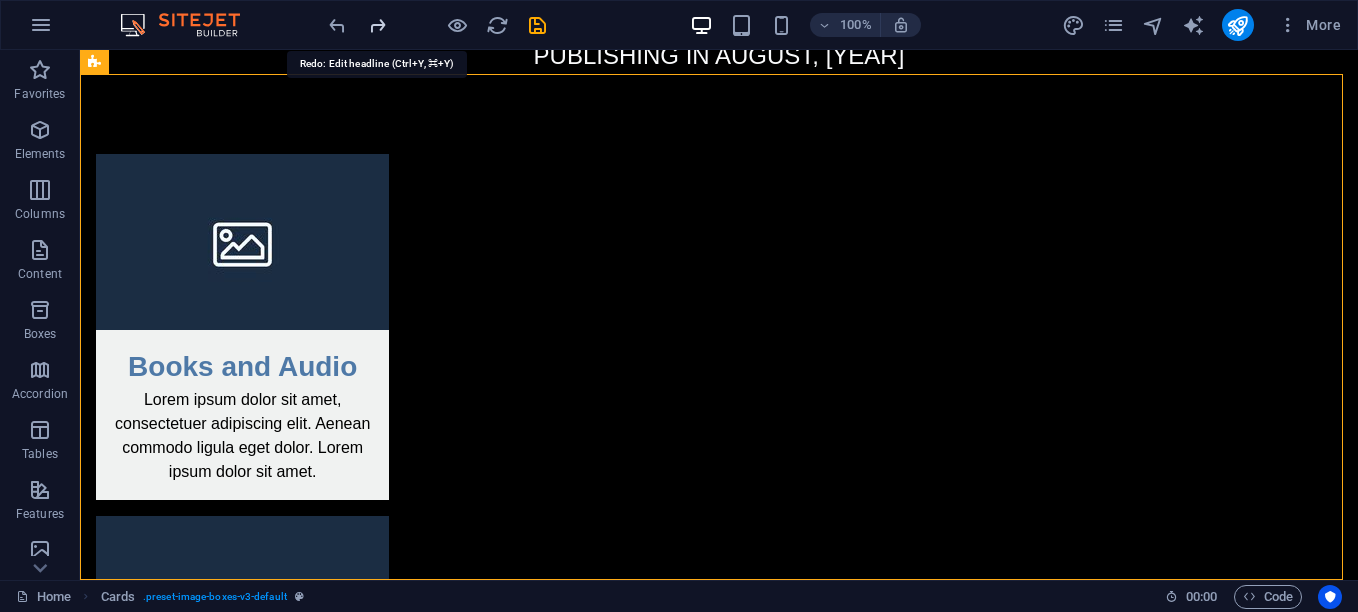 click at bounding box center (377, 25) 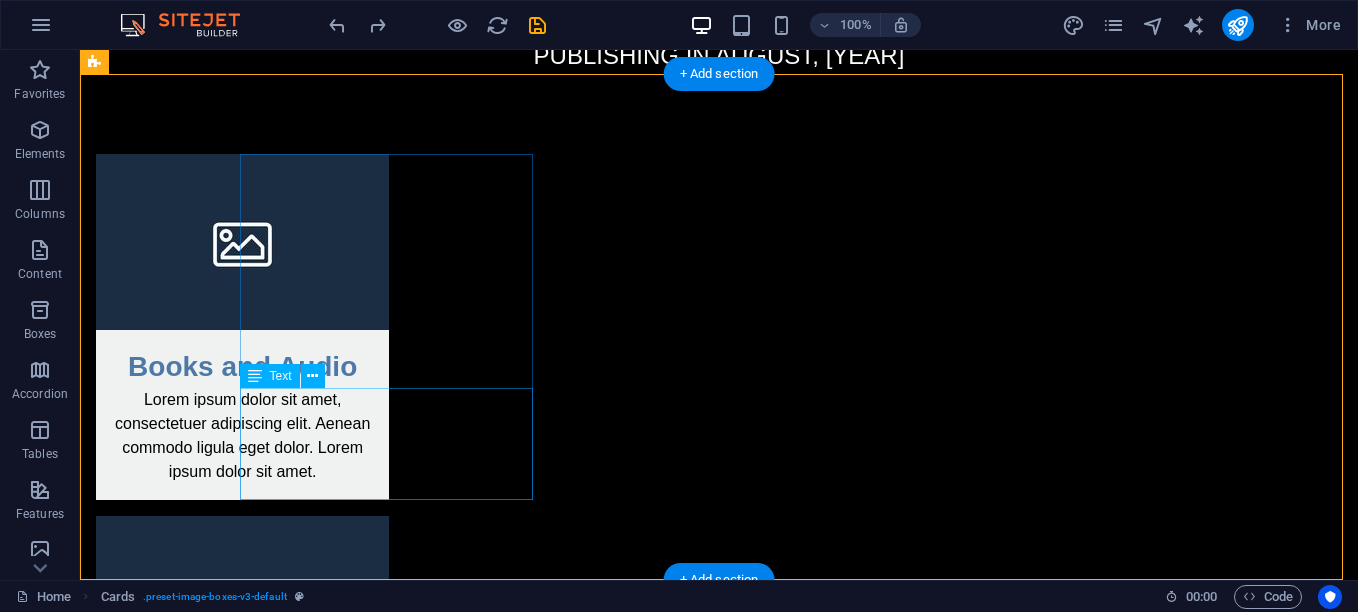 click on "Lorem ipsum dolor sit amet, consectetuer adipiscing elit. Aenean commodo ligula eget dolor. Lorem ipsum dolor sit amet." at bounding box center [242, 444] 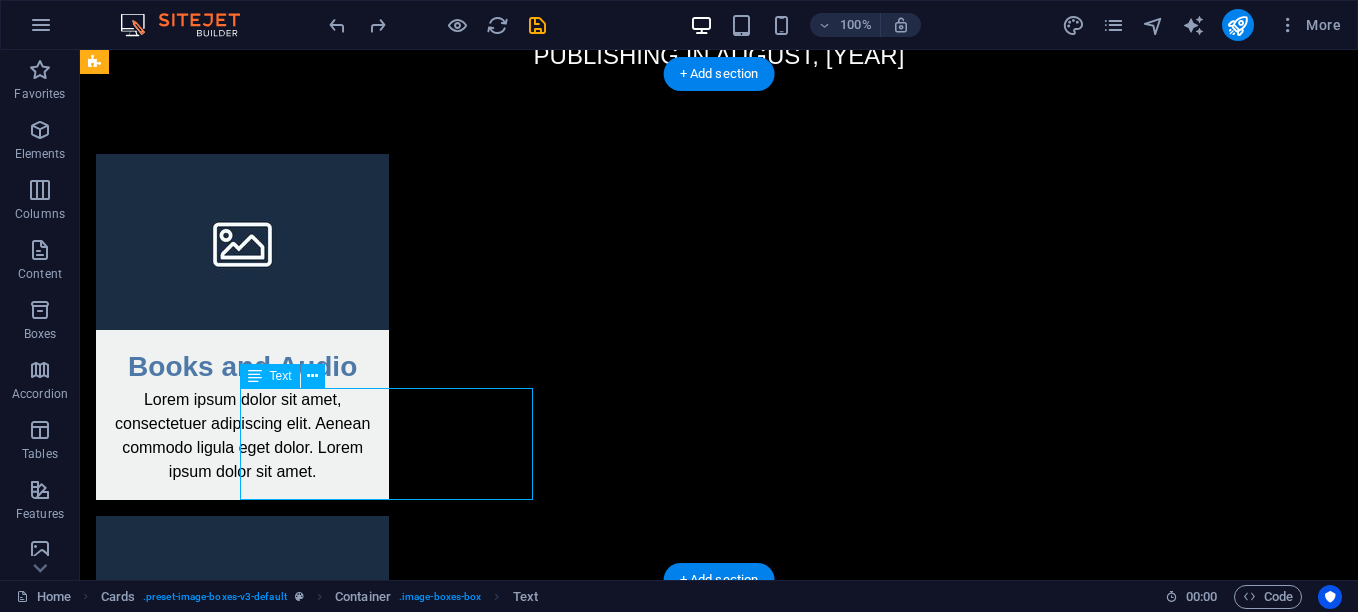 click on "Lorem ipsum dolor sit amet, consectetuer adipiscing elit. Aenean commodo ligula eget dolor. Lorem ipsum dolor sit amet." at bounding box center [242, 444] 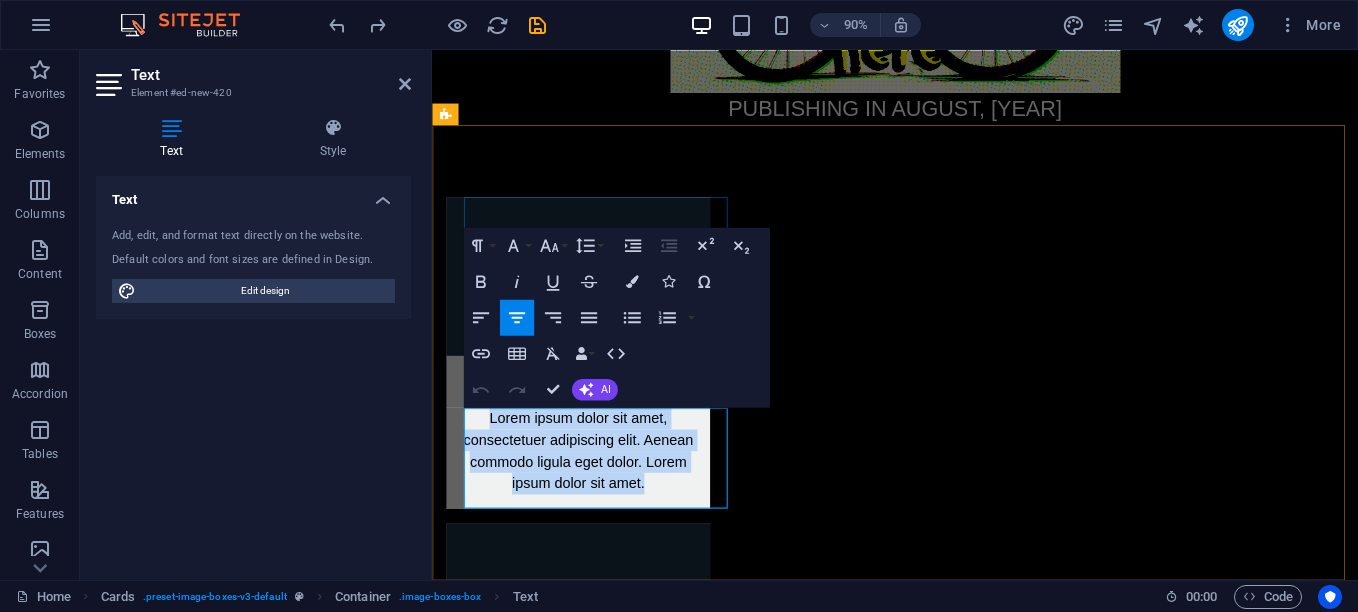 drag, startPoint x: 695, startPoint y: 534, endPoint x: 510, endPoint y: 462, distance: 198.517 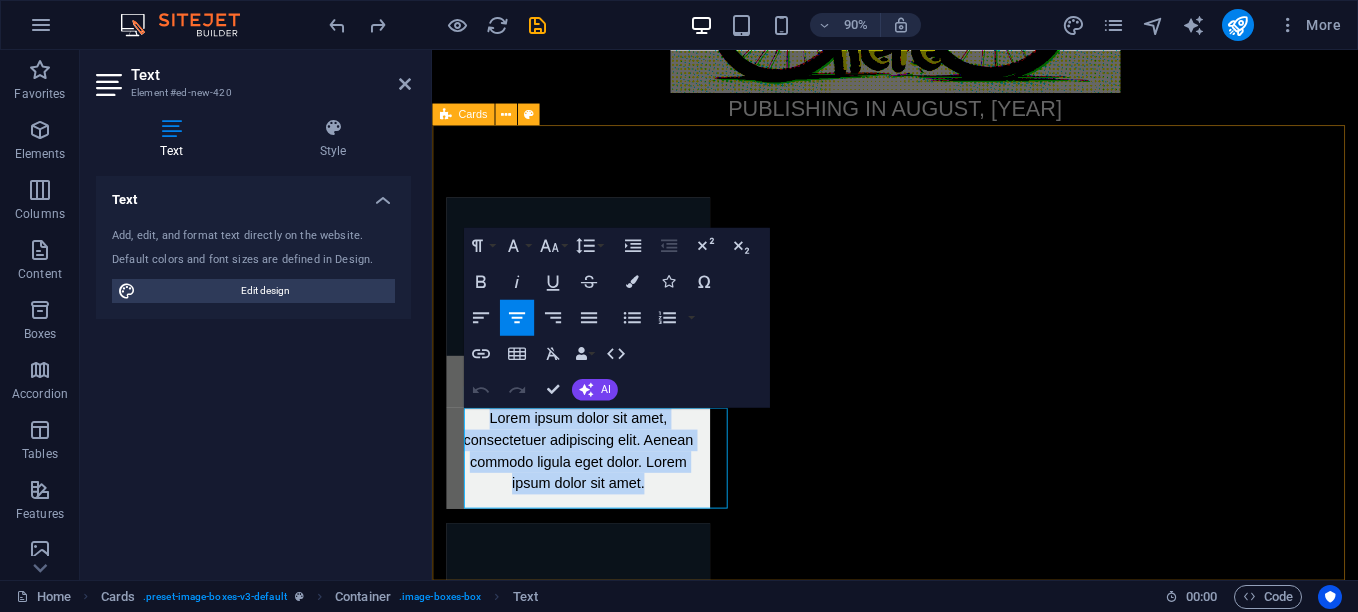 type 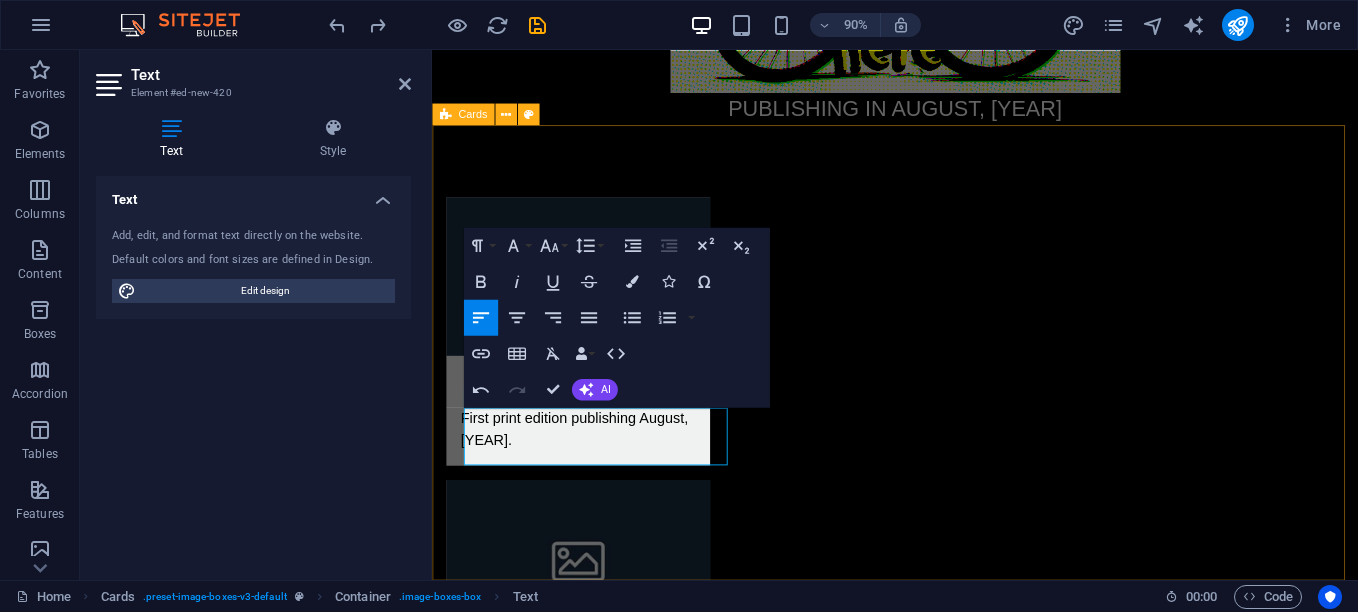 click on "Books and Audio First print edition publishing August, [YEAR]. Board Game Lorem ipsum dolor sit amet, consectetuer adipiscing elit. Aenean commodo ligula eget dolor. Lorem ipsum dolor sit amet. TCG Lorem ipsum dolor sit amet, consectetuer adipiscing elit. Aenean commodo ligula eget dolor. Lorem ipsum dolor sit amet." at bounding box center (946, 724) 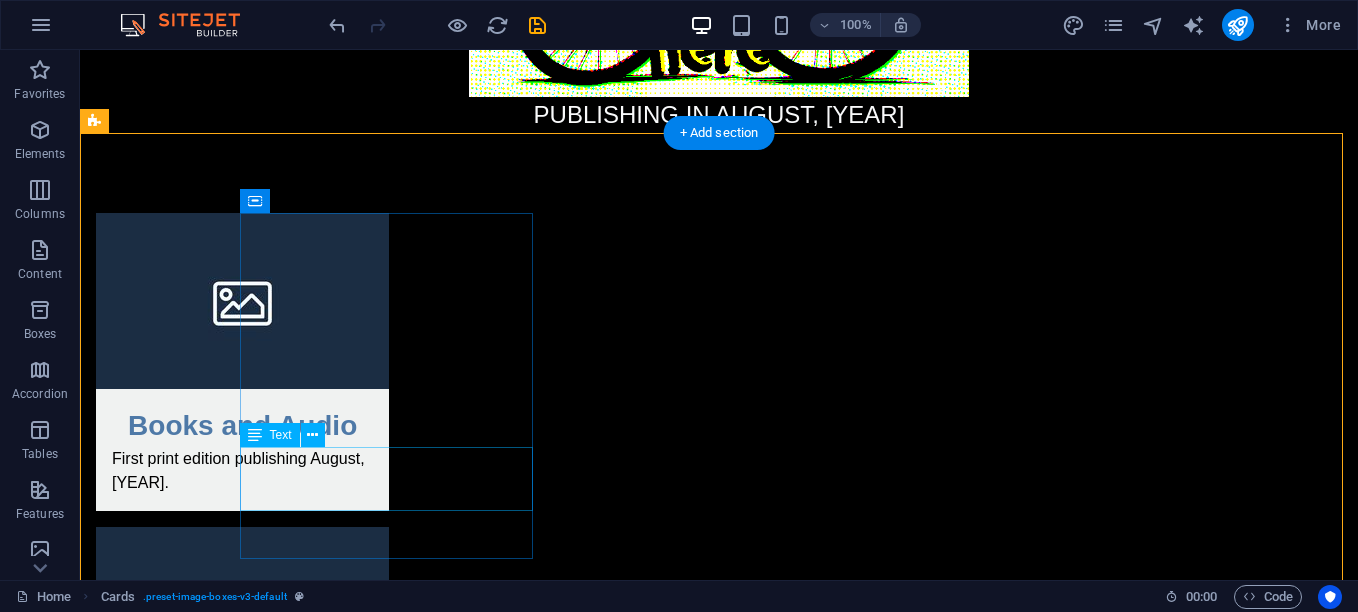 click on "First print edition publishing August, [YEAR]." at bounding box center (242, 479) 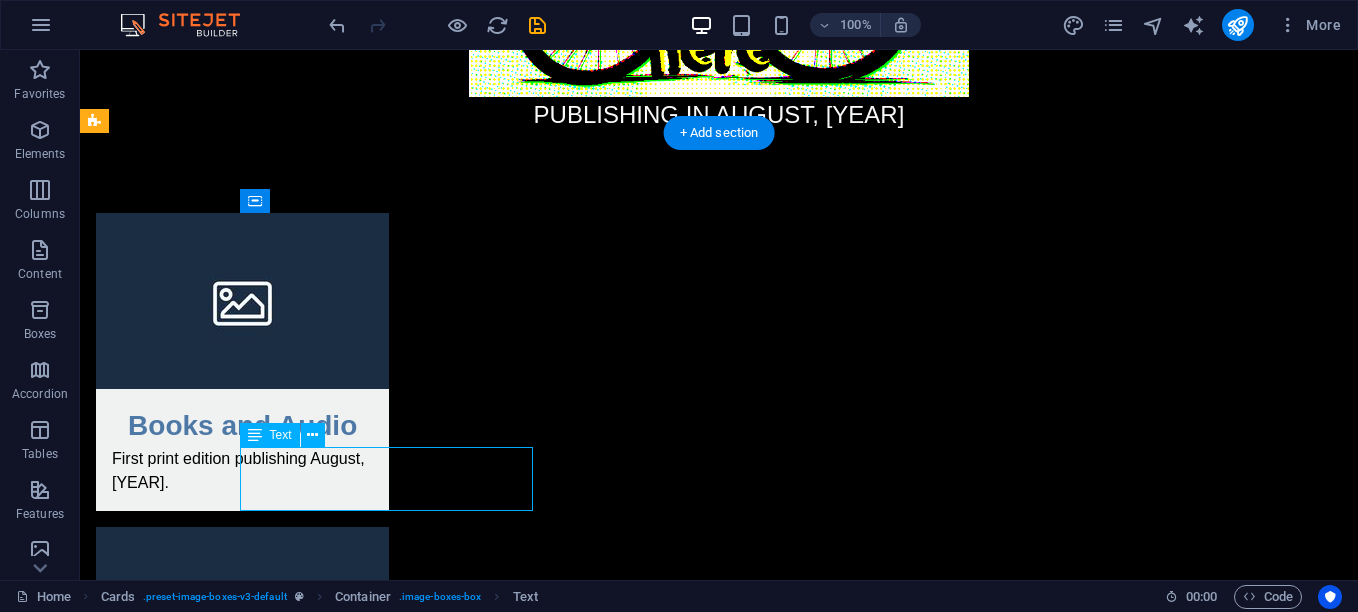 click on "First print edition publishing August, [YEAR]." at bounding box center (242, 479) 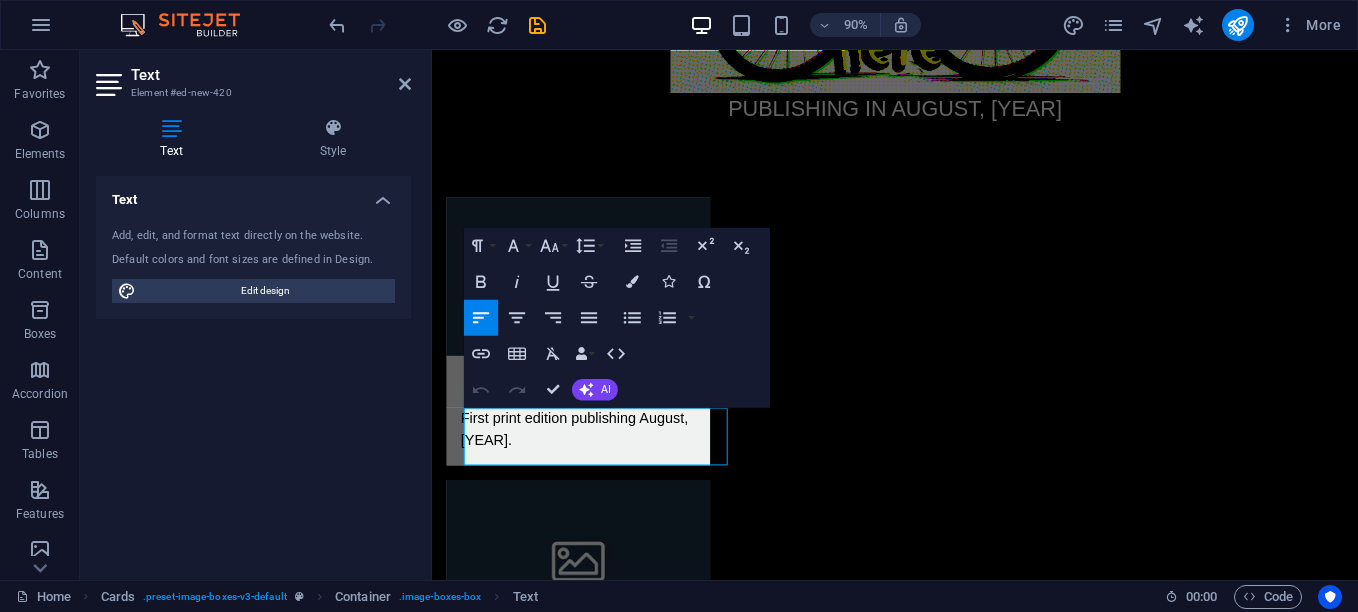 type 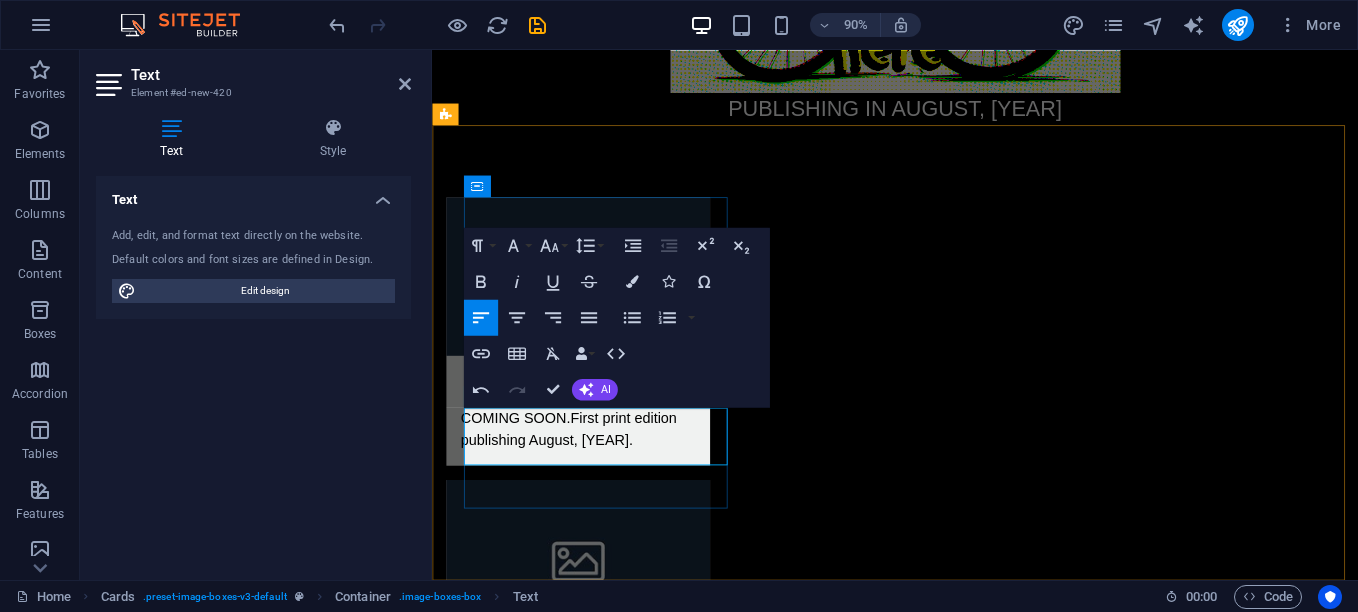 click on "COMING SOON. First print edition publishing August, [YEAR]." at bounding box center [594, 471] 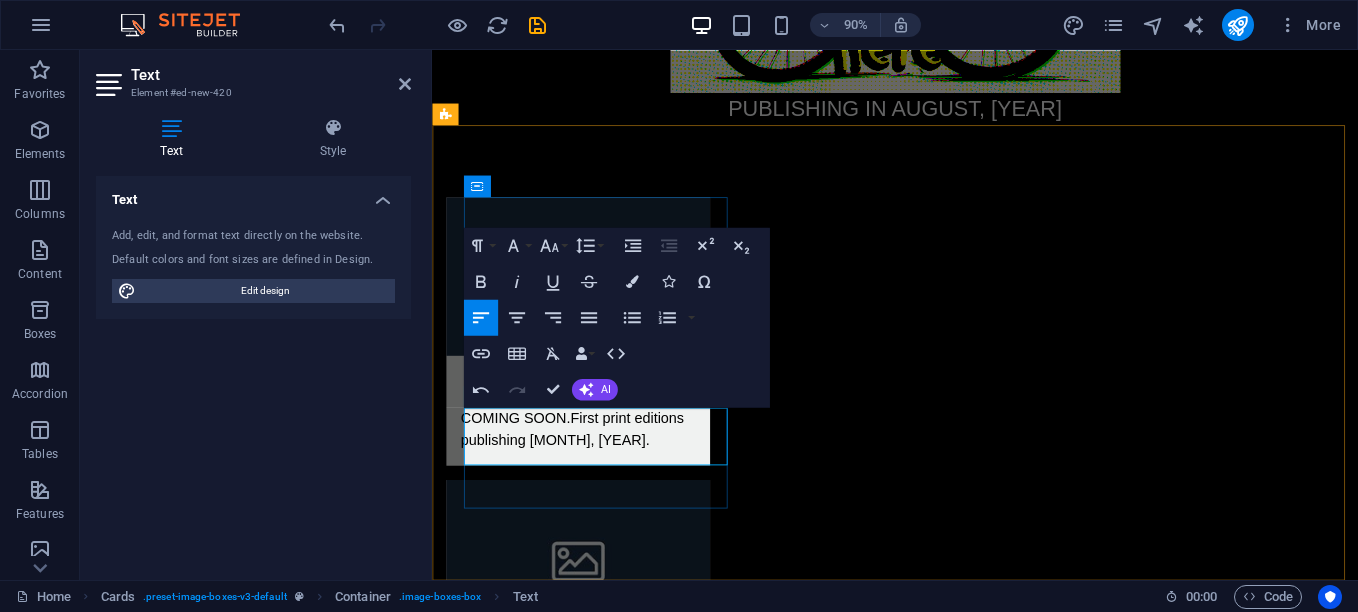 click on "COMING SOON.  First print editions publishing August, [YEAR]." at bounding box center (594, 471) 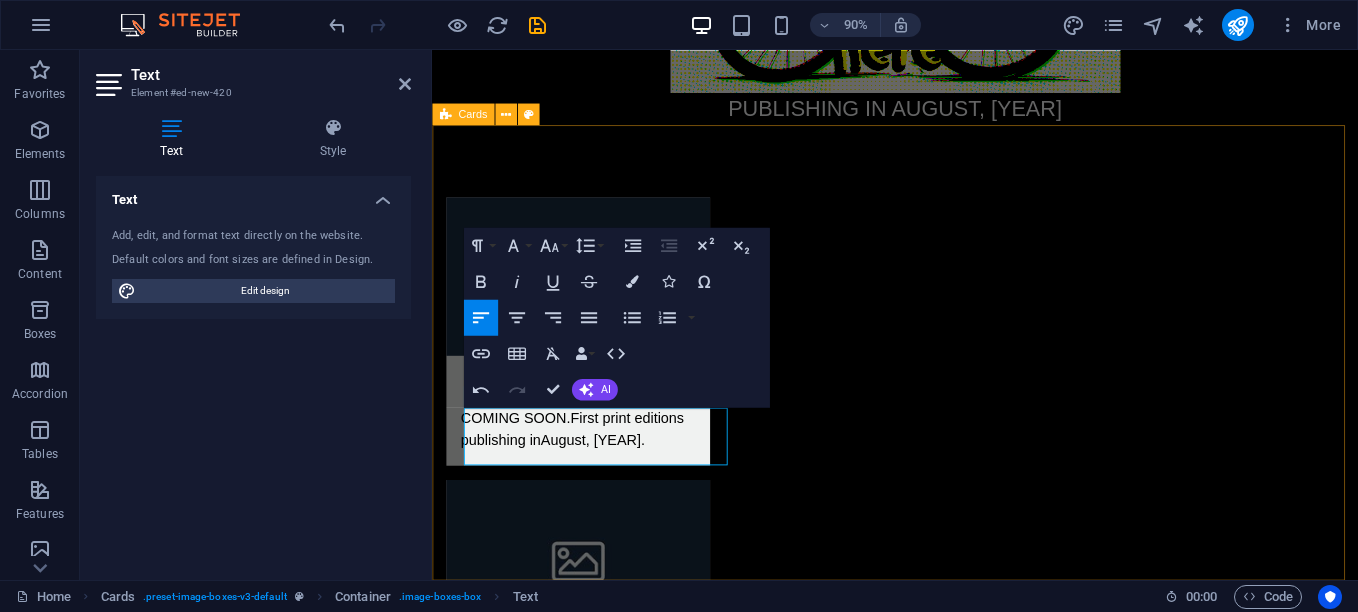 click on "Books and Audio COMING SOON.  First print editions publishing in  August, [YEAR]. Board Game Lorem ipsum dolor sit amet, consectetuer adipiscing elit. Aenean commodo ligula eget dolor. Lorem ipsum dolor sit amet. TCG Lorem ipsum dolor sit amet, consectetuer adipiscing elit. Aenean commodo ligula eget dolor. Lorem ipsum dolor sit amet." at bounding box center [946, 724] 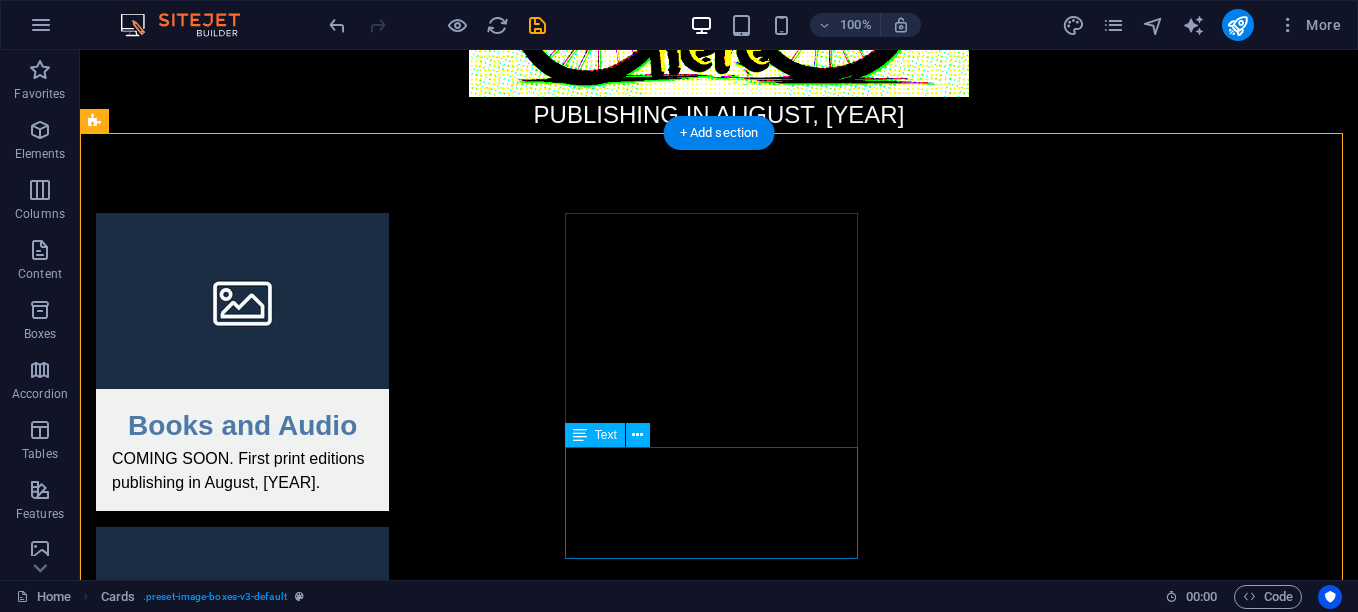 click on "Lorem ipsum dolor sit amet, consectetuer adipiscing elit. Aenean commodo ligula eget dolor. Lorem ipsum dolor sit amet." at bounding box center (242, 817) 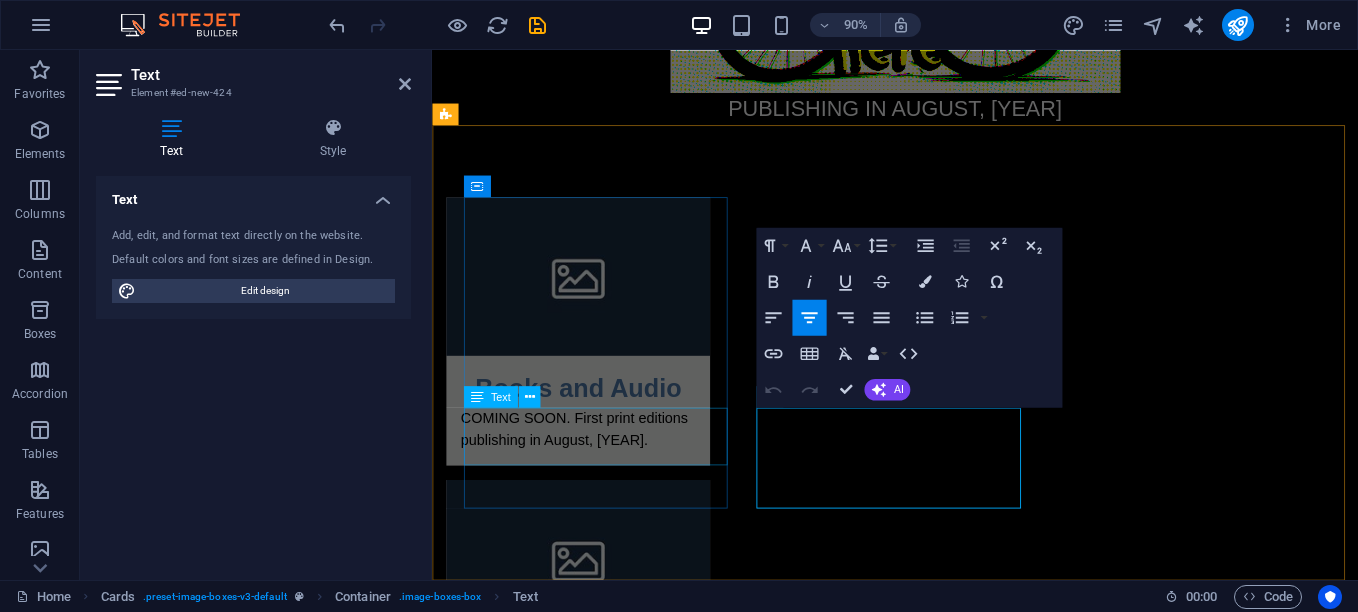 click on "COMING SOON. First print editions publishing in August, [YEAR]." at bounding box center (594, 479) 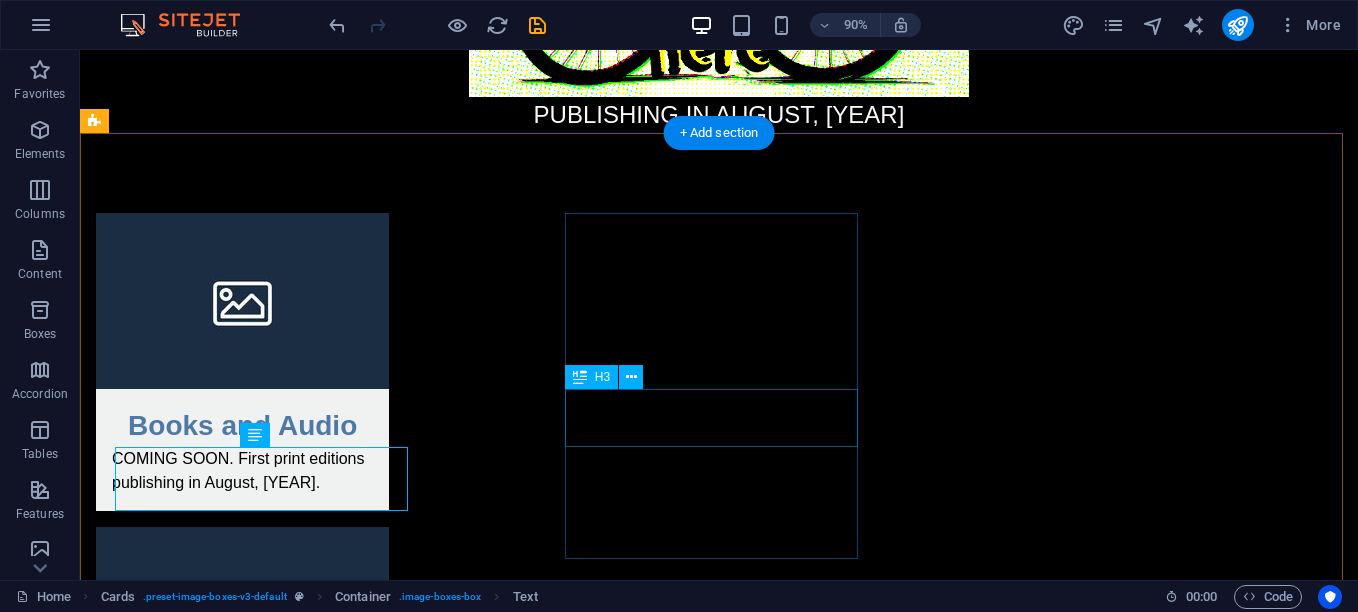 click on "Board Game" at bounding box center [242, 732] 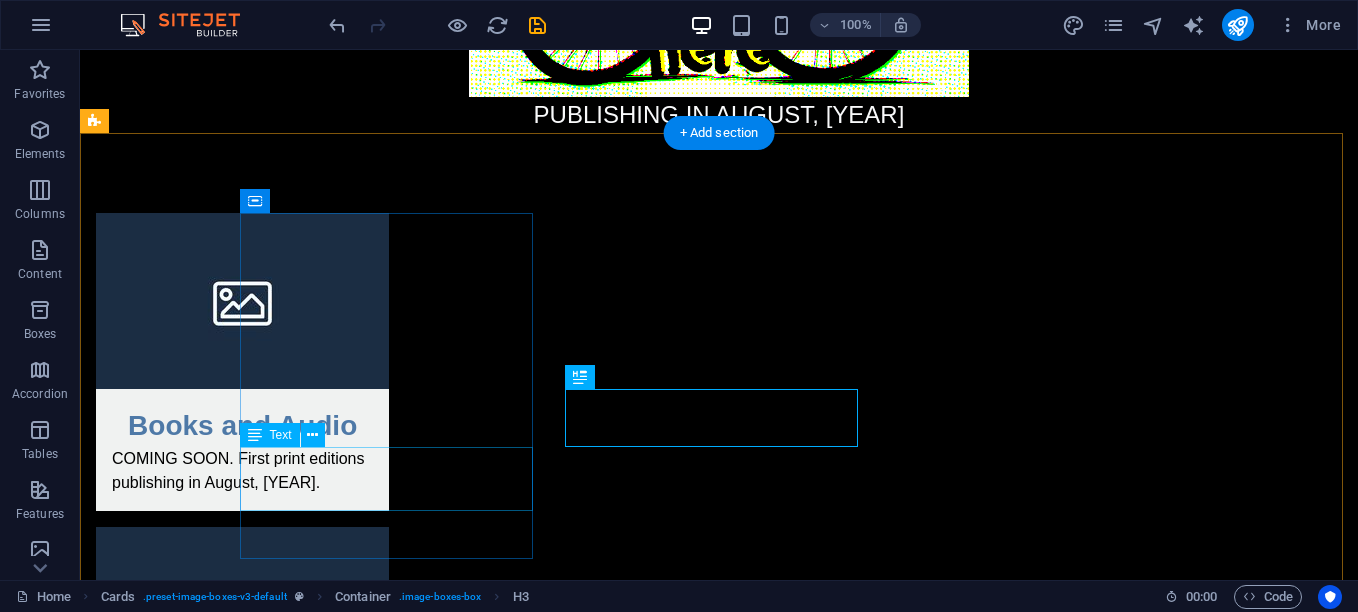 click on "COMING SOON. First print editions publishing in August, [YEAR]." at bounding box center [242, 479] 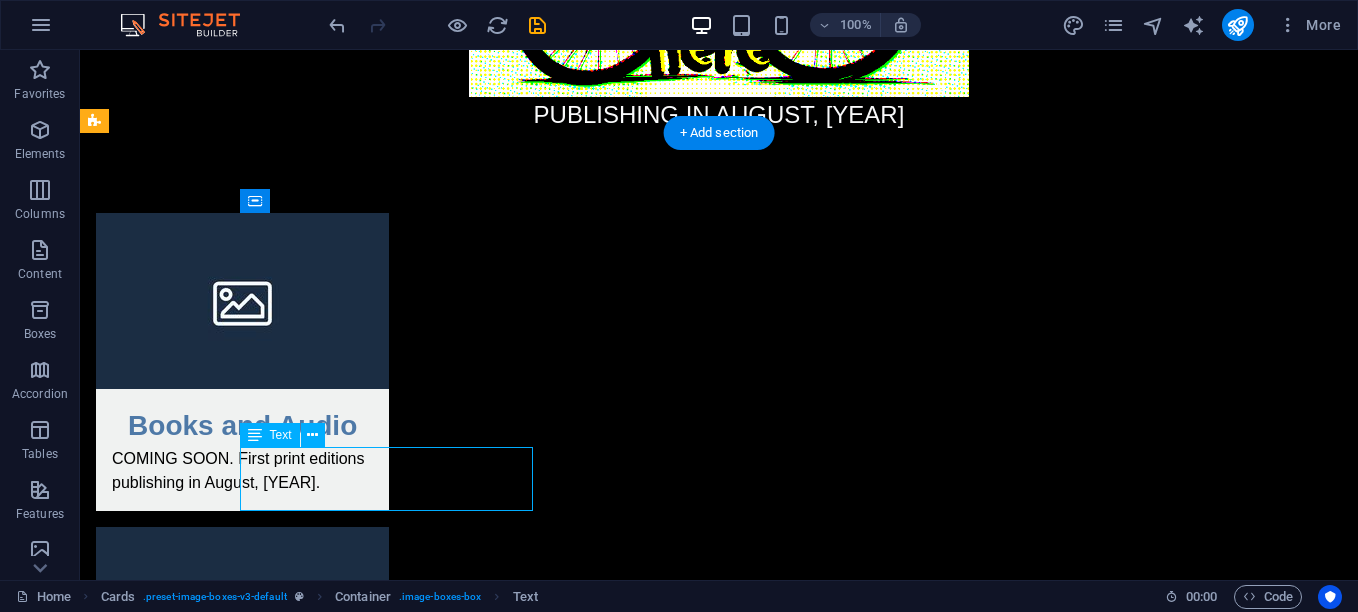 click on "COMING SOON. First print editions publishing in August, [YEAR]." at bounding box center [242, 479] 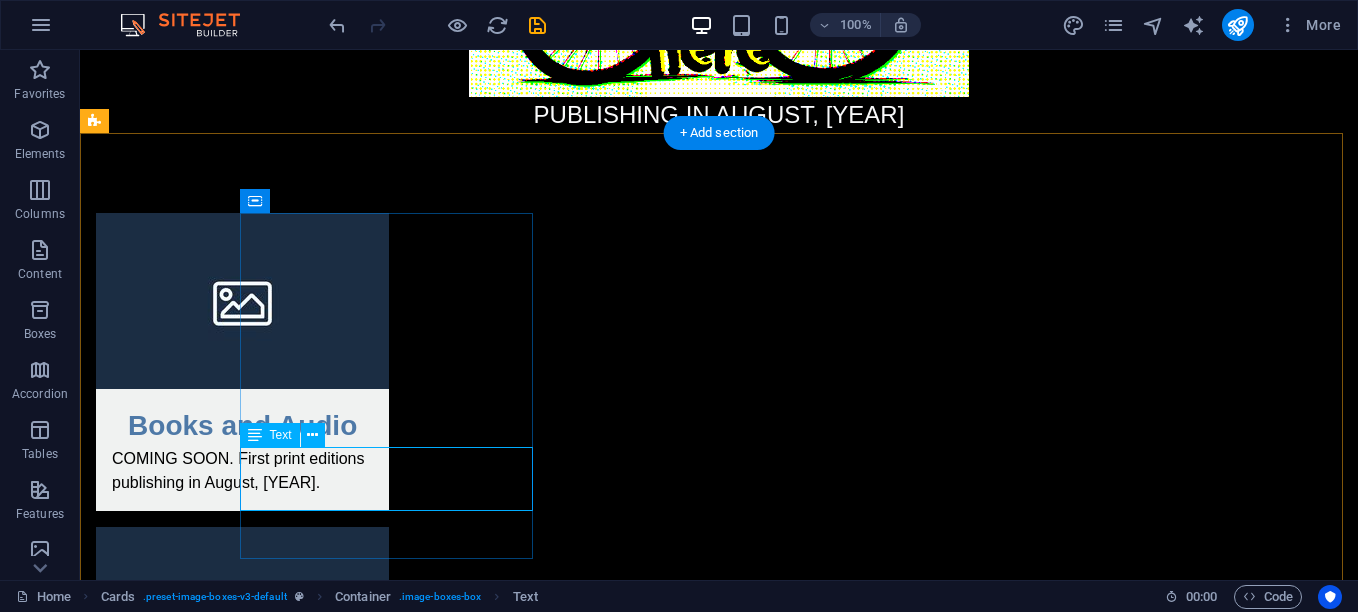 click on "COMING SOON. First print editions publishing in August, [YEAR]." at bounding box center (242, 479) 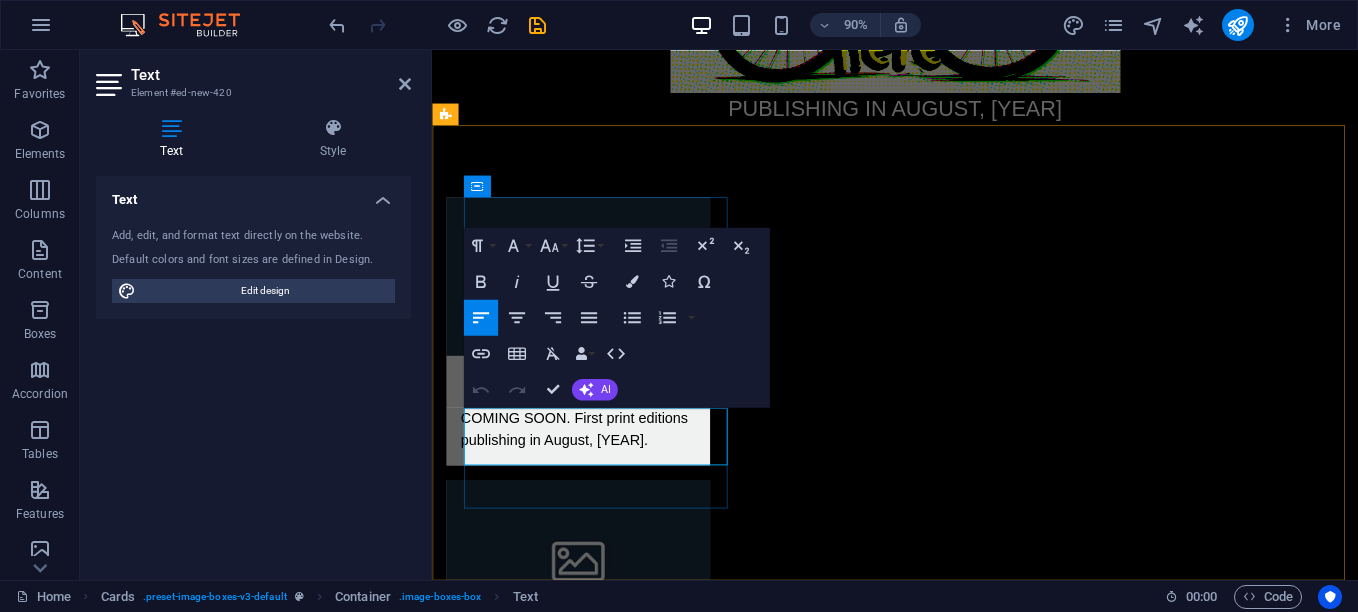 click on "COMING SOON. First print editions publishing in August, [YEAR]." at bounding box center [594, 471] 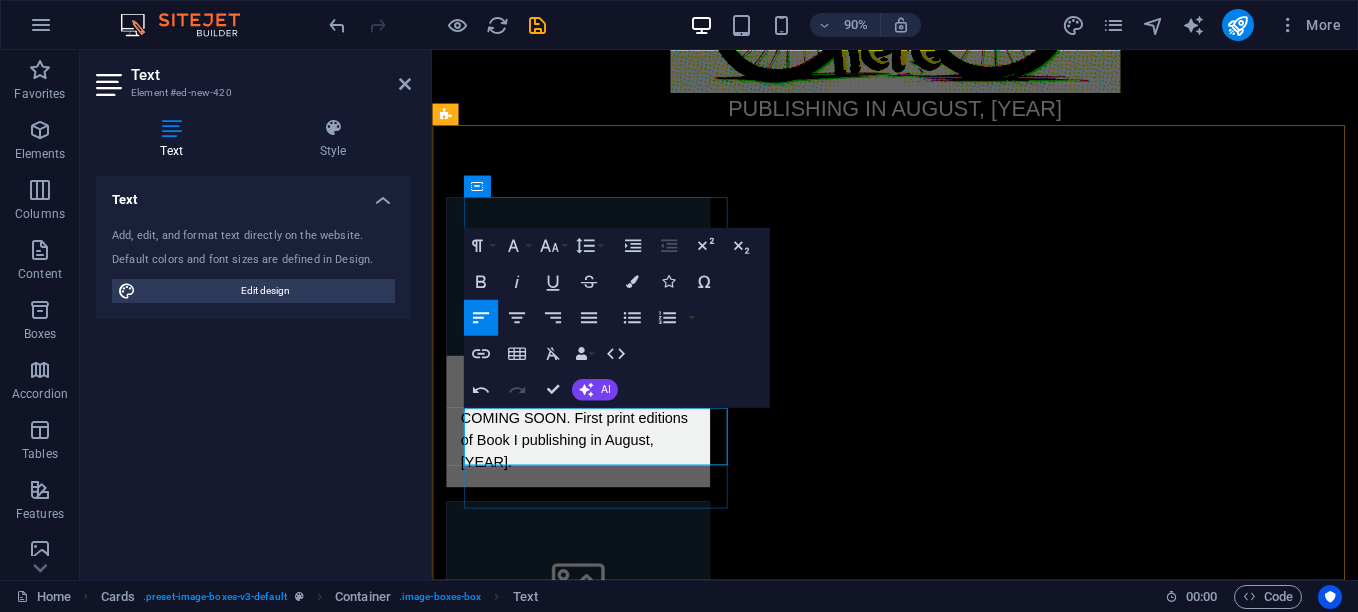 click on "COMING SOON. First print editions of Book I publishing in August, [YEAR]." at bounding box center [594, 483] 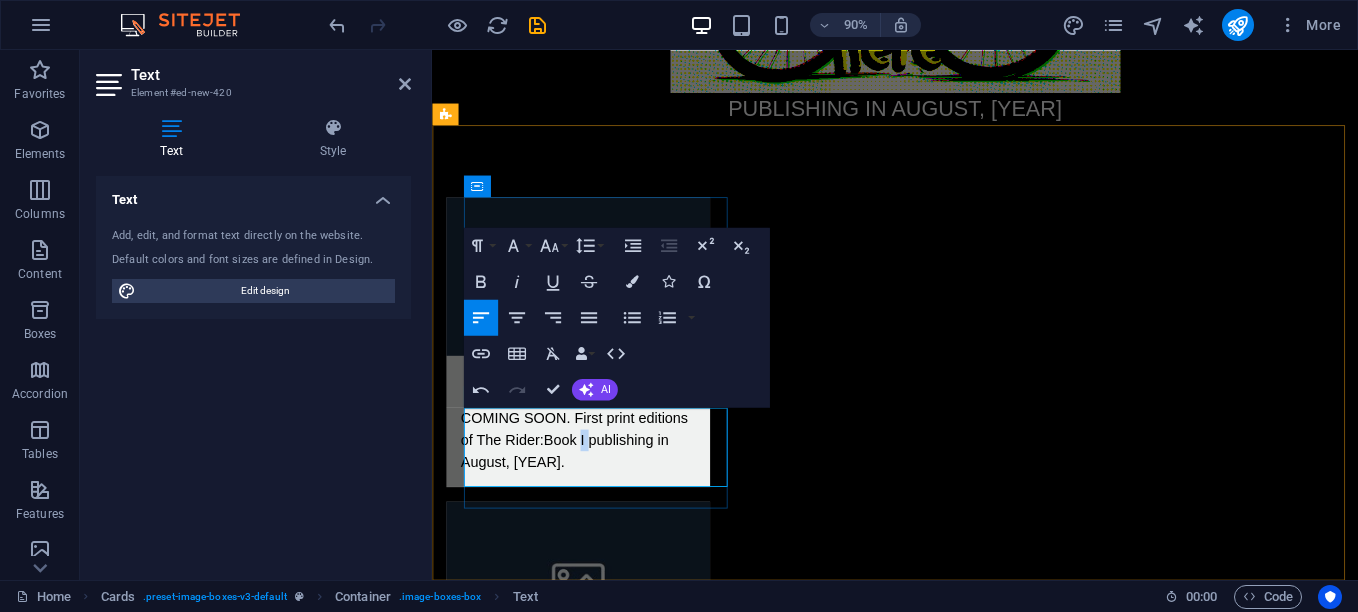 click on "COMING SOON. First print editions of The Rider:  Book I publishing in August, [YEAR]." at bounding box center [594, 483] 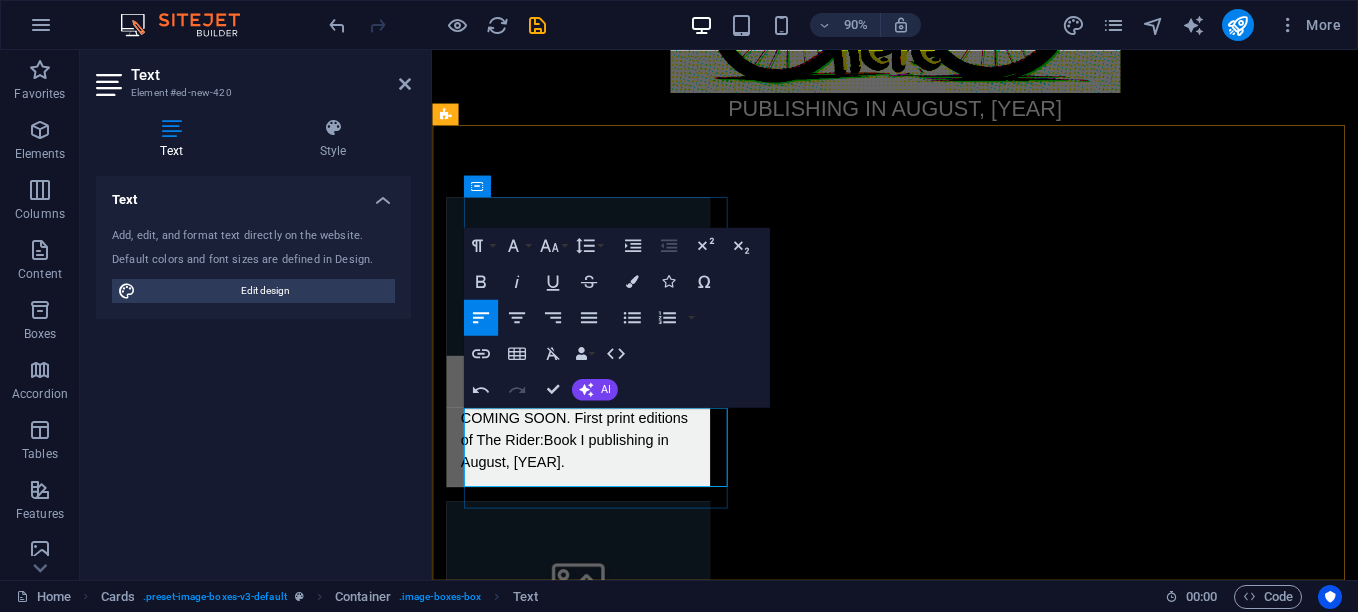click on "COMING SOON. First print editions of The Rider:  Book I publishing in August, [YEAR]." at bounding box center [594, 483] 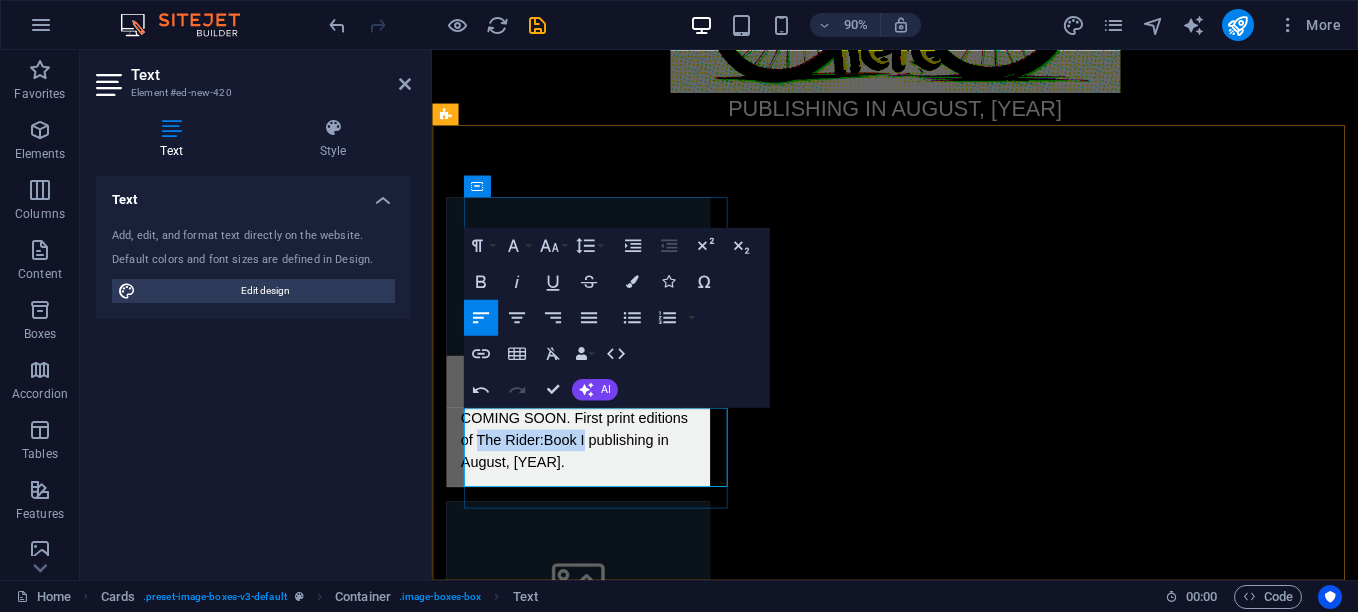 drag, startPoint x: 623, startPoint y: 478, endPoint x: 499, endPoint y: 482, distance: 124.0645 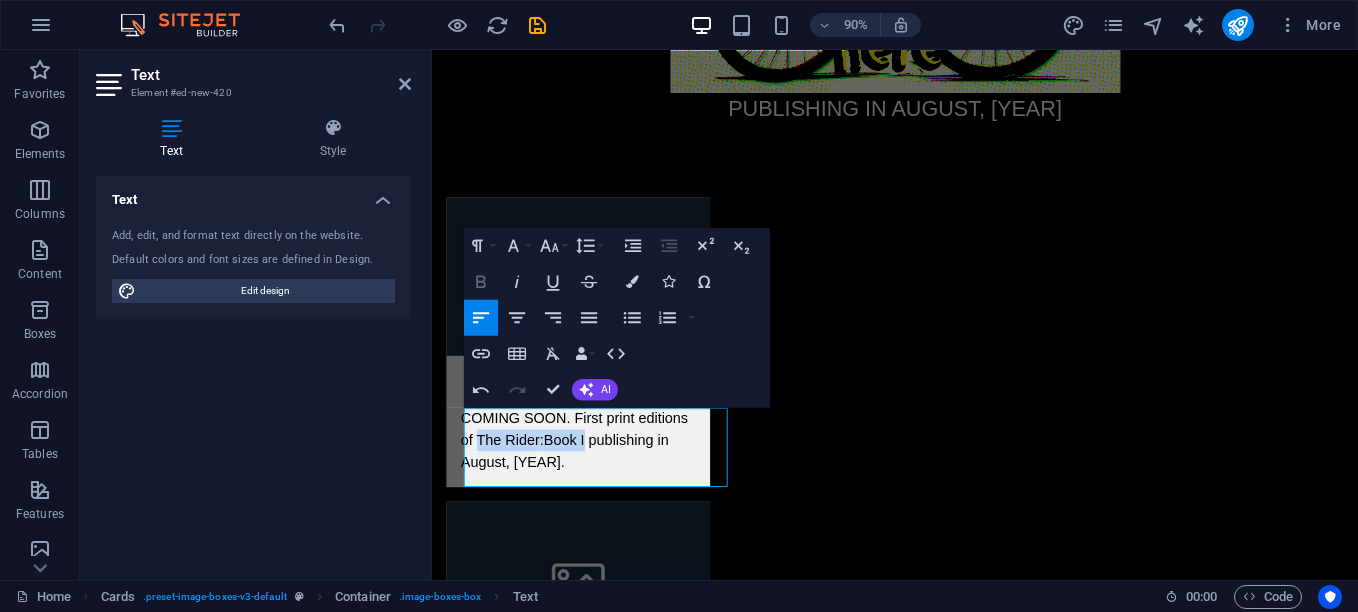 click 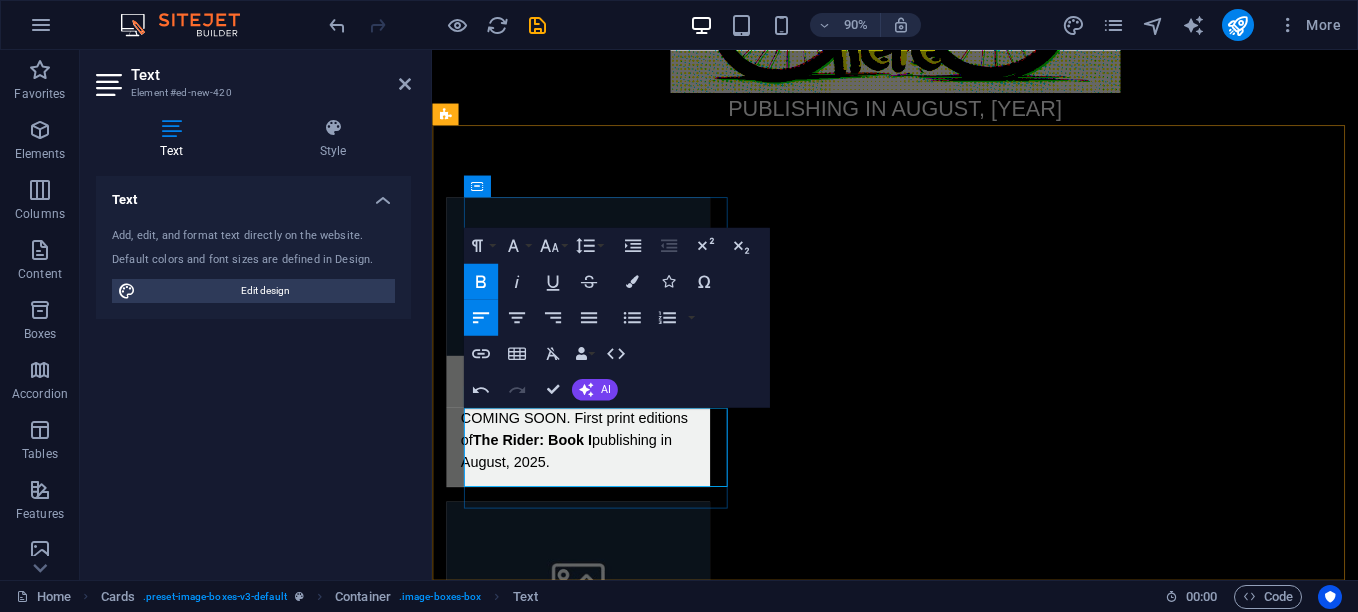 click on "COMING SOON. First print editions of The Rider: Book I publishing in [MONTH], [YEAR]." at bounding box center (594, 483) 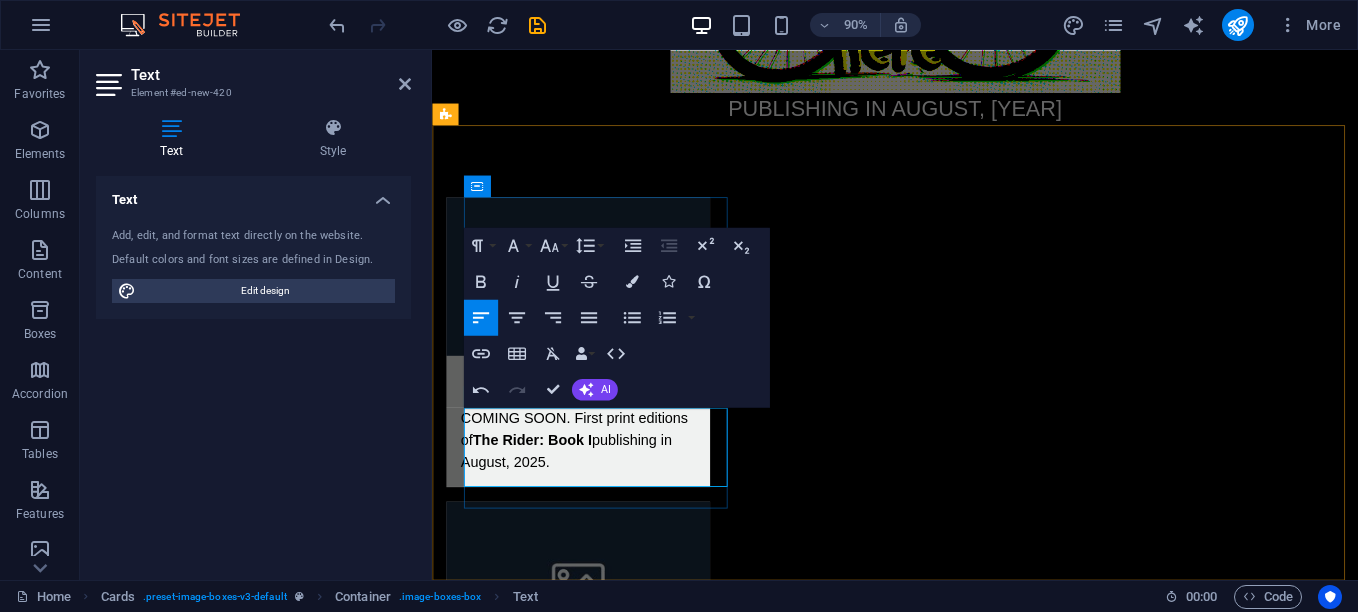 click on "The Rider: Book I" at bounding box center [543, 482] 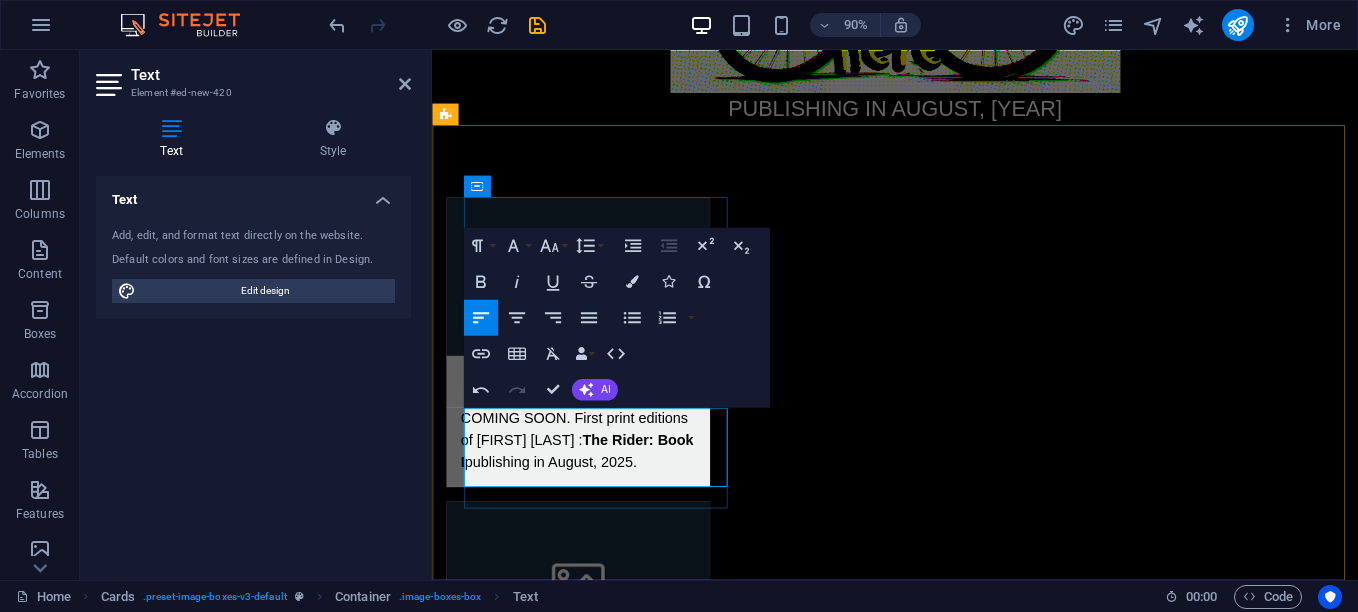 click on "COMING SOON. First print editions of [FIRST] [LAST] :  The Rider: Book I  publishing in August, [YEAR]." at bounding box center (594, 483) 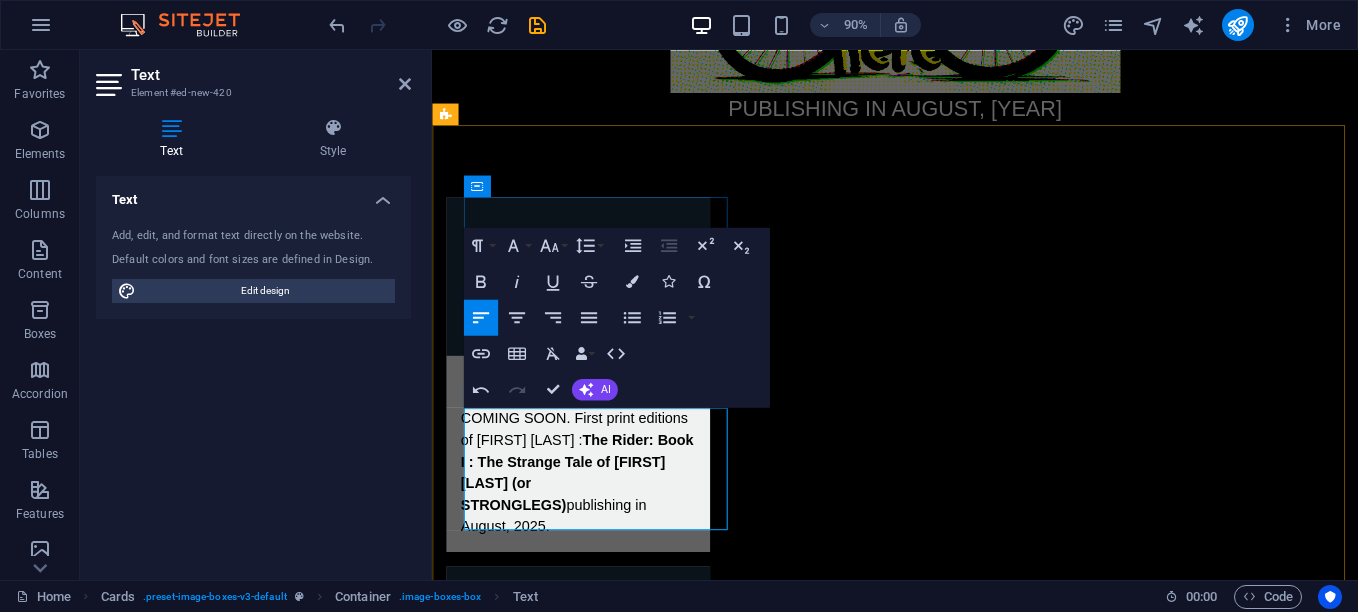 click on "The Rider: Book I : The Strange Tale of [FIRST] [LAST] (or STRONGLEGS)" at bounding box center [593, 518] 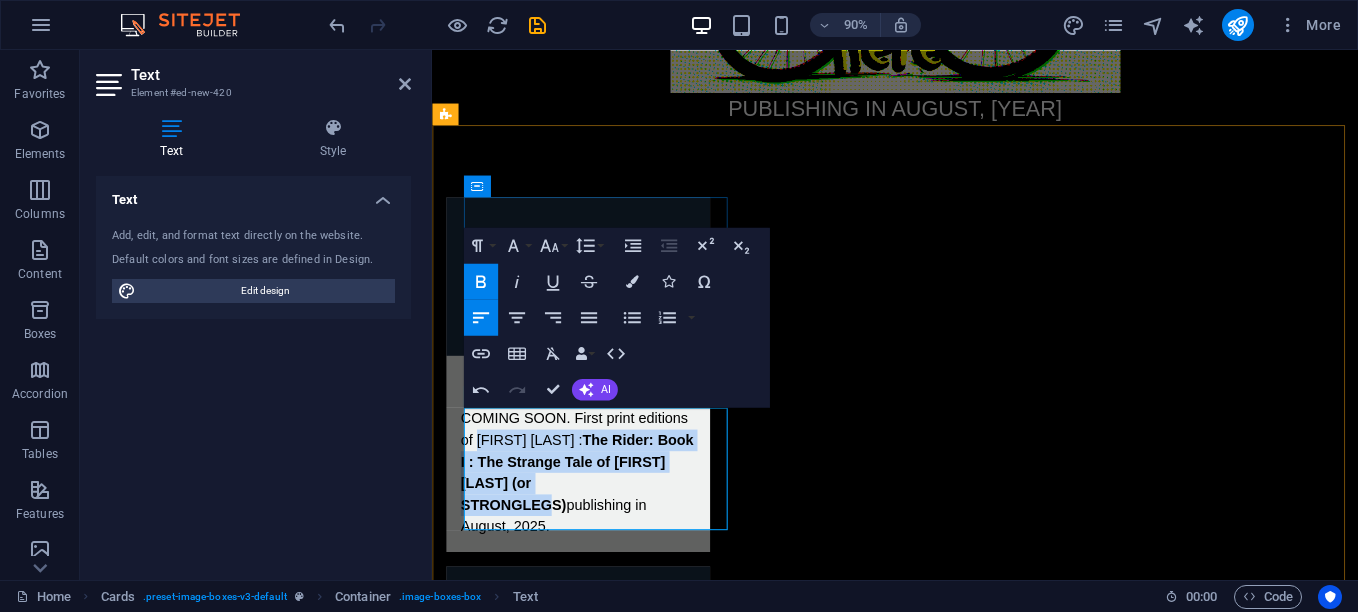 drag, startPoint x: 501, startPoint y: 481, endPoint x: 616, endPoint y: 536, distance: 127.47549 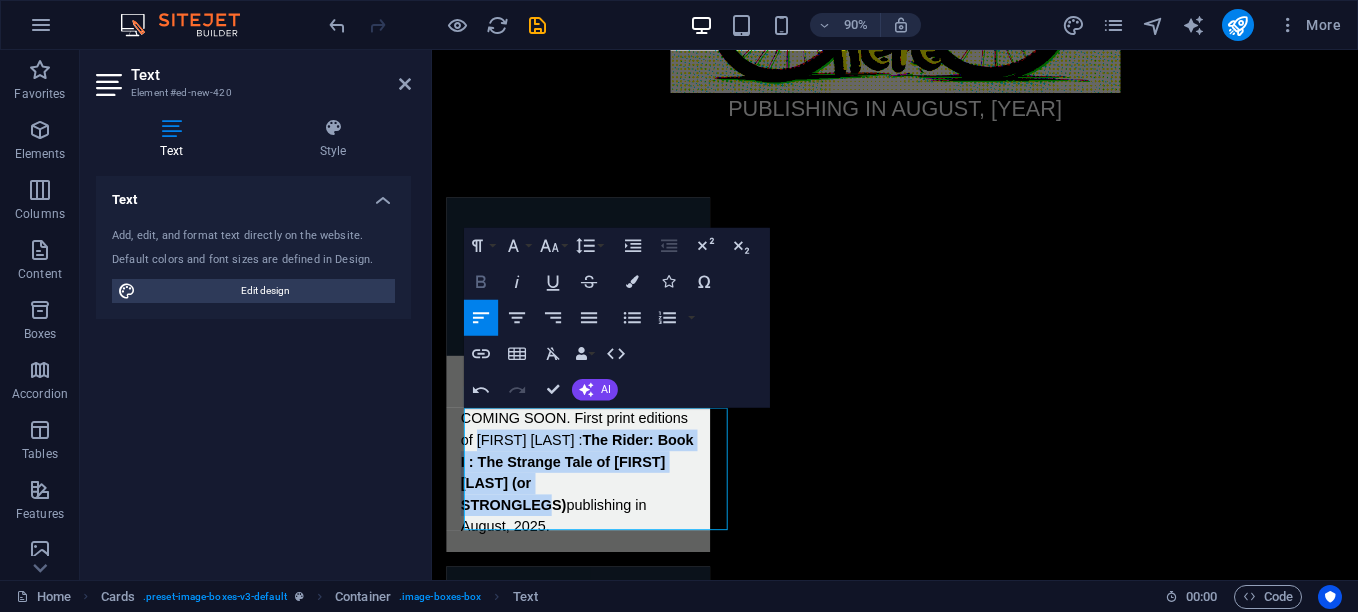 click 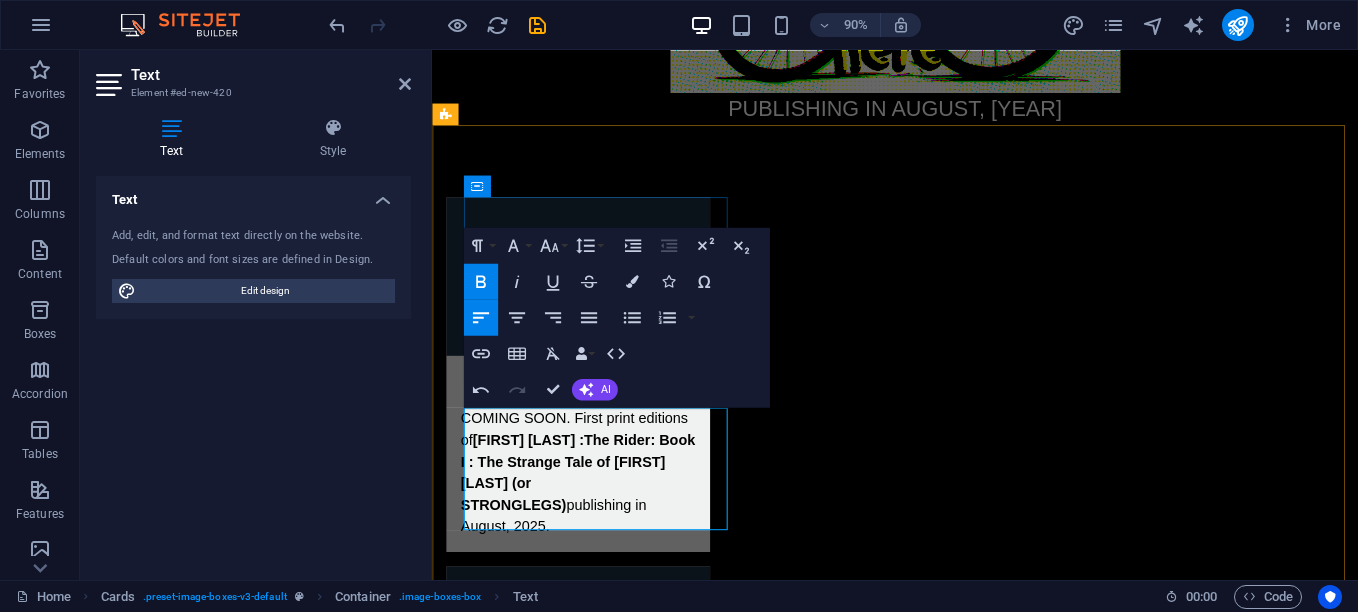 click on "COMING SOON. First print editions of  [FIRST] [LAST] :  The Rider: Book I : The Strange Tale of [FIRST] [LAST] (or STRONGLEGS)  publishing in August, [YEAR]." at bounding box center (594, 519) 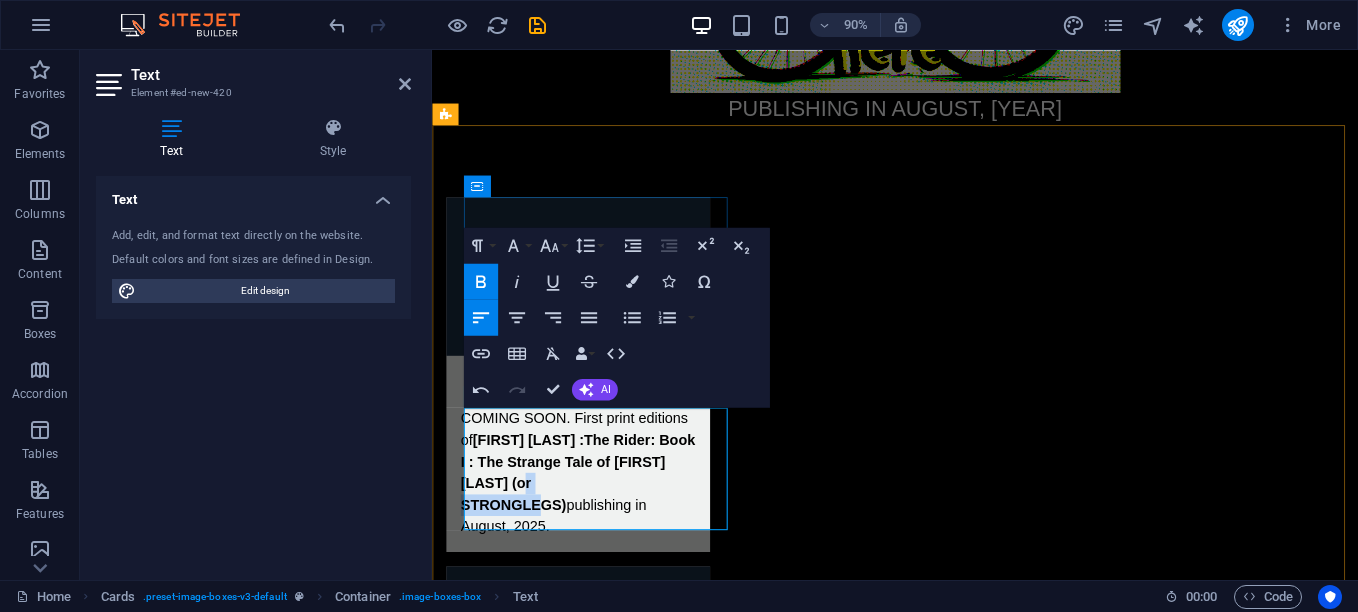 drag, startPoint x: 606, startPoint y: 528, endPoint x: 510, endPoint y: 527, distance: 96.00521 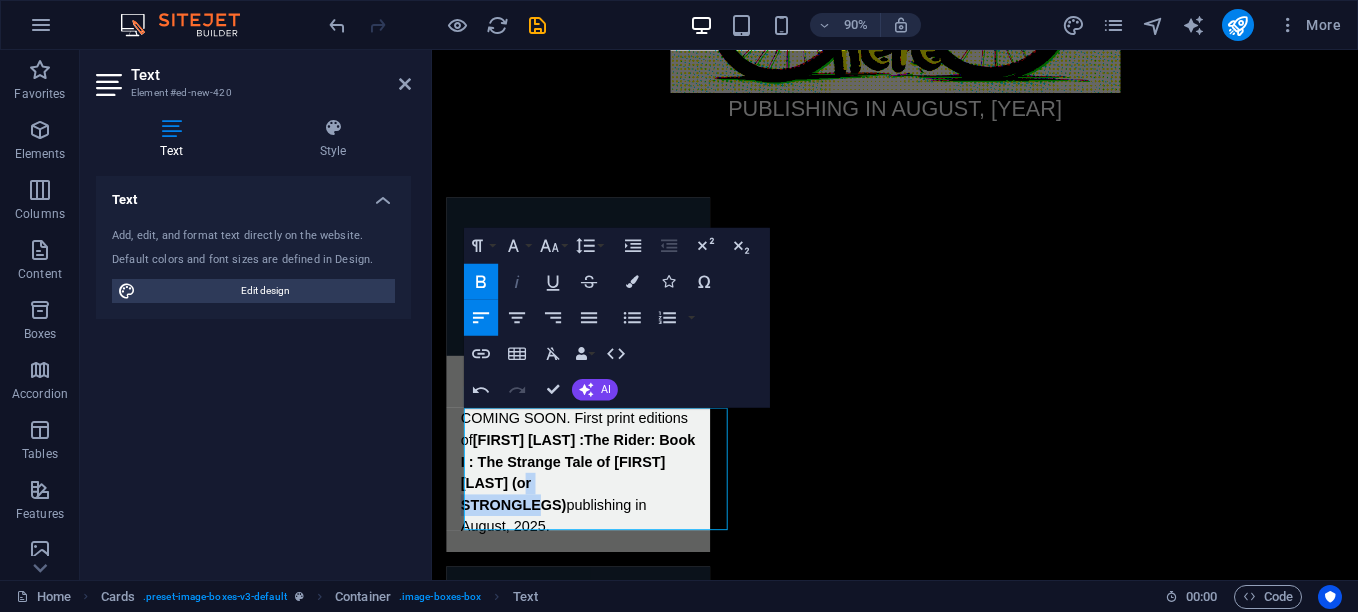 click 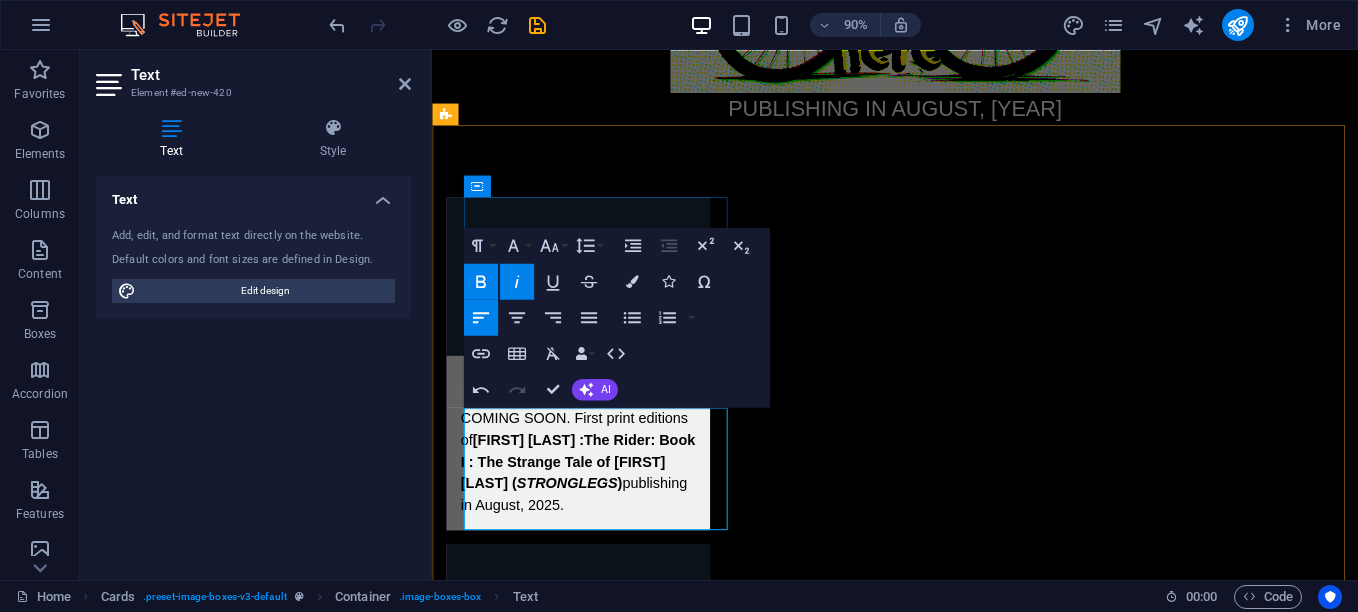 click on "COMING SOON. First print editions of  [FIRST] [LAST] :  The Rider: Book I : The Strange Tale of [FIRST] [LAST] (or  STRONGLEGS )  publishing in August, [YEAR]." at bounding box center (594, 507) 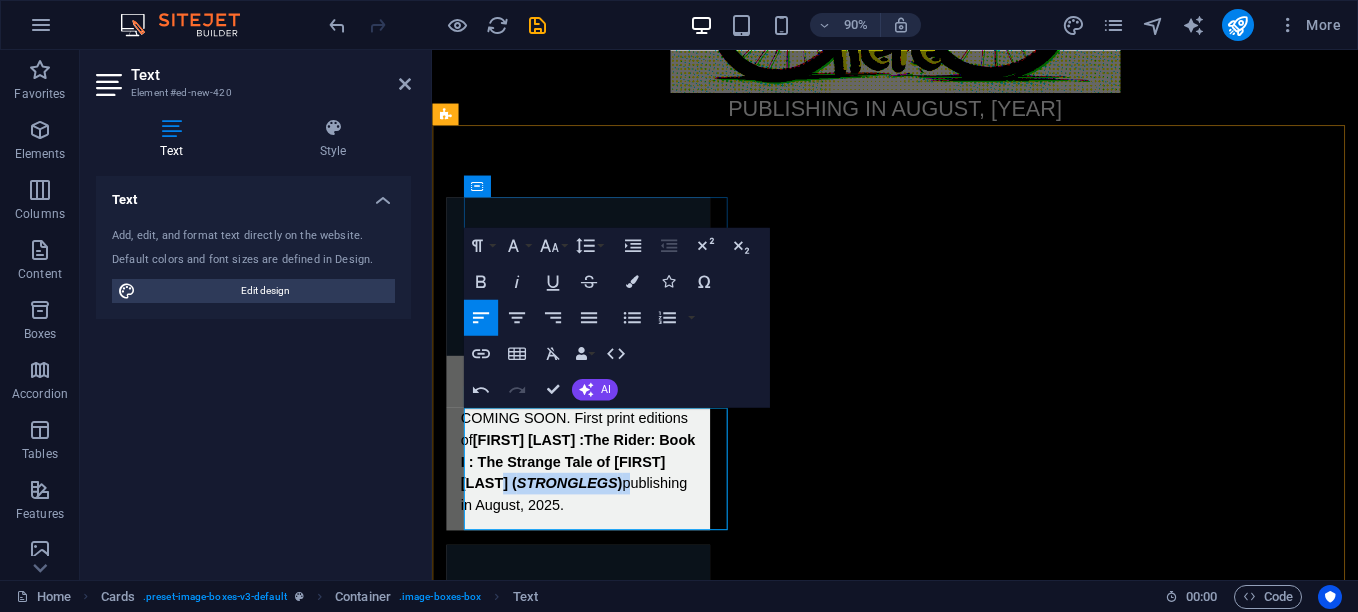 drag, startPoint x: 619, startPoint y: 529, endPoint x: 479, endPoint y: 523, distance: 140.12851 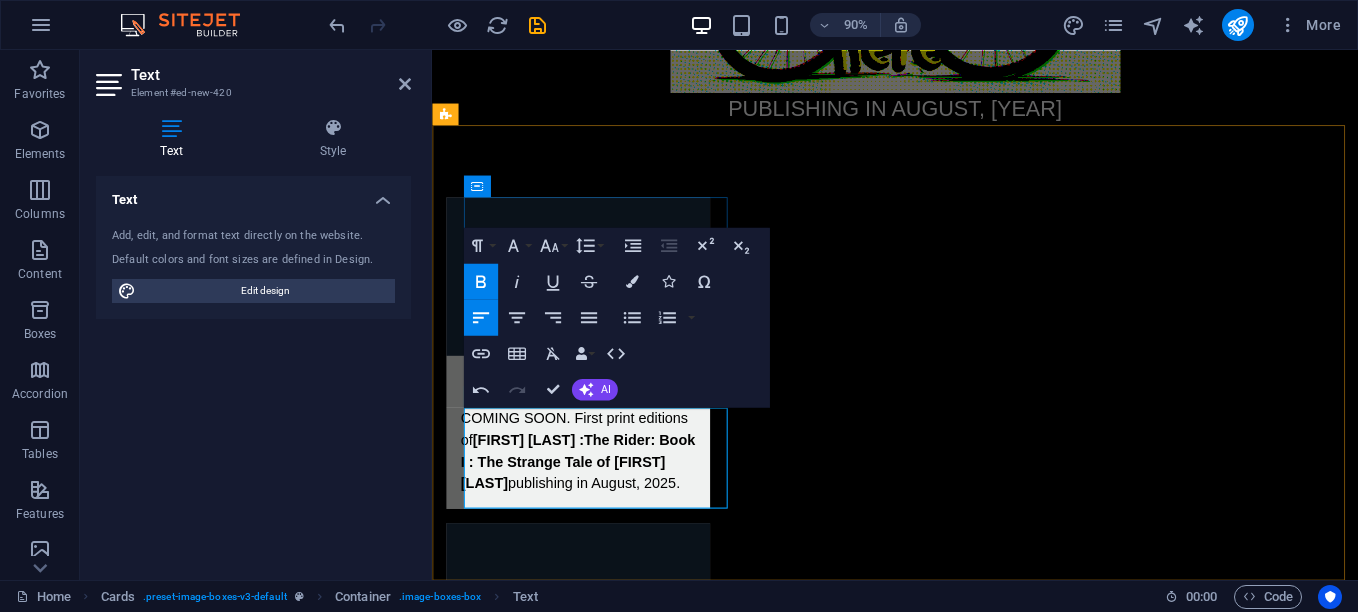 click on "The Rider: Book I : The Strange Tale o" at bounding box center [594, 495] 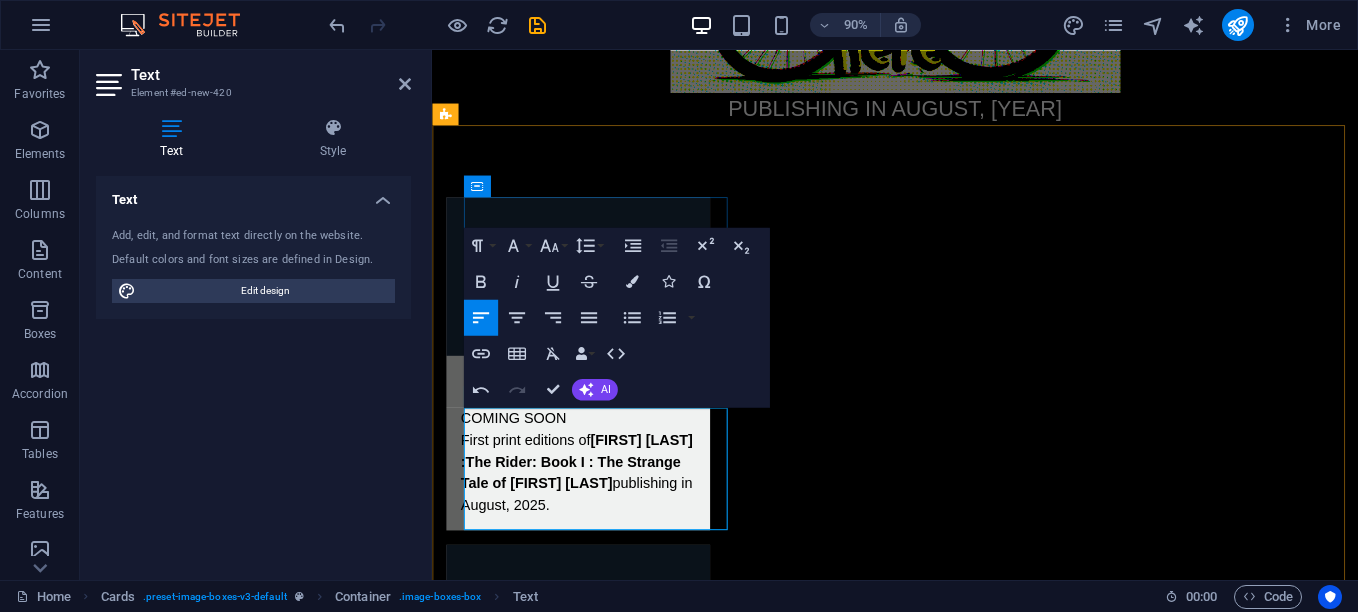 click on "COMING SOON" at bounding box center (594, 459) 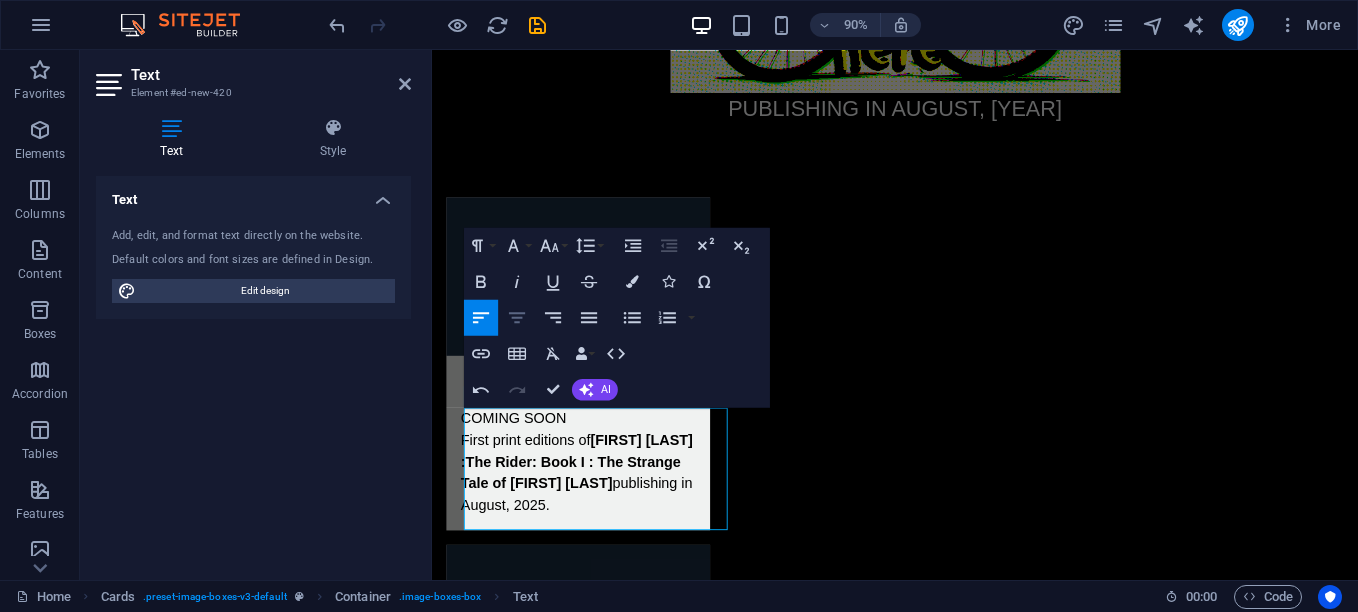 click 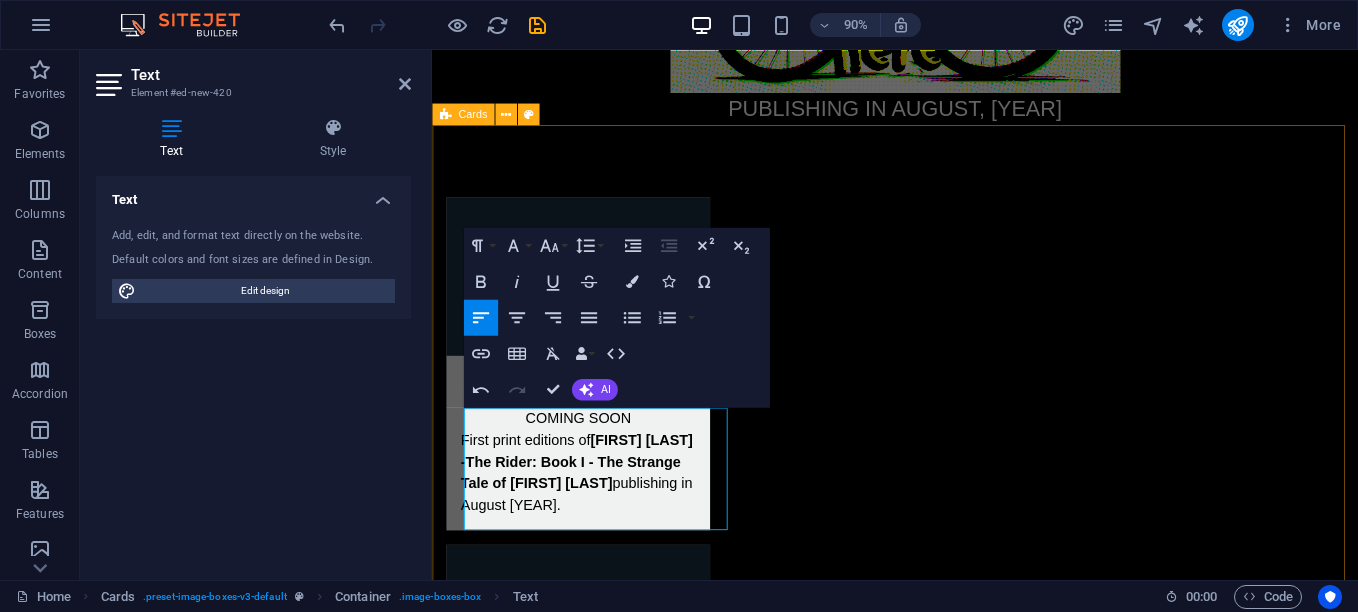 click on "Books and Audio COMING SOON First print editions of  [FIRST] [LAST] -  The Rider: Book I - The Strange Tale of [FIRST] [LAST]  publishing in August [YEAR]. Board Game Lorem ipsum dolor sit amet, consectetuer adipiscing elit. Aenean commodo ligula eget dolor. Lorem ipsum dolor sit amet. TCG Lorem ipsum dolor sit amet, consectetuer adipiscing elit. Aenean commodo ligula eget dolor. Lorem ipsum dolor sit amet." at bounding box center [946, 760] 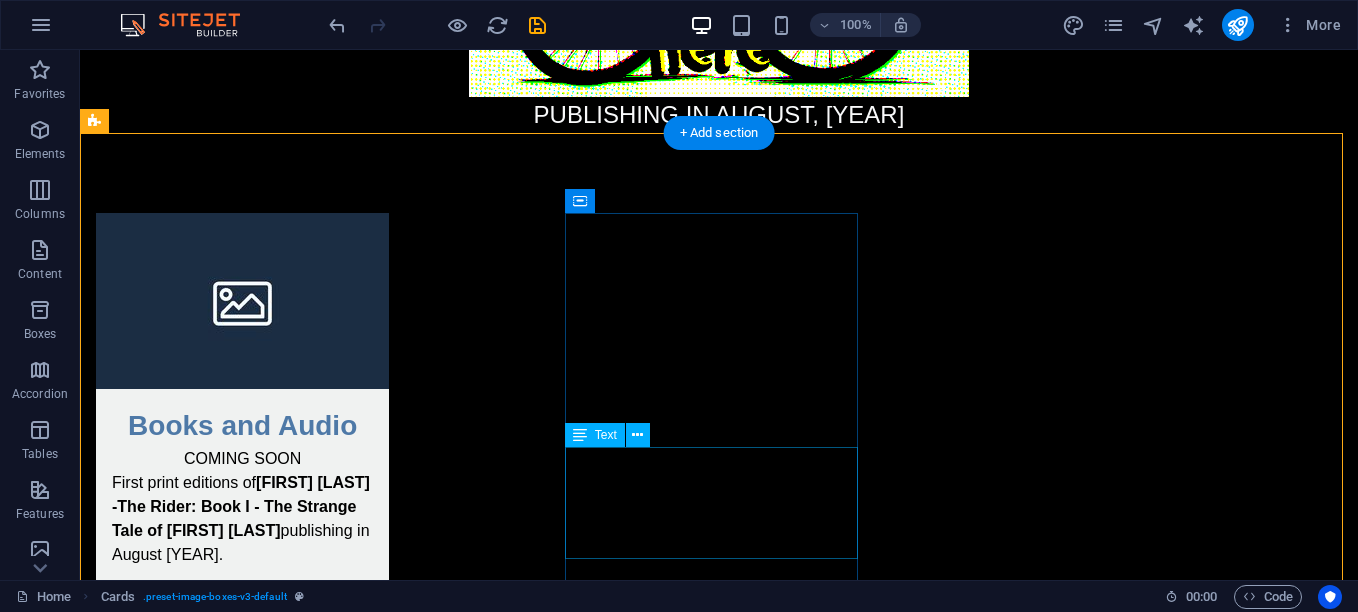 click on "Lorem ipsum dolor sit amet, consectetuer adipiscing elit. Aenean commodo ligula eget dolor. Lorem ipsum dolor sit amet." at bounding box center [242, 889] 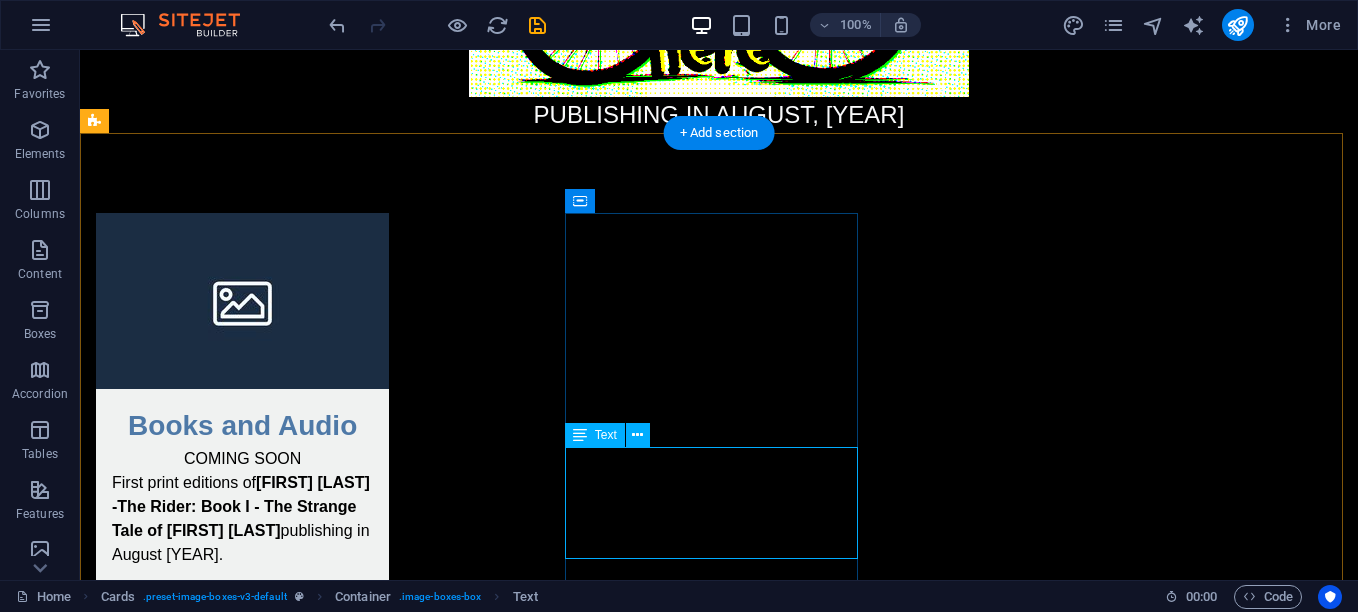 click on "Lorem ipsum dolor sit amet, consectetuer adipiscing elit. Aenean commodo ligula eget dolor. Lorem ipsum dolor sit amet." at bounding box center (242, 889) 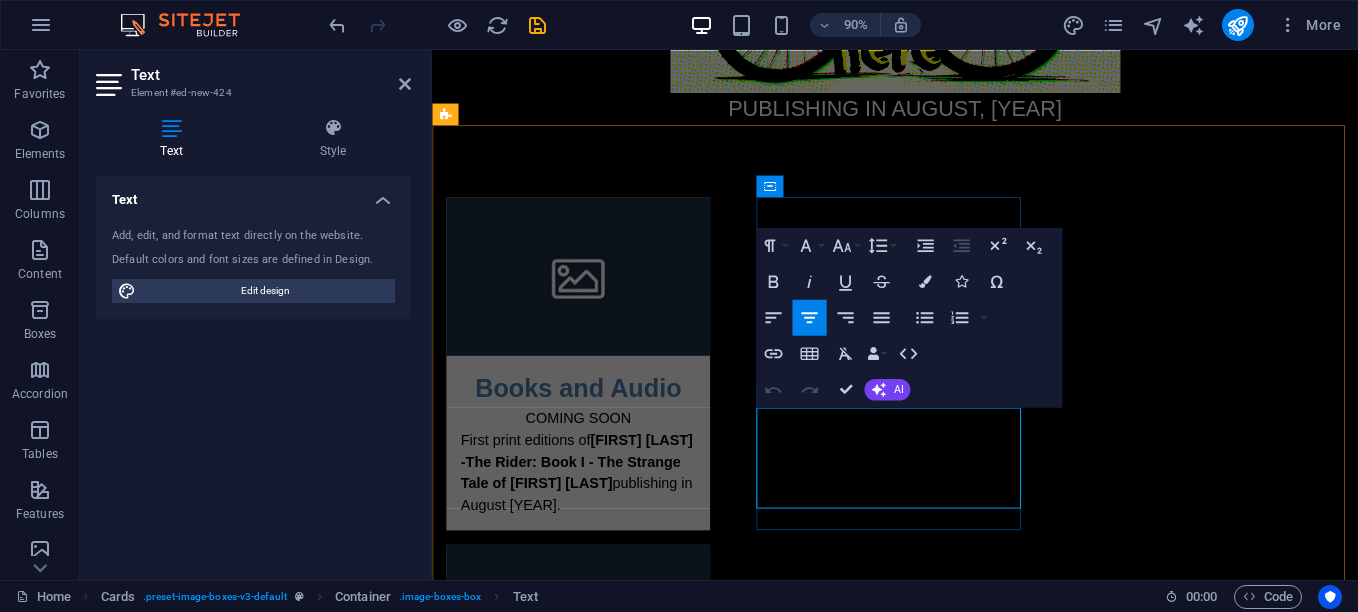 type 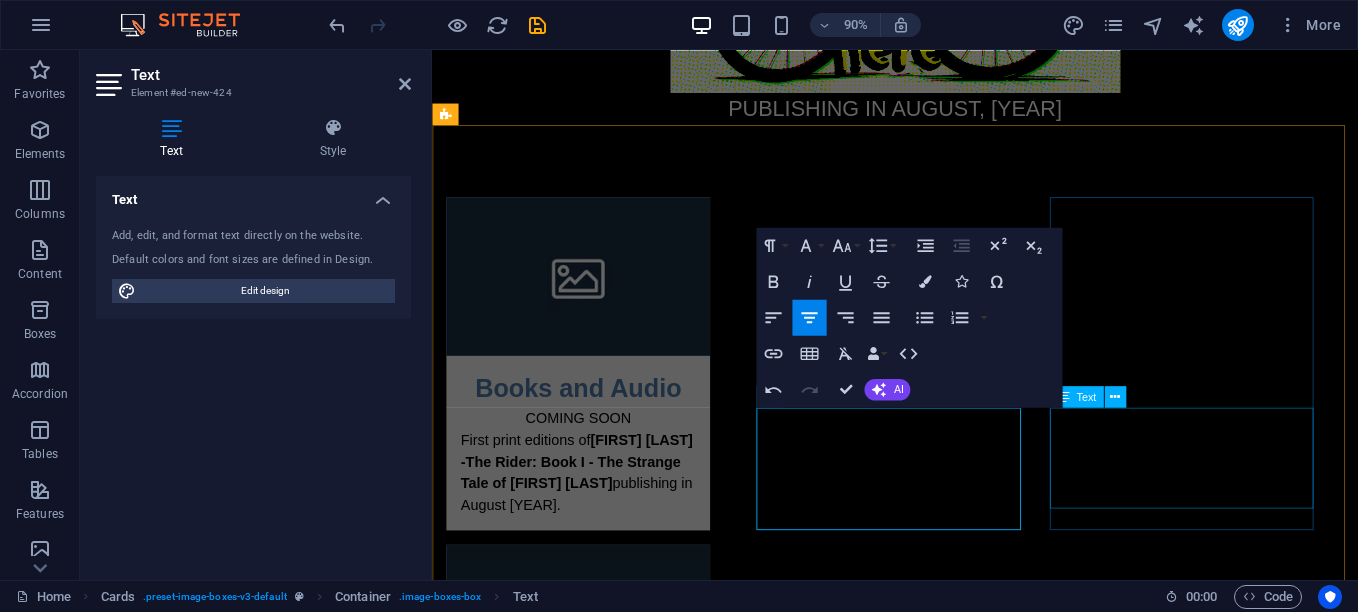 click on "Lorem ipsum dolor sit amet, consectetuer adipiscing elit. Aenean commodo ligula eget dolor. Lorem ipsum dolor sit amet." at bounding box center (594, 1276) 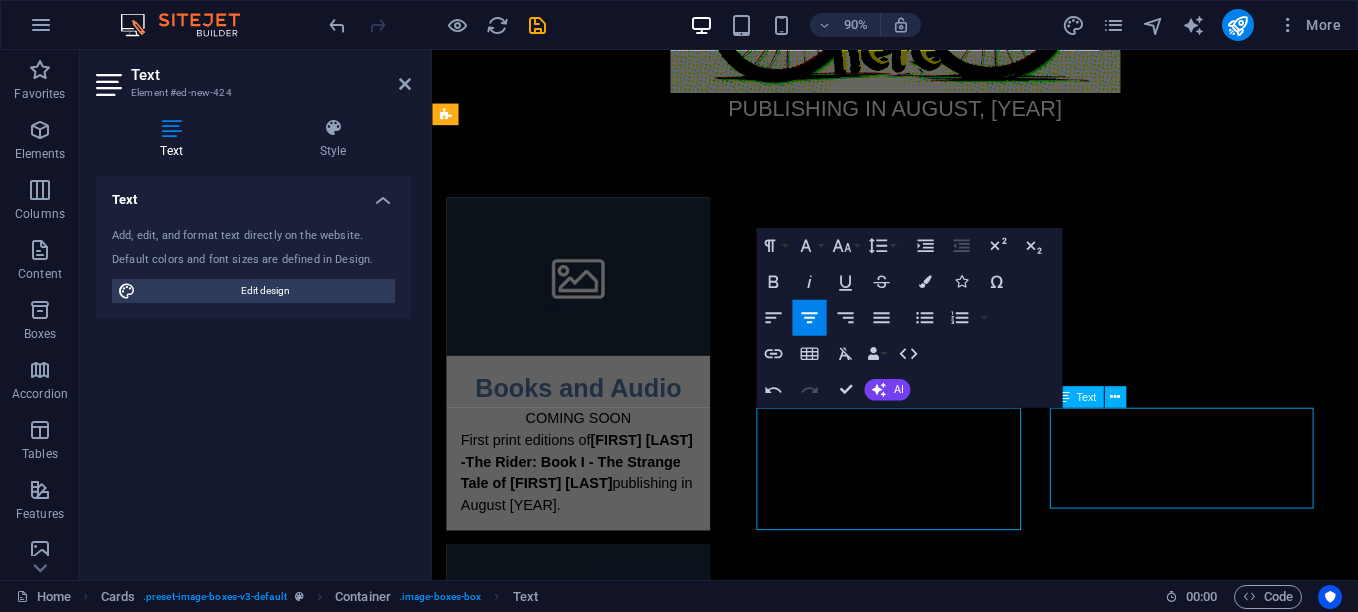 click on "Lorem ipsum dolor sit amet, consectetuer adipiscing elit. Aenean commodo ligula eget dolor. Lorem ipsum dolor sit amet." at bounding box center (594, 1276) 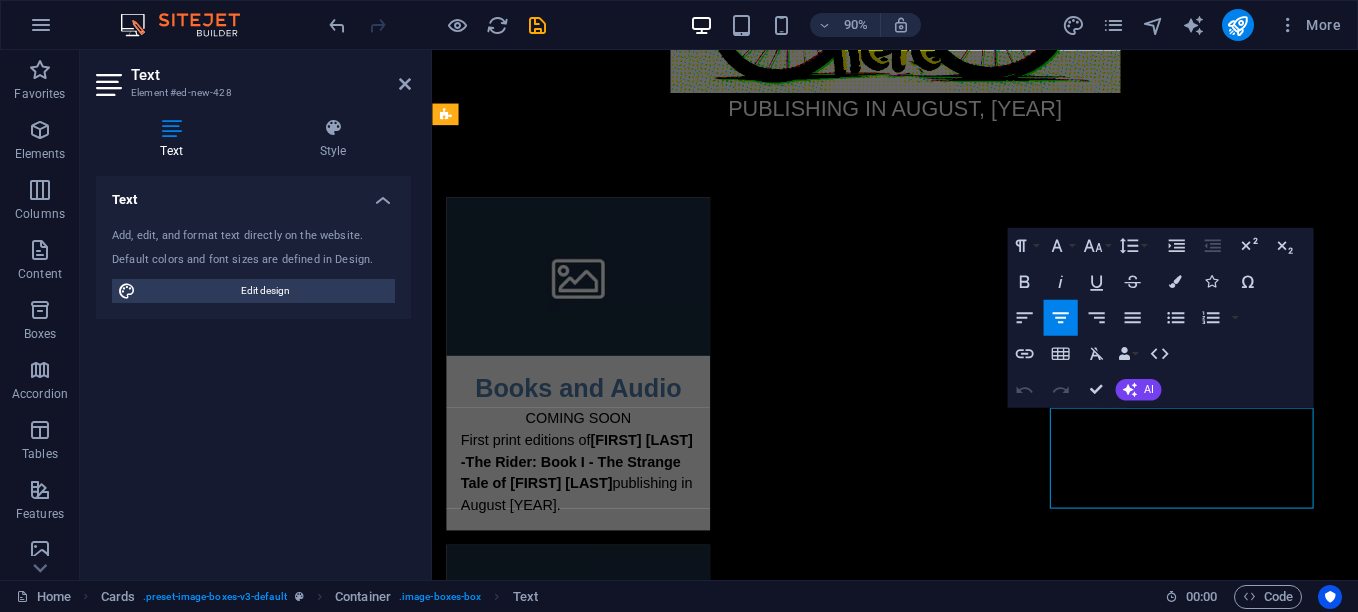 type 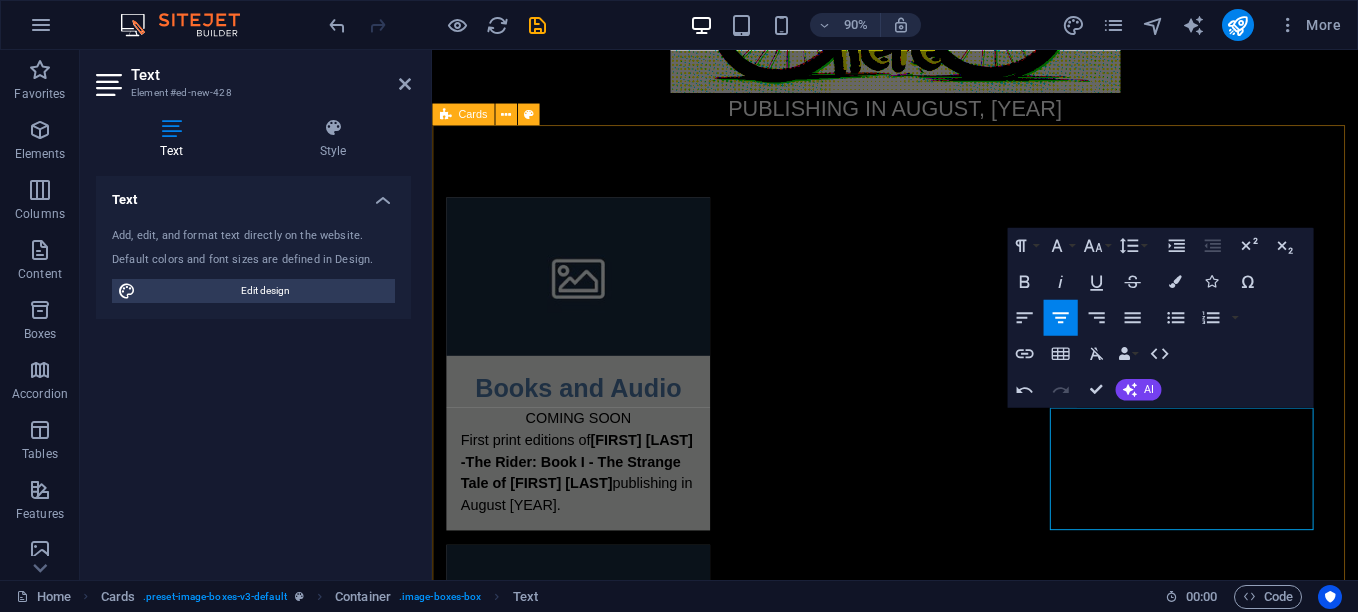 click on "Books and Audio COMING SOON First print editions of  [FIRST] [LAST] -  The Rider: Book I - The Strange Tale of [FIRST] [LAST]  publishing in August [YEAR]. Board Game [YEAR] Lorem ipsum dolor sit amet, consectetuer adipiscing elit. Aenean commodo ligula eget dolor. Lorem ipsum dolor sit amet. TCG [YEAR] Lorem ipsum dolor sit amet, consectetuer adipiscing elit. Aenean commodo ligula eget dolor. Lorem ipsum dolor sit amet." at bounding box center [946, 784] 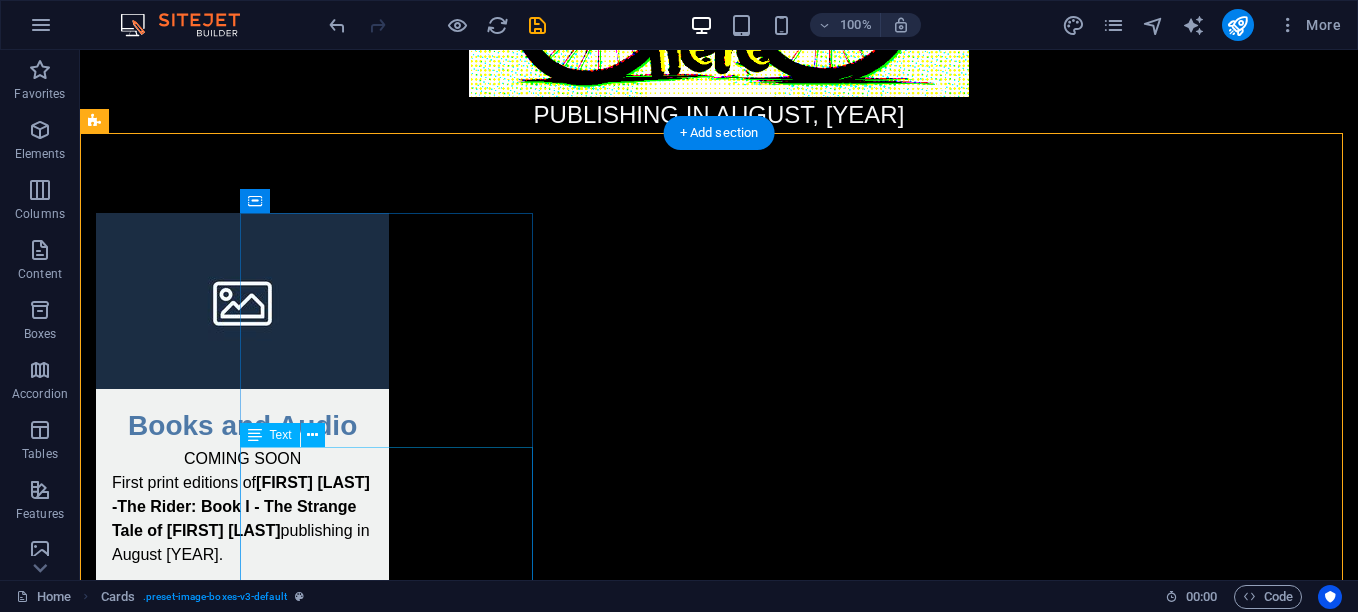 click on "COMING SOON First print editions of  [FIRST] [LAST] -  The Rider: Book I - The Strange Tale of [FIRST] [LAST]  publishing in August [YEAR]." at bounding box center [242, 515] 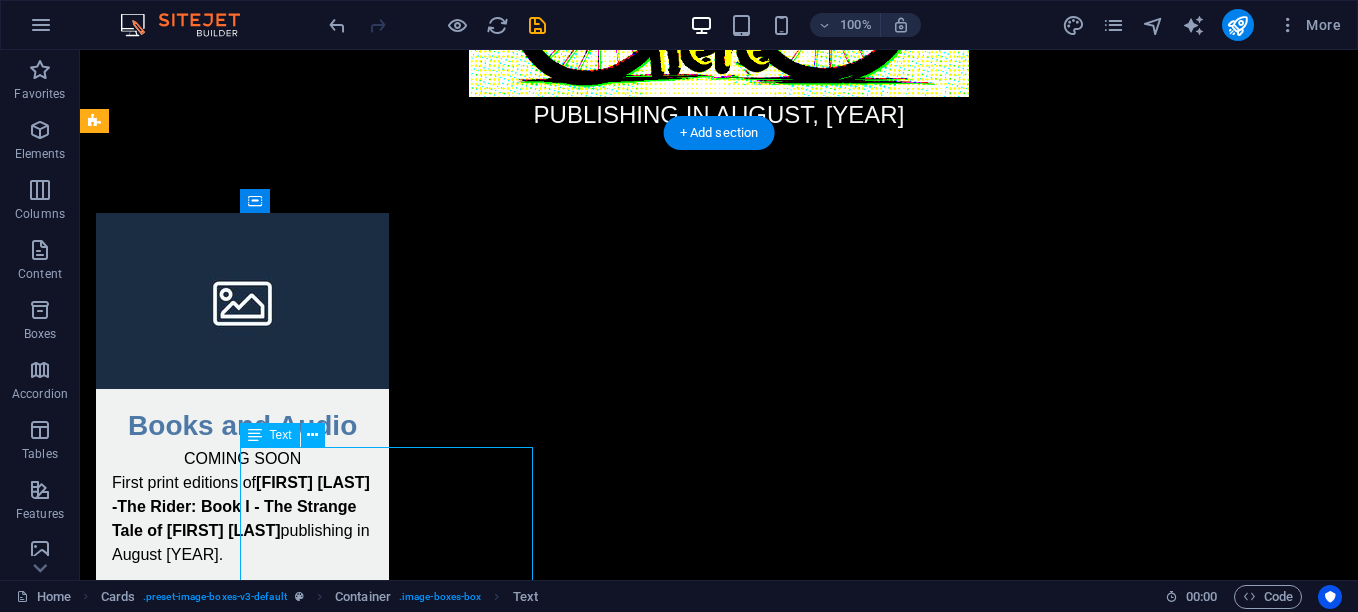 click on "COMING SOON First print editions of  [FIRST] [LAST] -  The Rider: Book I - The Strange Tale of [FIRST] [LAST]  publishing in August [YEAR]." at bounding box center (242, 515) 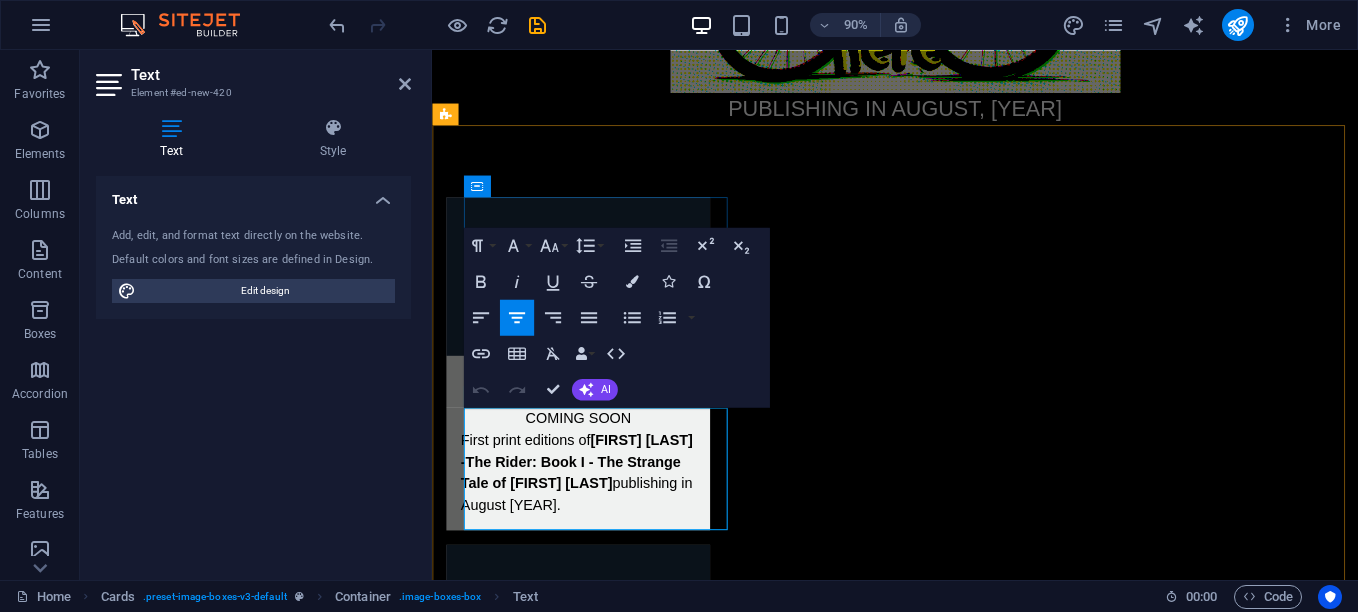 click on "First print editions of  [FIRST] [LAST] -  The Rider: Book I - The Strange Tale of [FIRST] [LAST]  publishing in August [YEAR]." at bounding box center (594, 519) 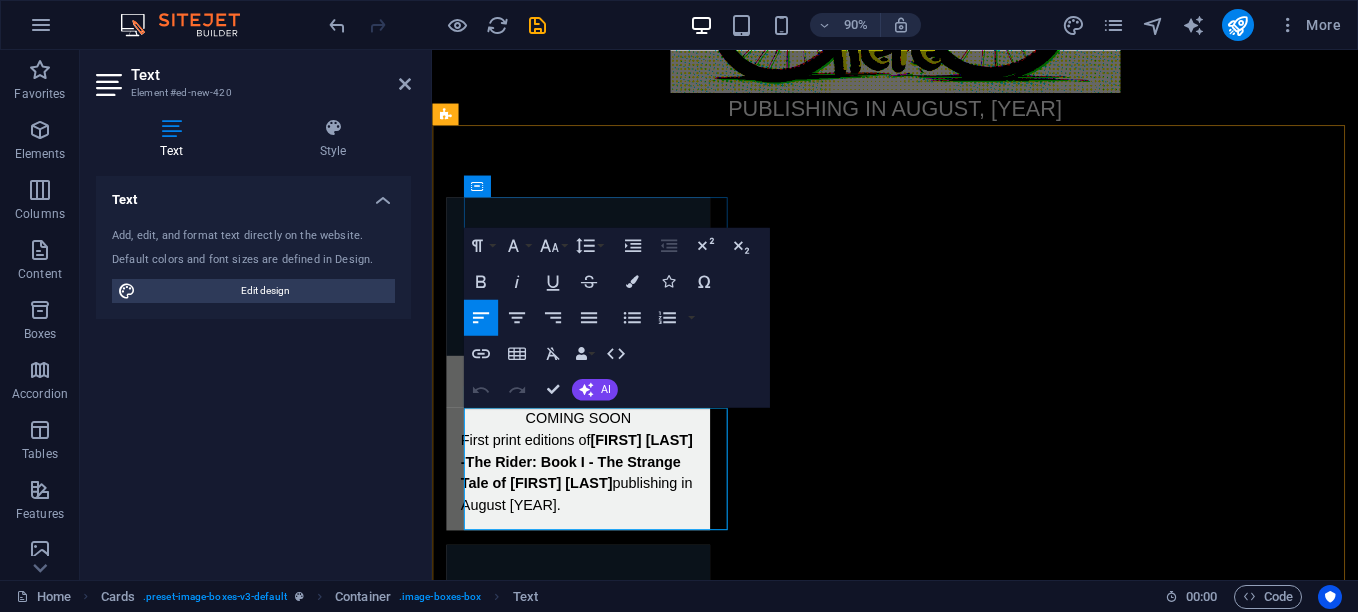 type 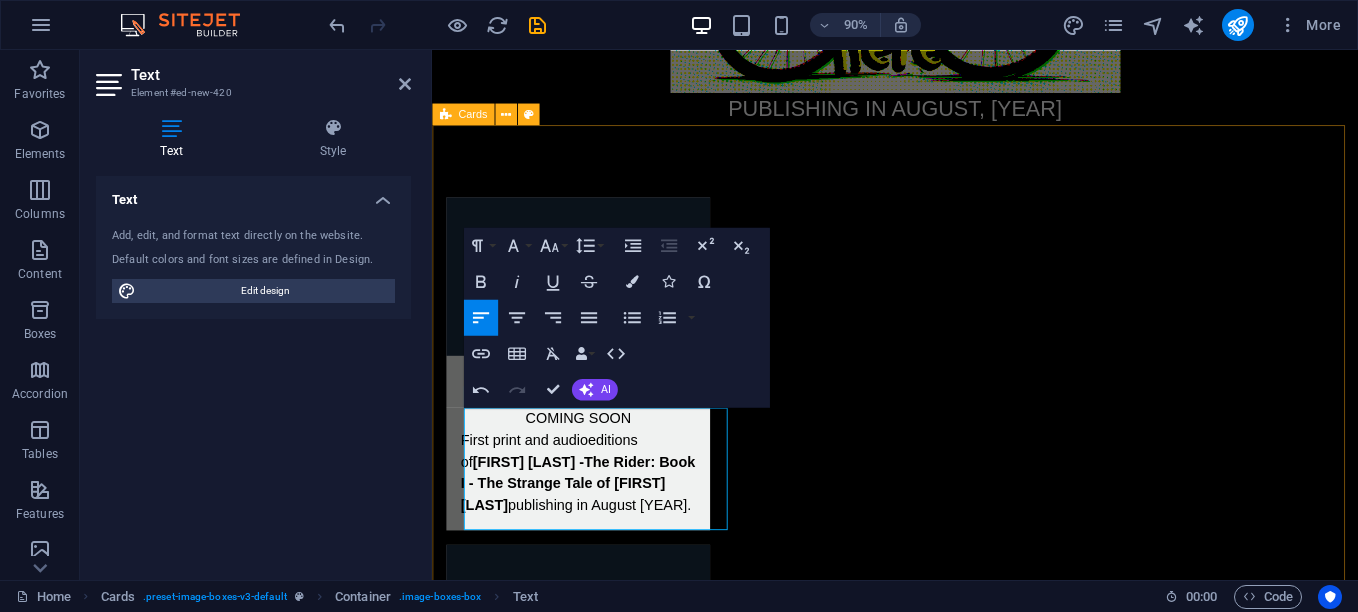 click on "Books and Audio COMING SOON First print and audio  editions of  [FIRST] [LAST] -  The Rider: Book I - The Strange Tale of [FIRST] [LAST]  publishing in August [YEAR]. Board Game [YEAR] Lorem ipsum dolor sit amet, consectetuer adipiscing elit. Aenean commodo ligula eget dolor. Lorem ipsum dolor sit amet. TCG [YEAR] Lorem ipsum dolor sit amet, consectetuer adipiscing elit. Aenean commodo ligula eget dolor. Lorem ipsum dolor sit amet." at bounding box center [946, 784] 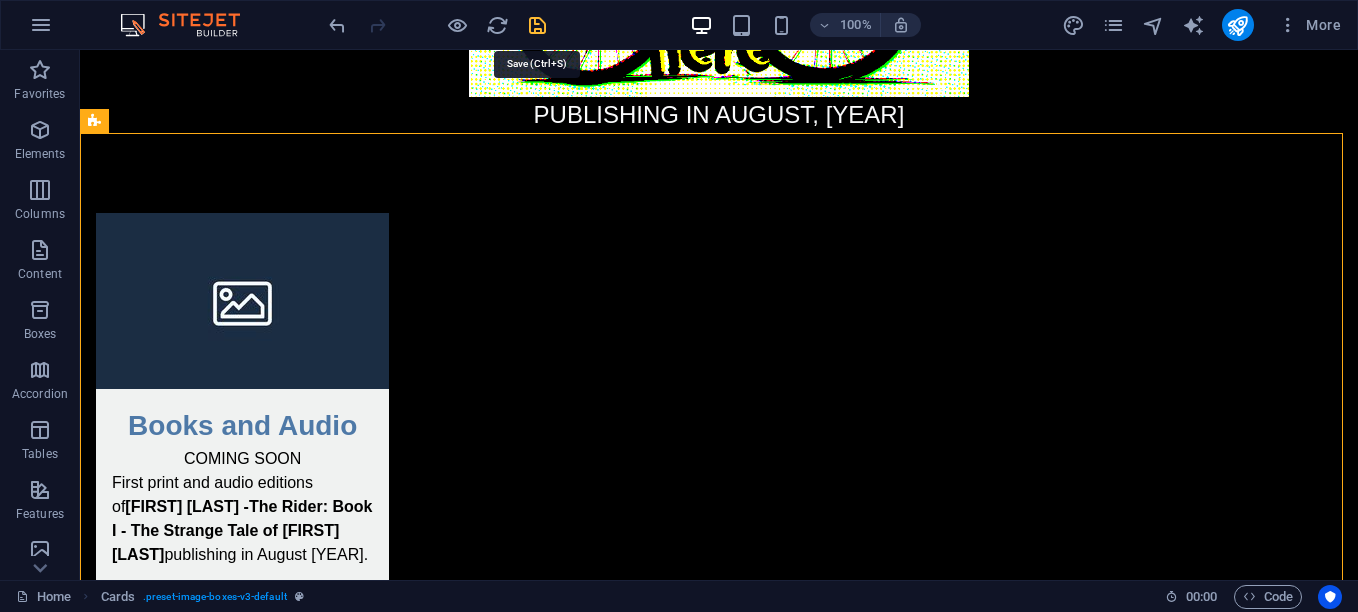 click at bounding box center (537, 25) 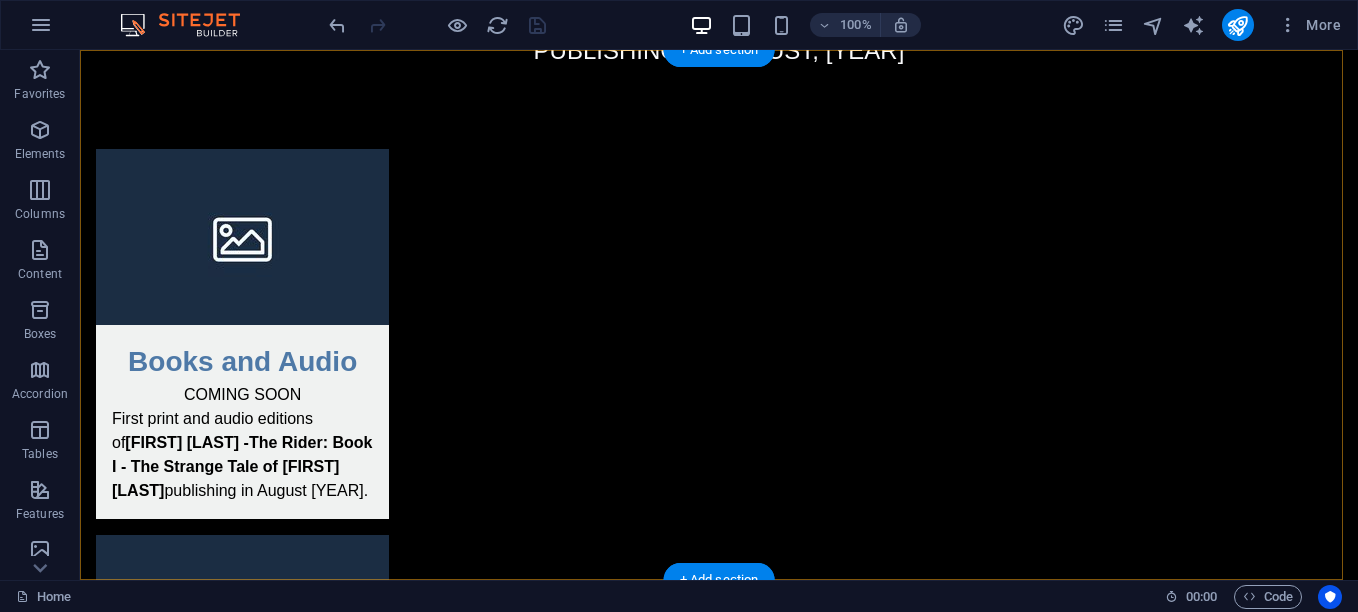 scroll, scrollTop: 536, scrollLeft: 0, axis: vertical 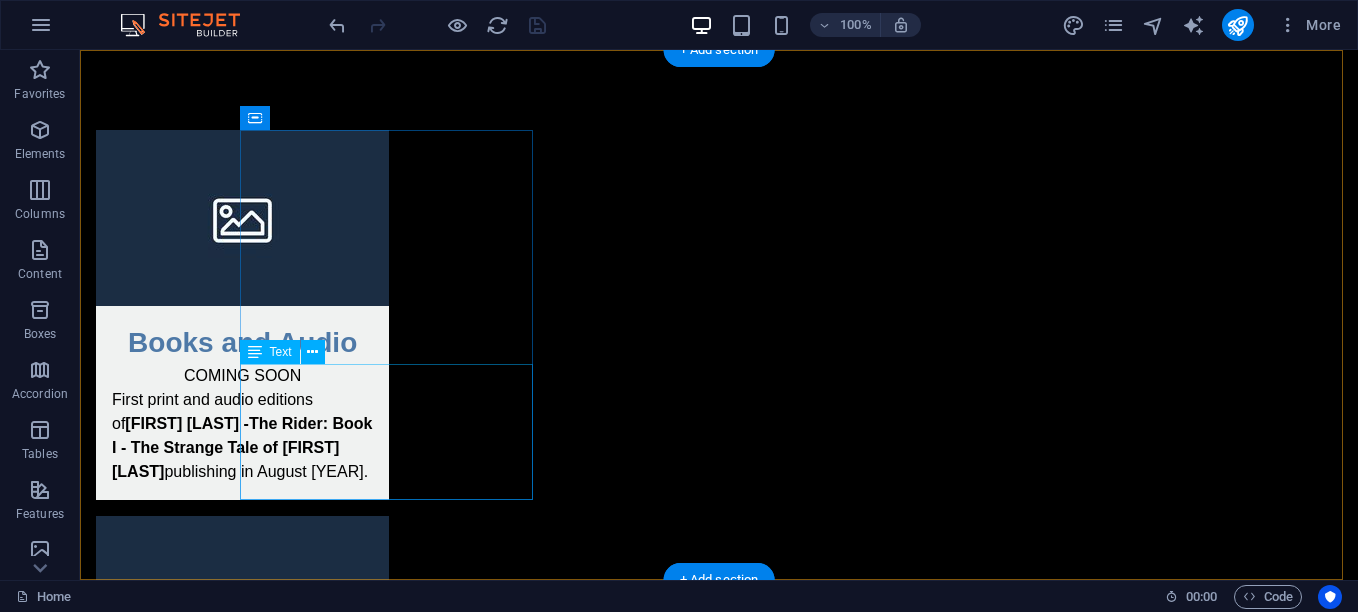 click on "COMING SOON First print and audio editions of  [FIRST] [LAST] -  The Rider: Book I - The Strange Tale of [FIRST] [LAST]  publishing in August [YEAR]." at bounding box center [242, 432] 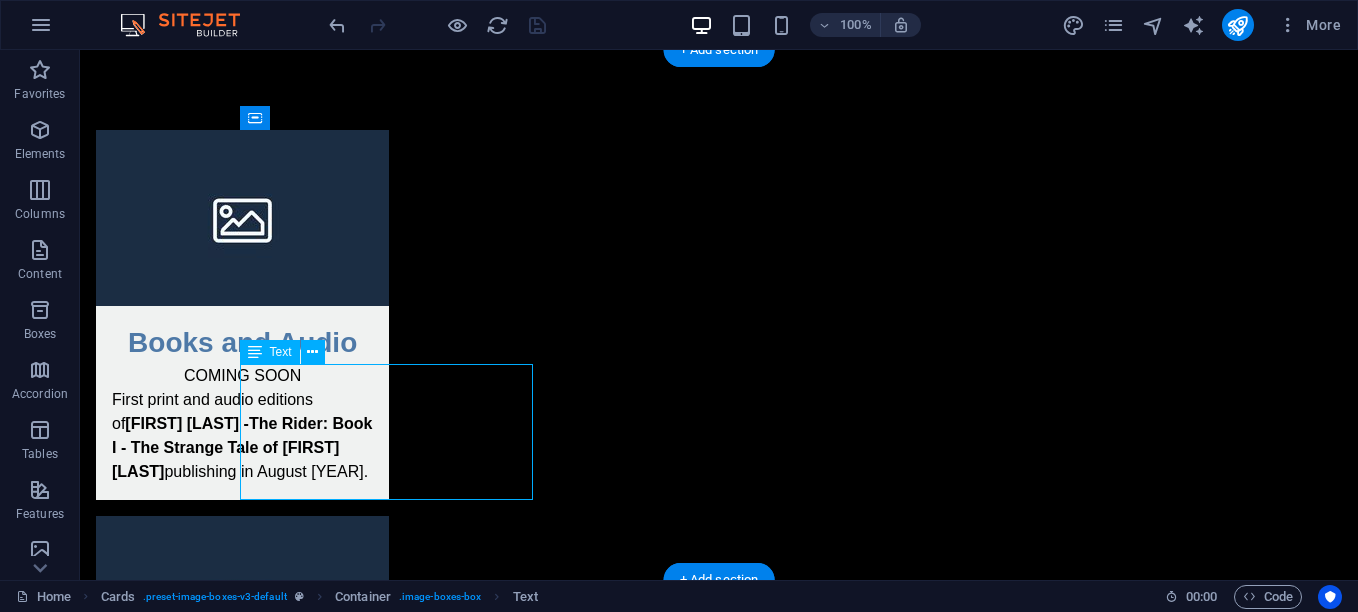 click on "COMING SOON First print and audio editions of  [FIRST] [LAST] -  The Rider: Book I - The Strange Tale of [FIRST] [LAST]  publishing in August [YEAR]." at bounding box center [242, 432] 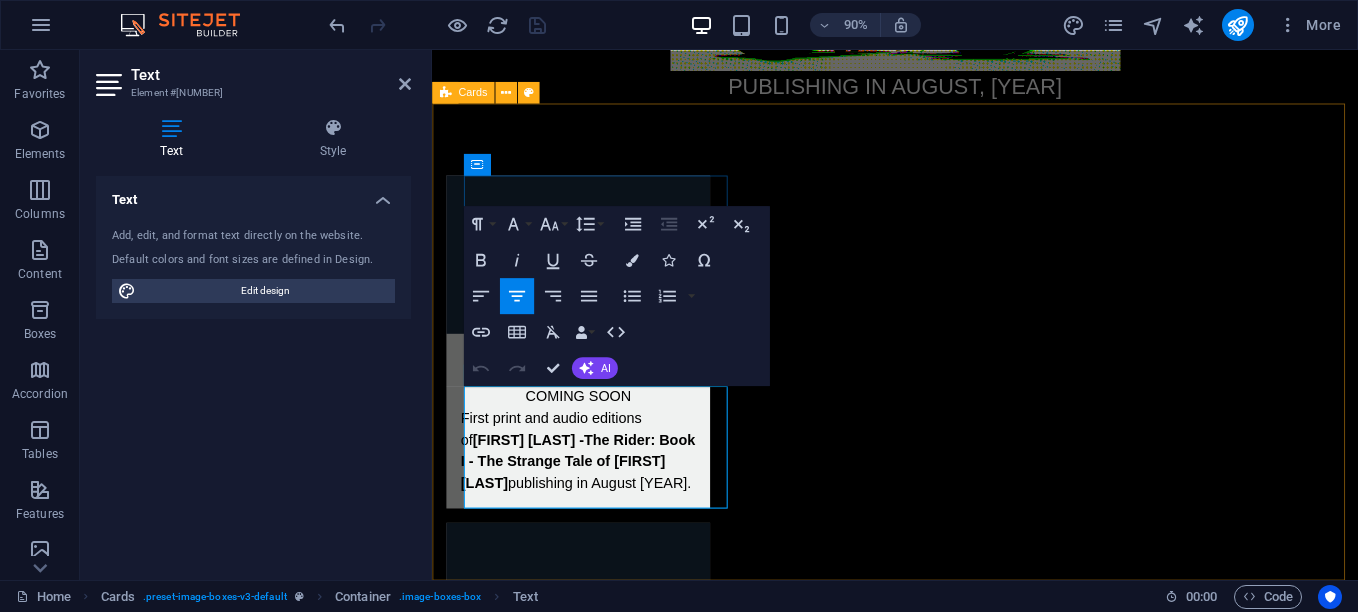 click on "The Rider: Book I - The Strange Tale of [FIRST] [LAST]" at bounding box center (594, 506) 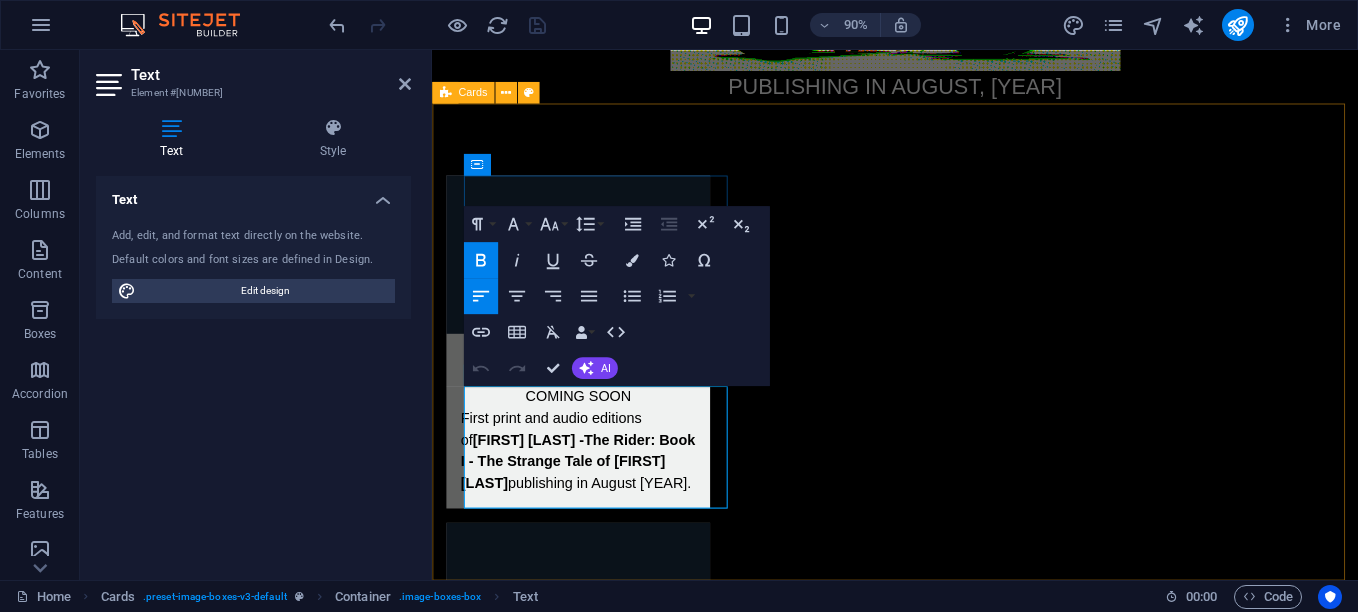 click on "First print and audio editions of  [FIRST] [LAST] -  The Rider: Book I - The Strange Tale of [FIRST] [LAST]  publishing in August [YEAR]." at bounding box center [594, 495] 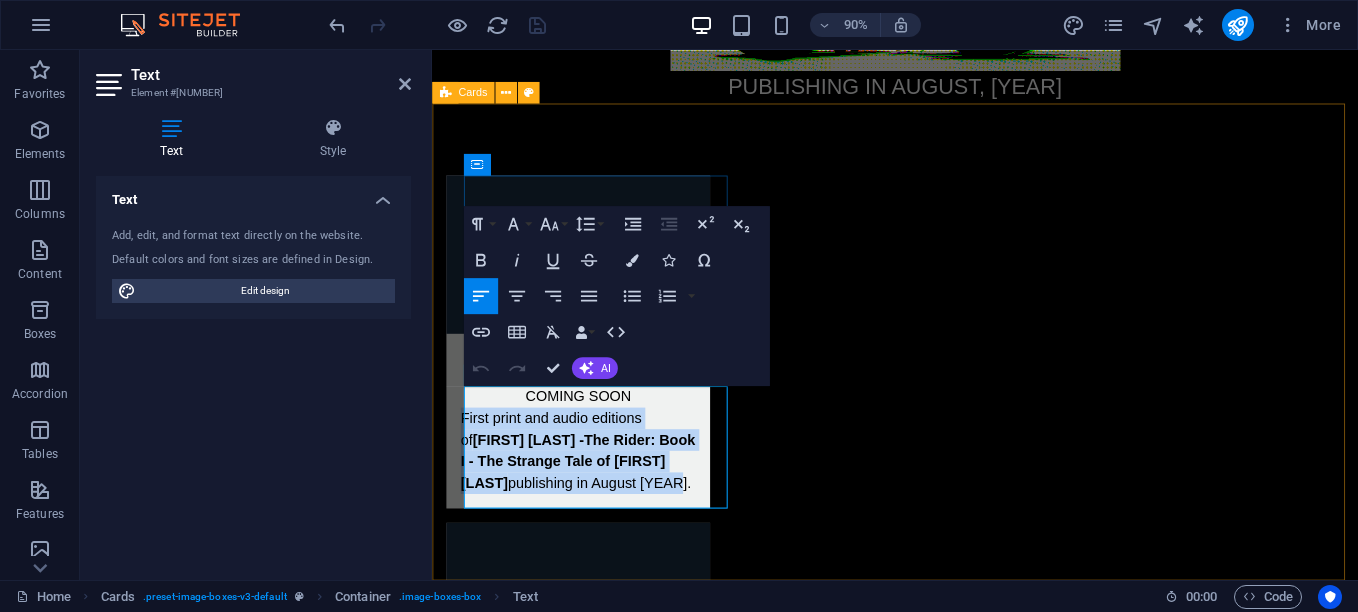 drag, startPoint x: 735, startPoint y: 531, endPoint x: 483, endPoint y: 466, distance: 260.24796 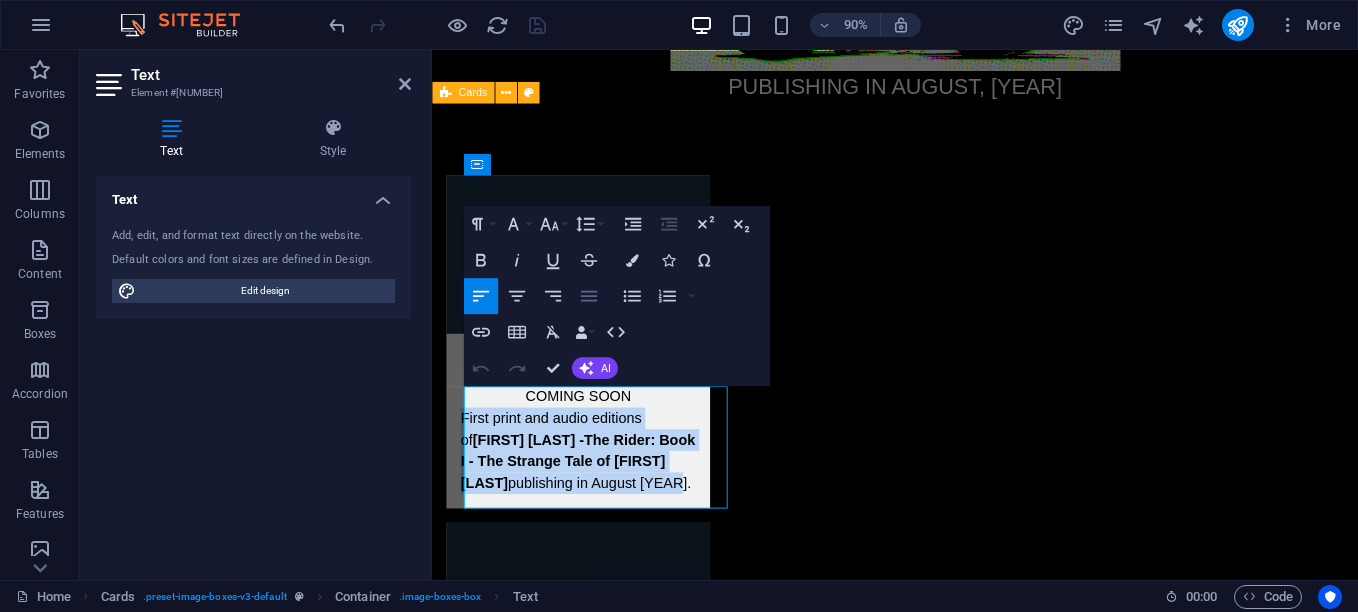 click 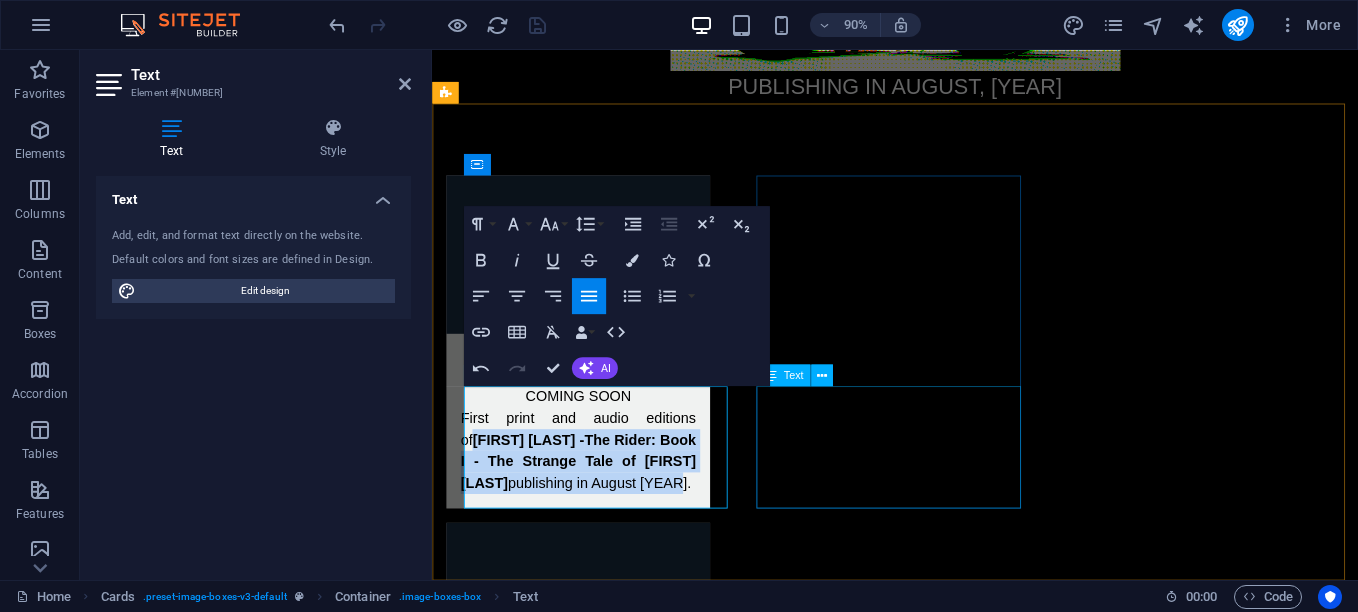 click on "[YEAR] Lorem ipsum dolor sit amet, consectetuer adipiscing elit. Aenean commodo ligula eget dolor. Lorem ipsum dolor sit amet." at bounding box center (594, 877) 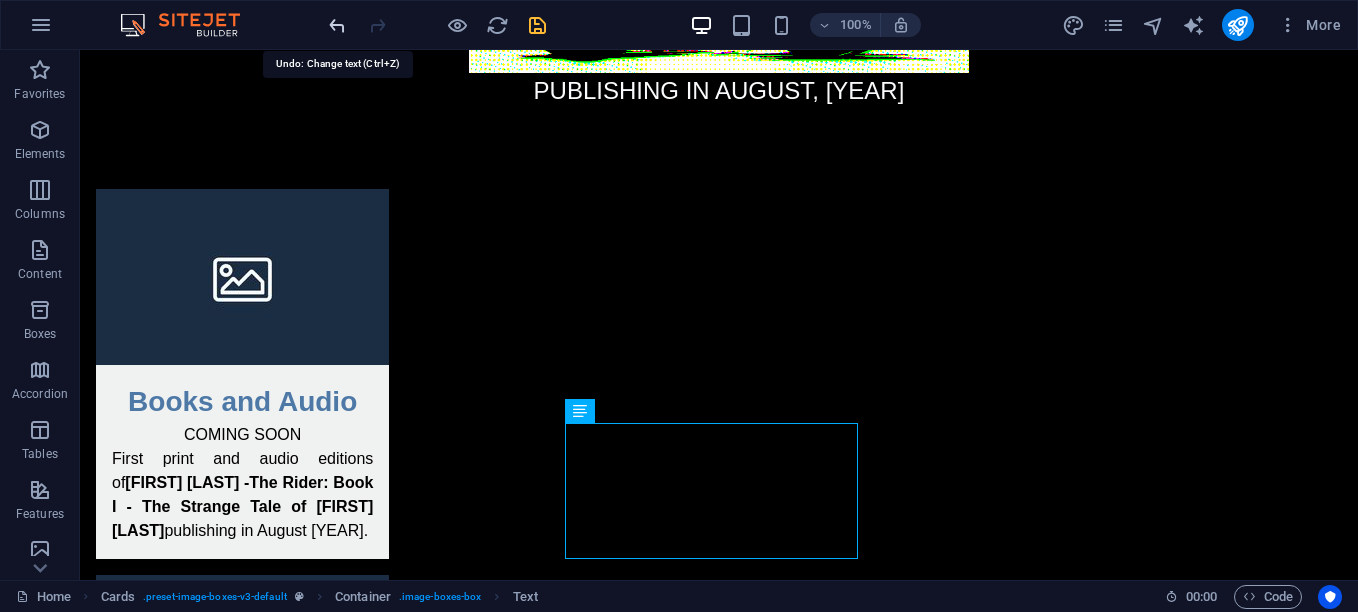 click at bounding box center [337, 25] 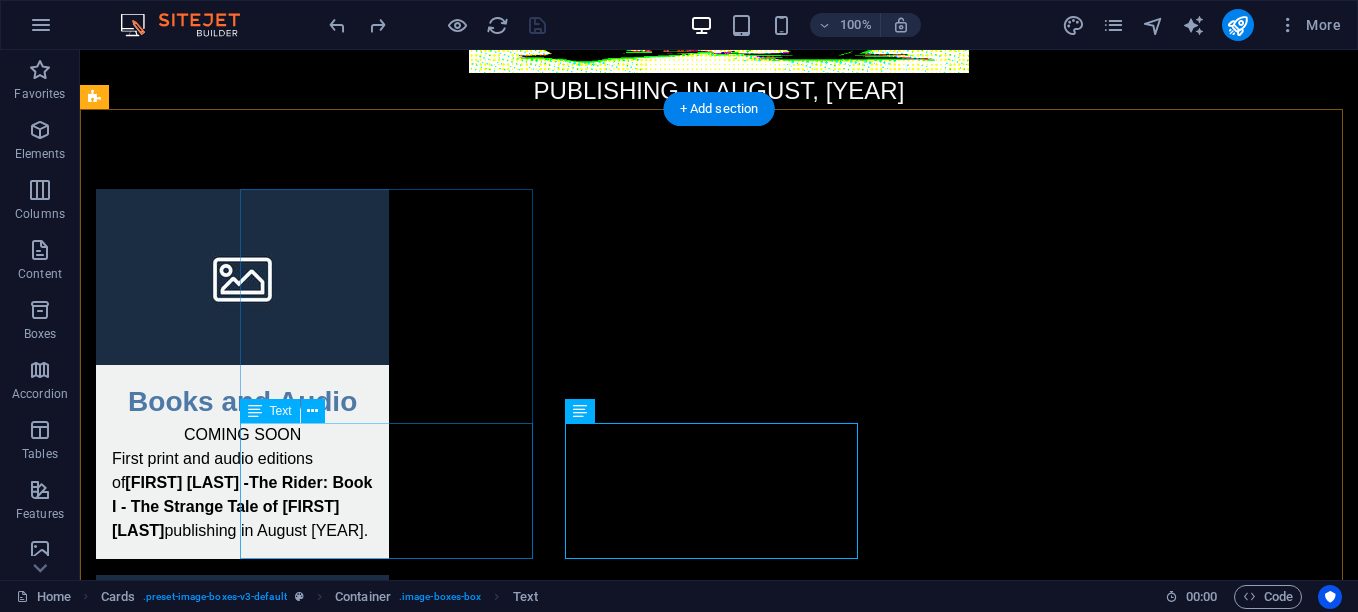 click on "COMING SOON First print and audio editions of  [FIRST] [LAST] -  The Rider: Book I - The Strange Tale of [FIRST] [LAST]  publishing in August [YEAR]." at bounding box center (242, 491) 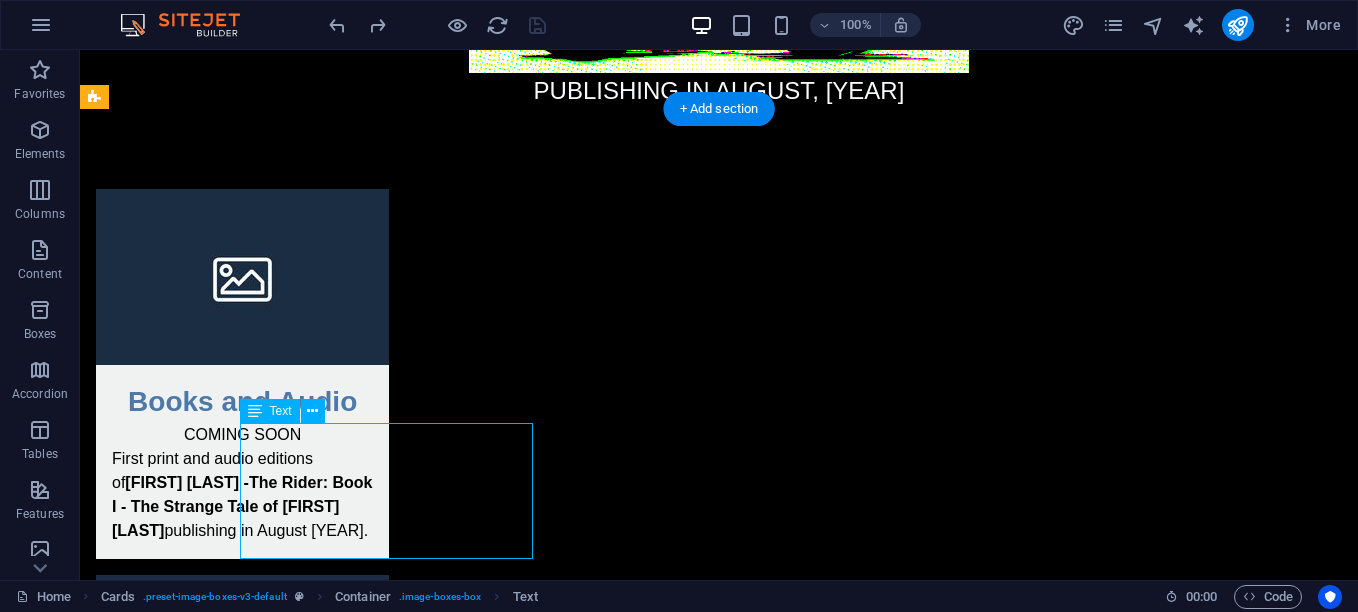 click on "COMING SOON First print and audio editions of  [FIRST] [LAST] -  The Rider: Book I - The Strange Tale of [FIRST] [LAST]  publishing in August [YEAR]." at bounding box center [242, 491] 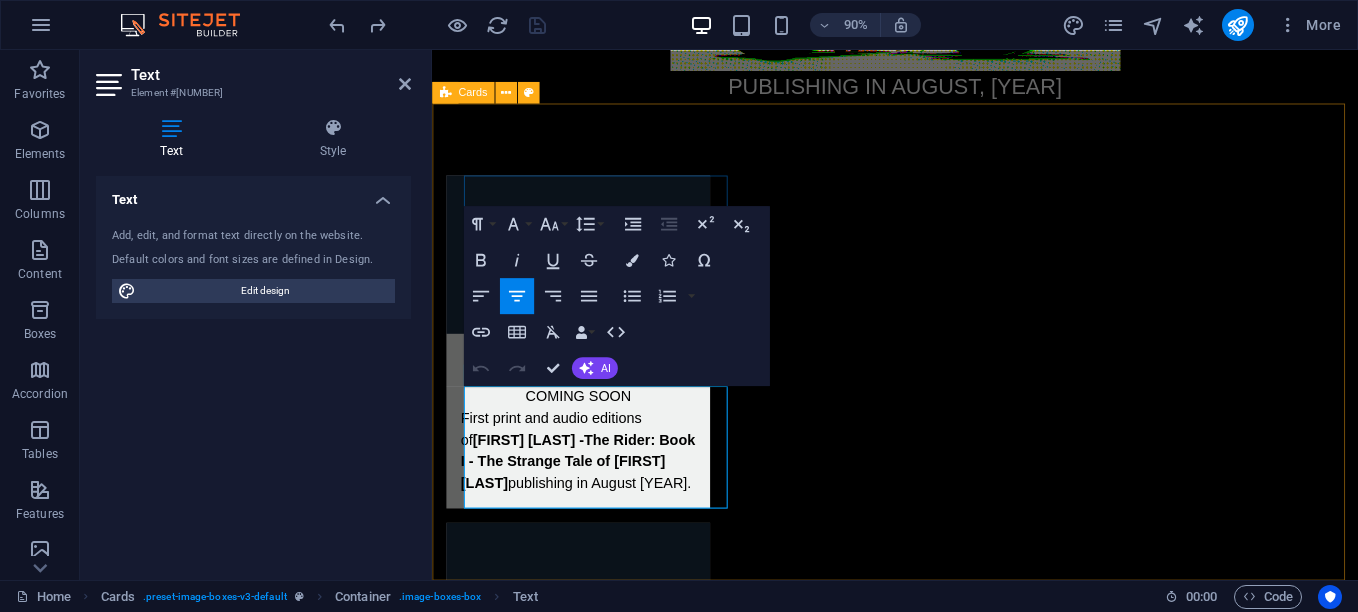 click on "The Rider: Book I - The Strange Tale of [FIRST] [LAST]" at bounding box center [594, 506] 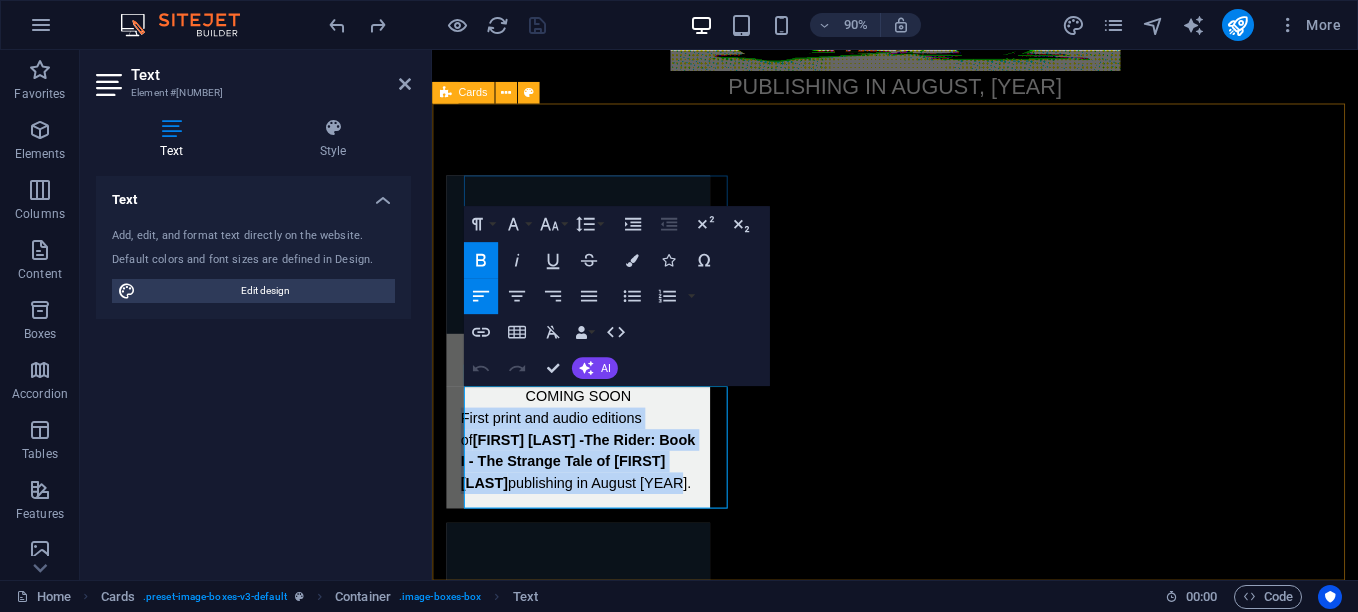 drag, startPoint x: 717, startPoint y: 534, endPoint x: 476, endPoint y: 467, distance: 250.13995 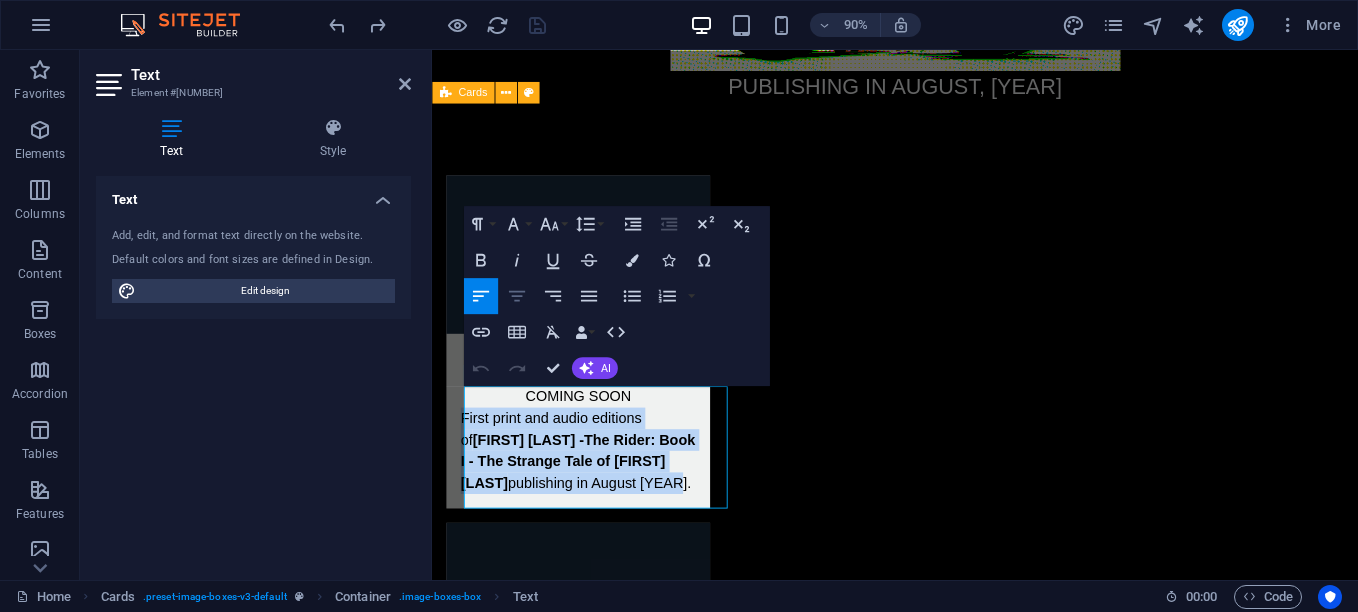 click 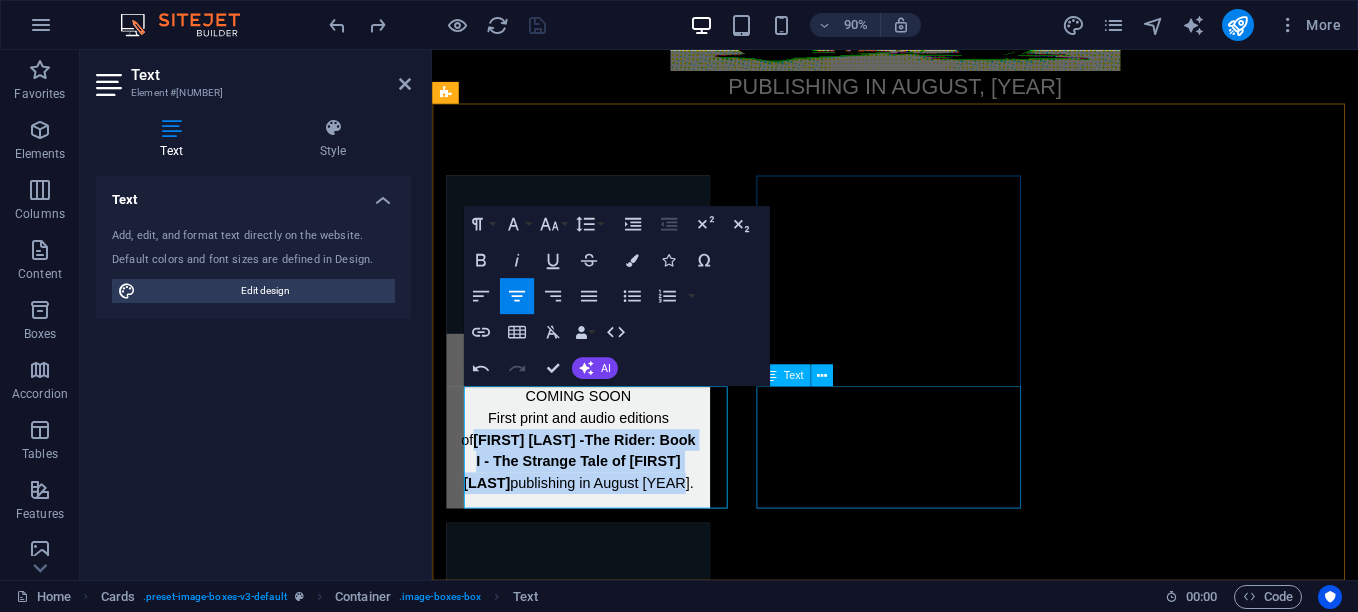 click on "[YEAR] Lorem ipsum dolor sit amet, consectetuer adipiscing elit. Aenean commodo ligula eget dolor. Lorem ipsum dolor sit amet." at bounding box center (594, 877) 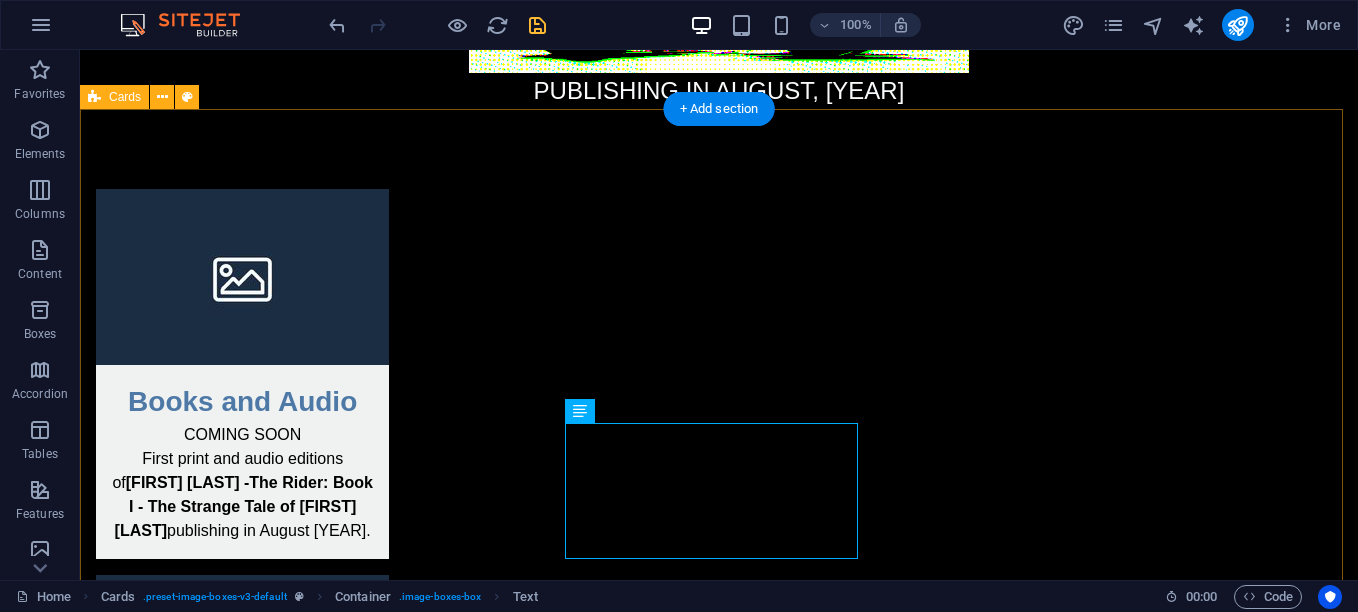 click on "Books and Audio COMING SOON First print and audio editions of  [FIRST] [LAST] -  The Rider: Book I - The Strange Tale of [FIRST] [LAST]  publishing in August [YEAR]. Board Game [YEAR] Lorem ipsum dolor sit amet, consectetuer adipiscing elit. Aenean commodo ligula eget dolor. Lorem ipsum dolor sit amet. TCG [YEAR] Lorem ipsum dolor sit amet, consectetuer adipiscing elit. Aenean commodo ligula eget dolor. Lorem ipsum dolor sit amet." at bounding box center (719, 760) 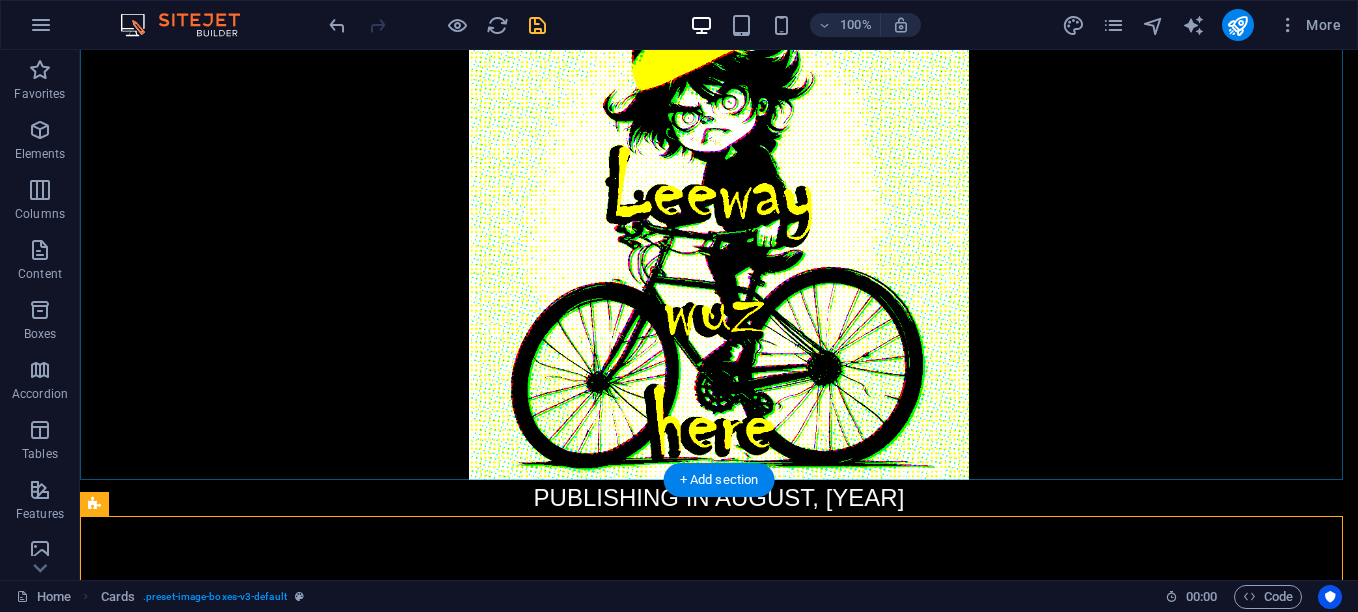 scroll, scrollTop: 100, scrollLeft: 0, axis: vertical 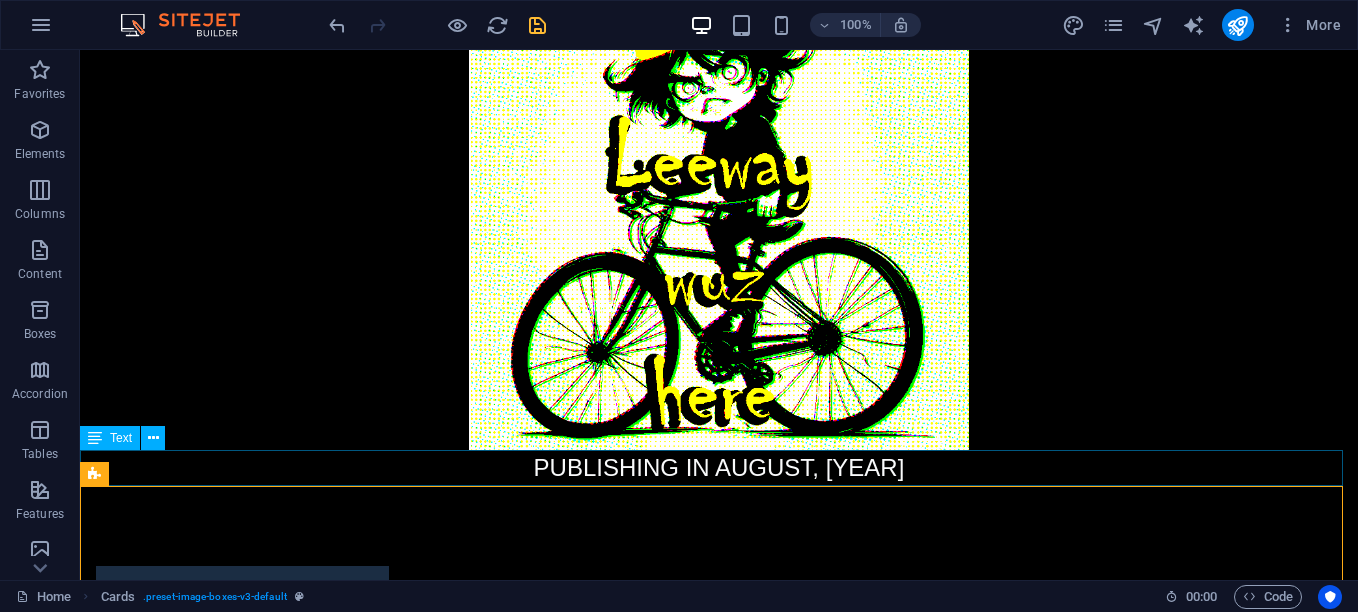click on "PUBLISHING IN AUGUST, [YEAR]" at bounding box center [719, 468] 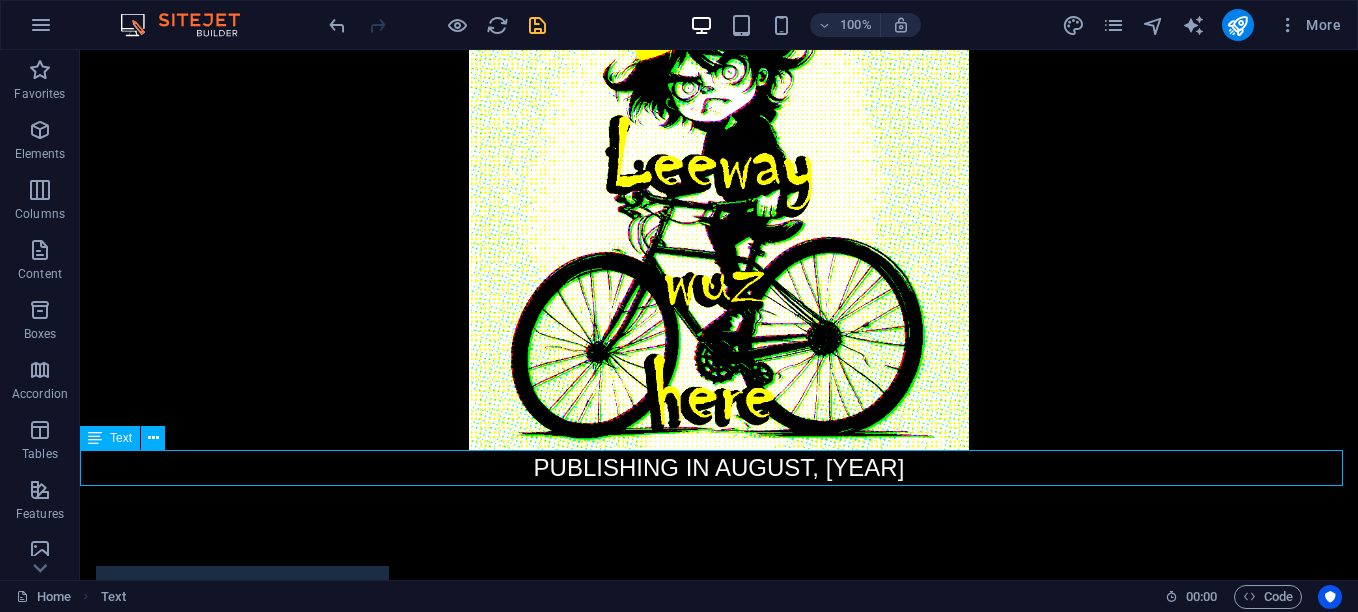 click on "PUBLISHING IN AUGUST, [YEAR]" at bounding box center (719, 468) 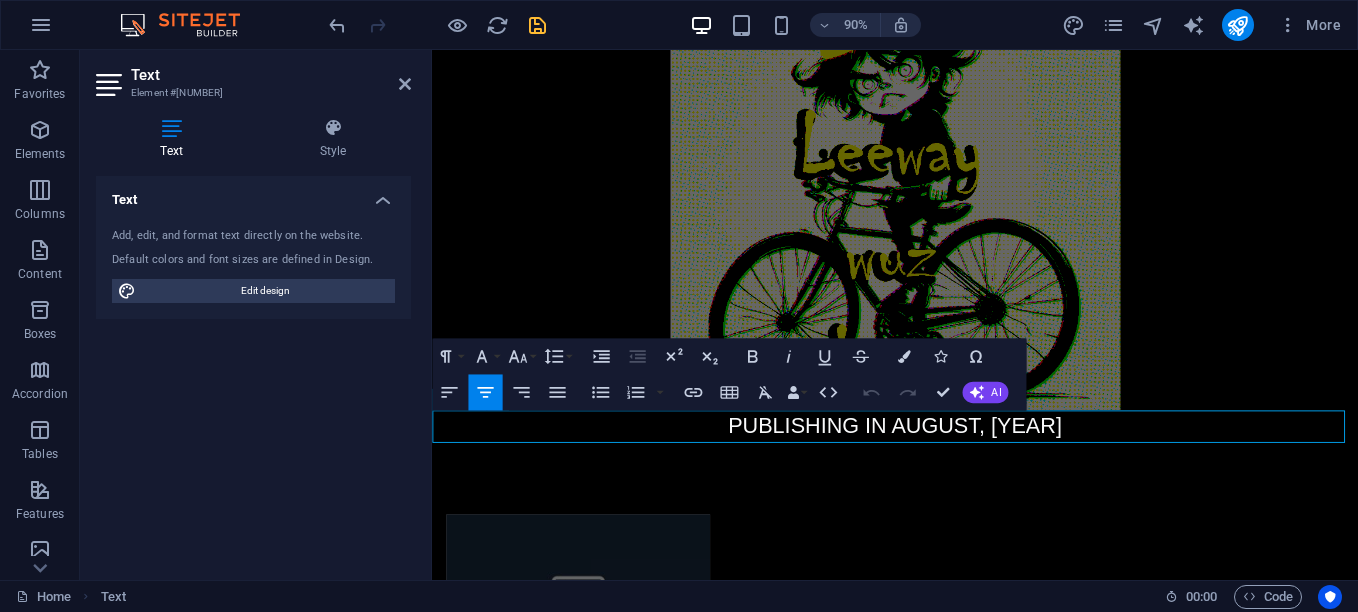 click on "PUBLISHING IN AUGUST, [YEAR]" at bounding box center (946, 468) 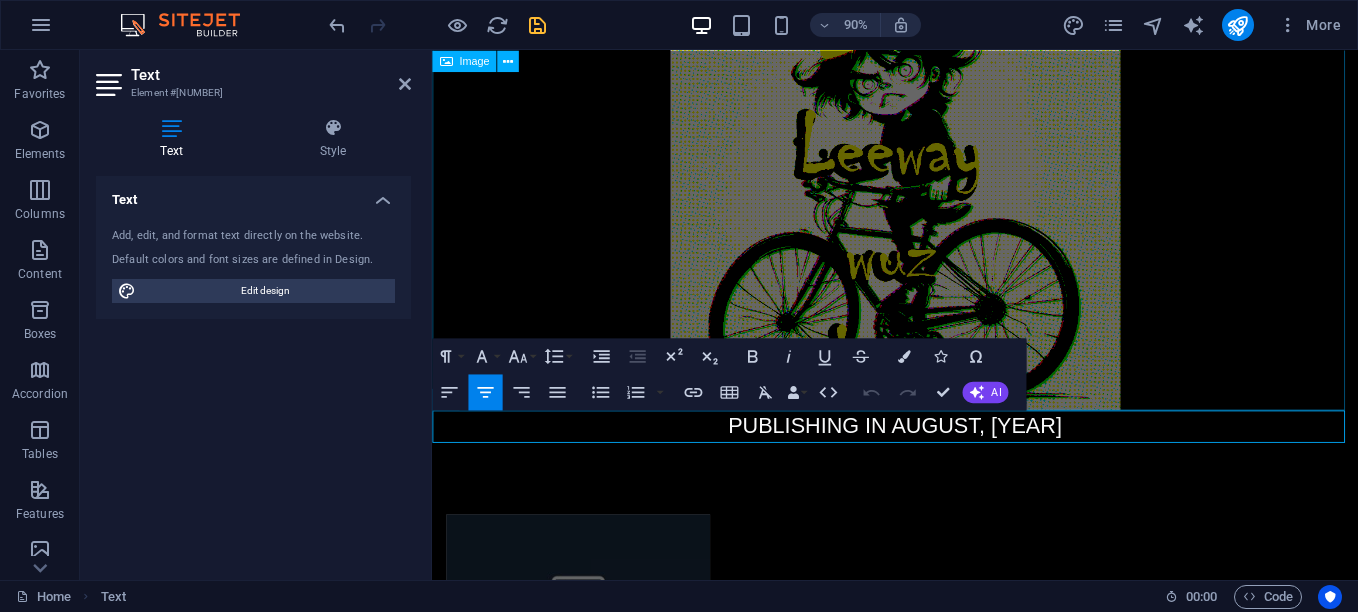 click at bounding box center (946, 200) 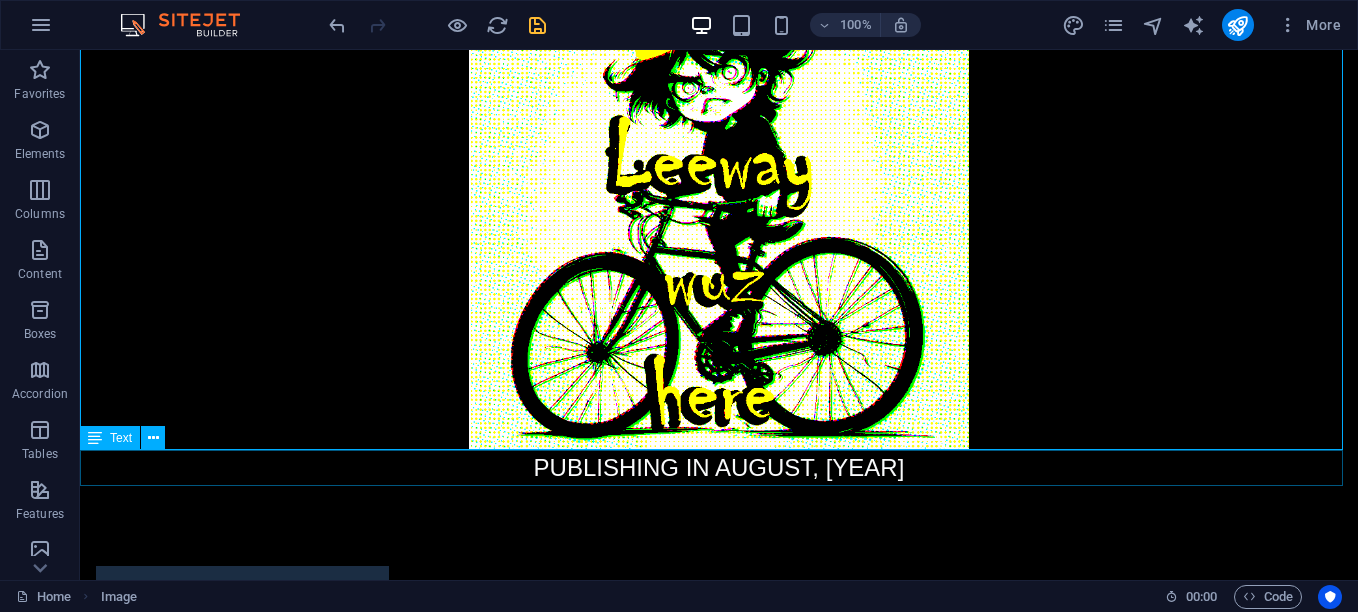 click on "PUBLISHING IN AUGUST, [YEAR]" at bounding box center (719, 468) 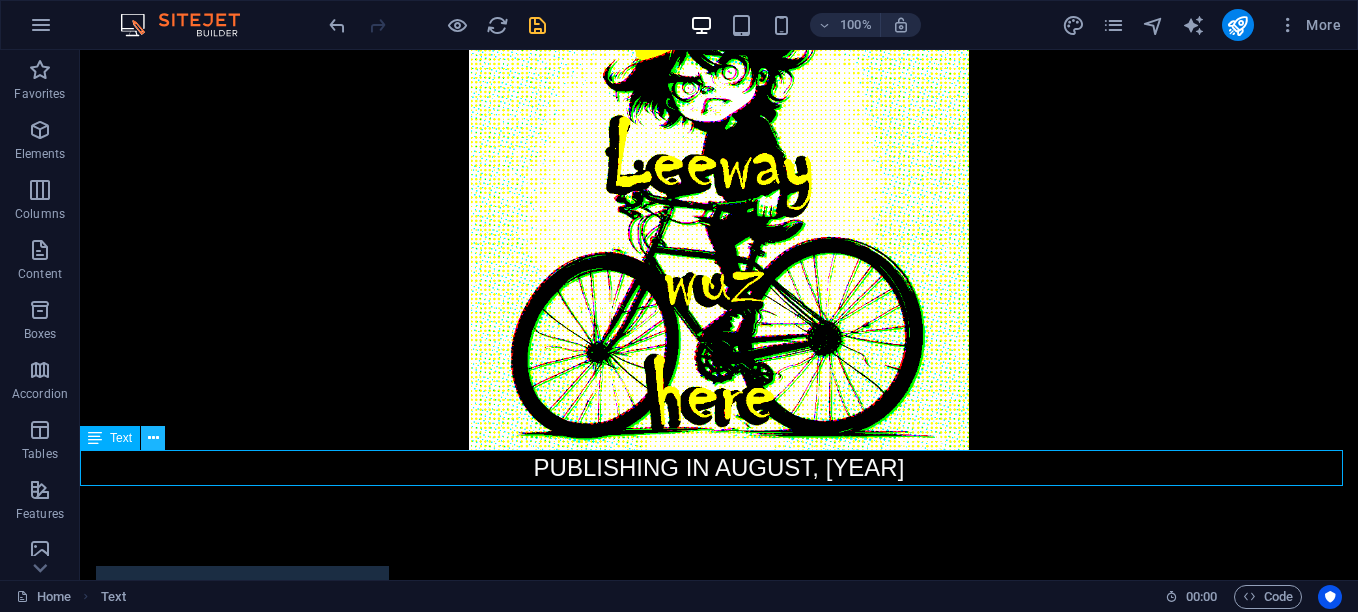 click at bounding box center (153, 438) 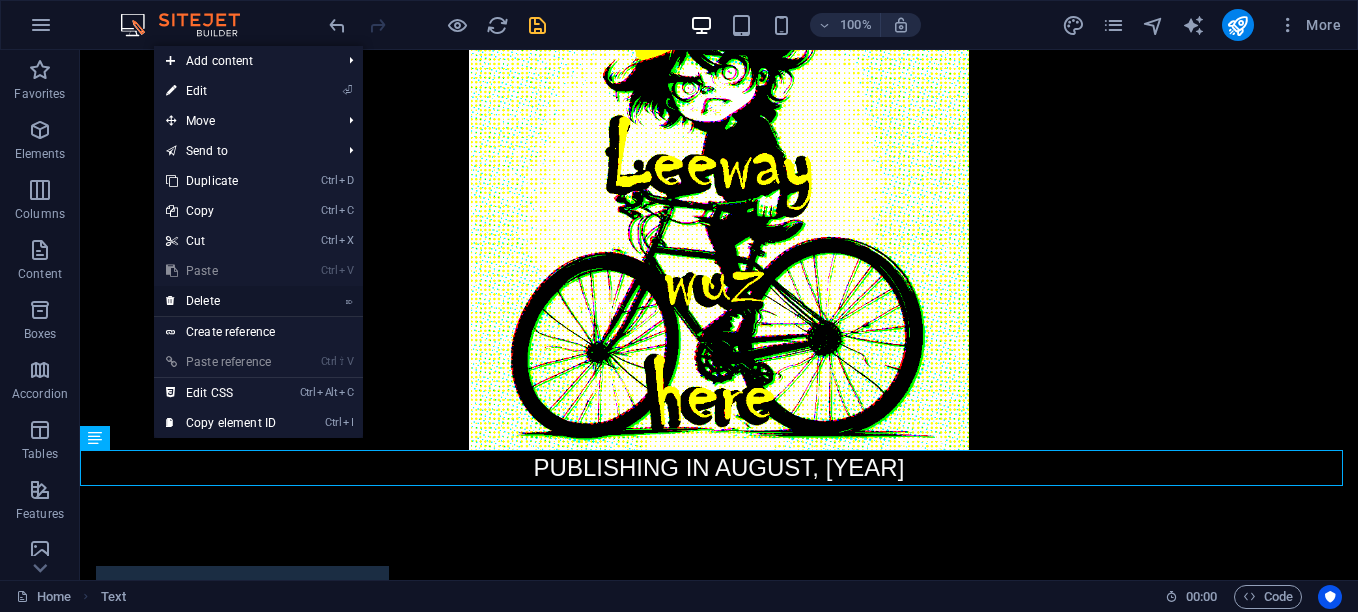 click on "⌦  Delete" at bounding box center [221, 301] 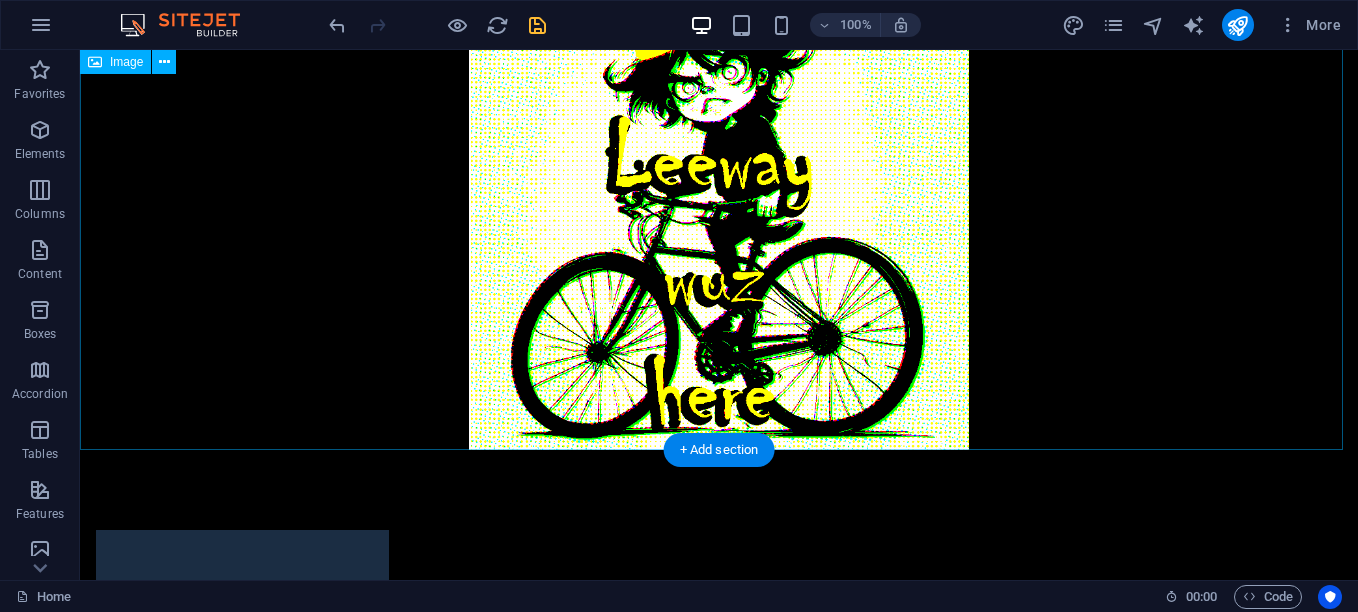 click at bounding box center (719, 200) 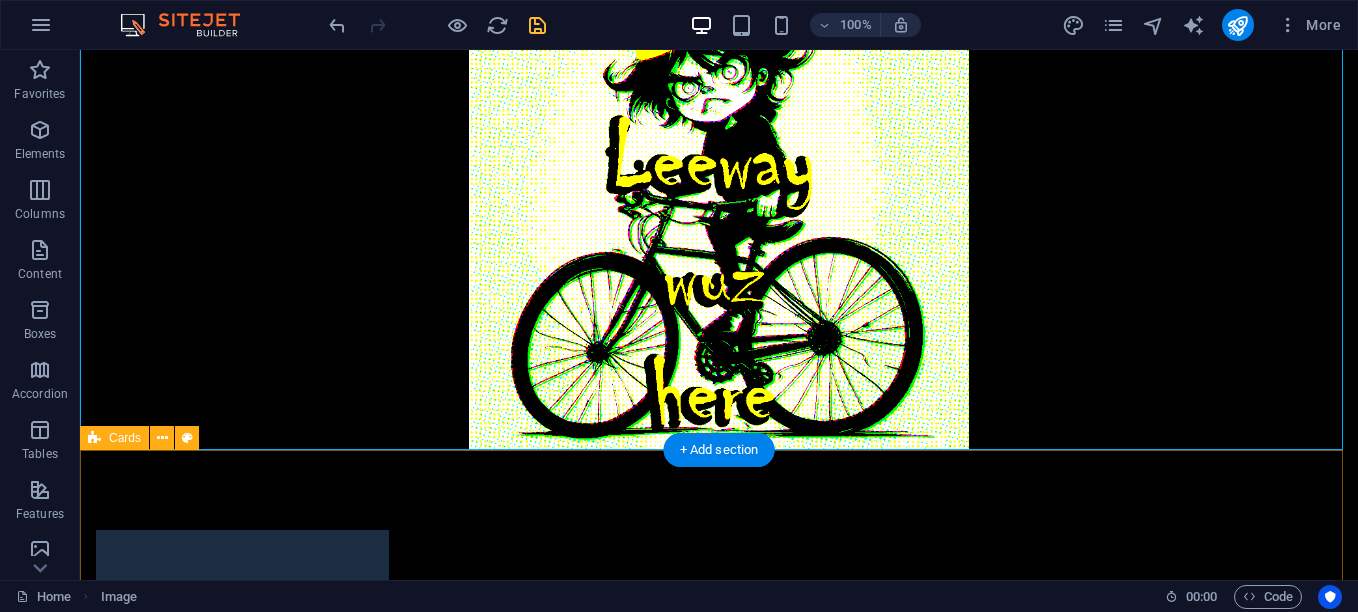 click on "Books and Audio COMING SOON First print and audio editions of  [FIRST] [LAST] -  The Rider: Book I - The Strange Tale of [FIRST] [LAST]  publishing in August [YEAR]. Board Game [YEAR] Lorem ipsum dolor sit amet, consectetuer adipiscing elit. Aenean commodo ligula eget dolor. Lorem ipsum dolor sit amet. TCG [YEAR] Lorem ipsum dolor sit amet, consectetuer adipiscing elit. Aenean commodo ligula eget dolor. Lorem ipsum dolor sit amet." at bounding box center [719, 1101] 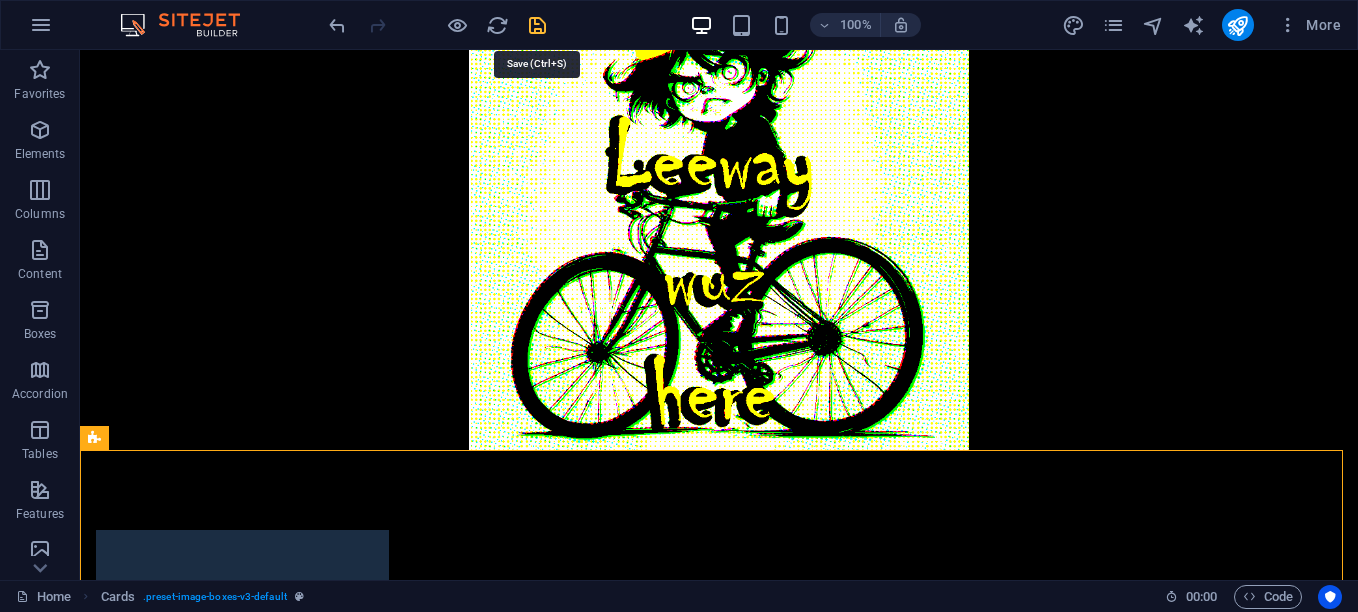 click at bounding box center [537, 25] 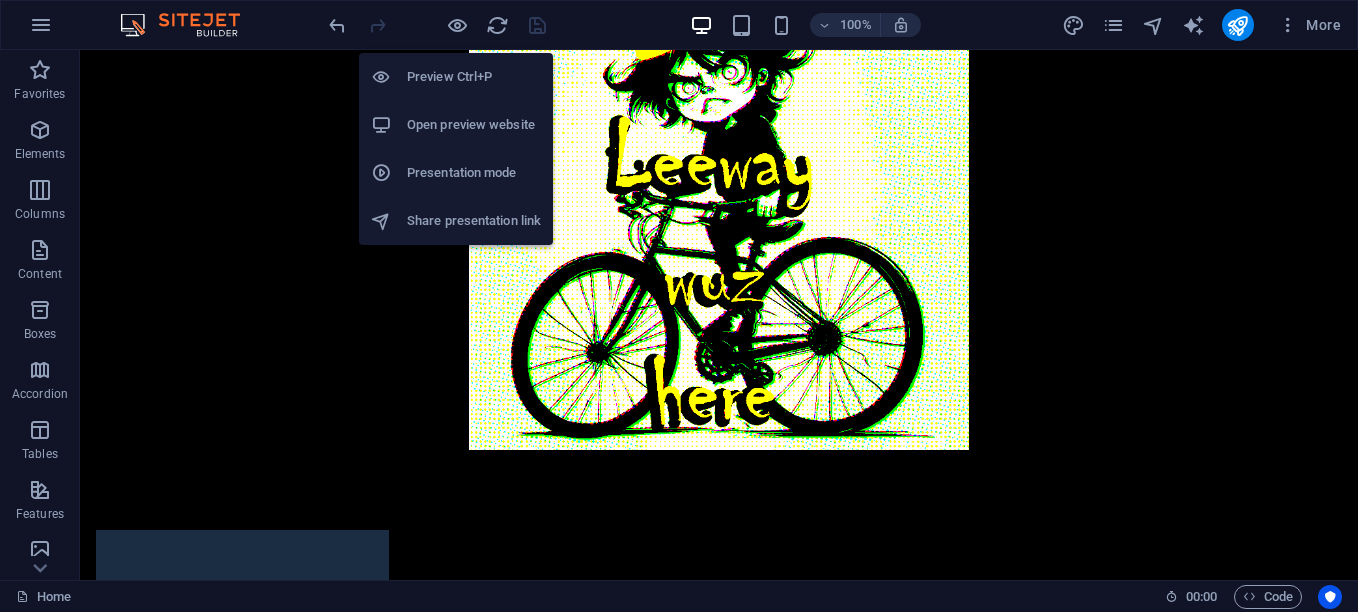 click on "Open preview website" at bounding box center (474, 125) 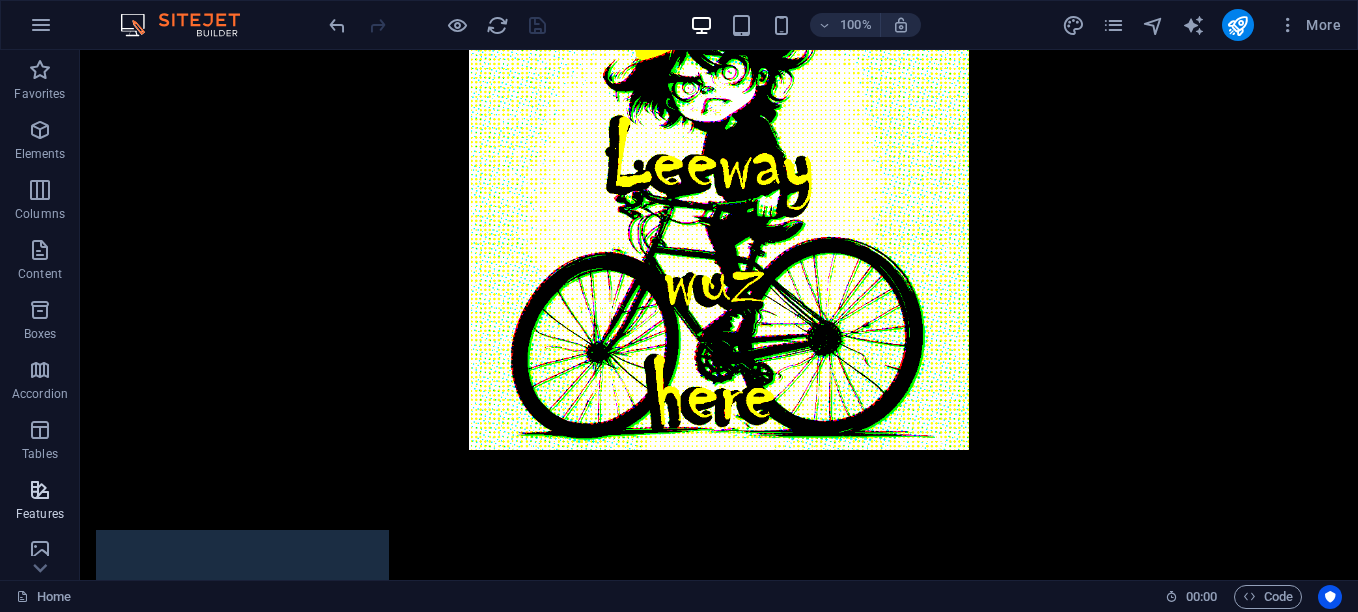 click at bounding box center [40, 490] 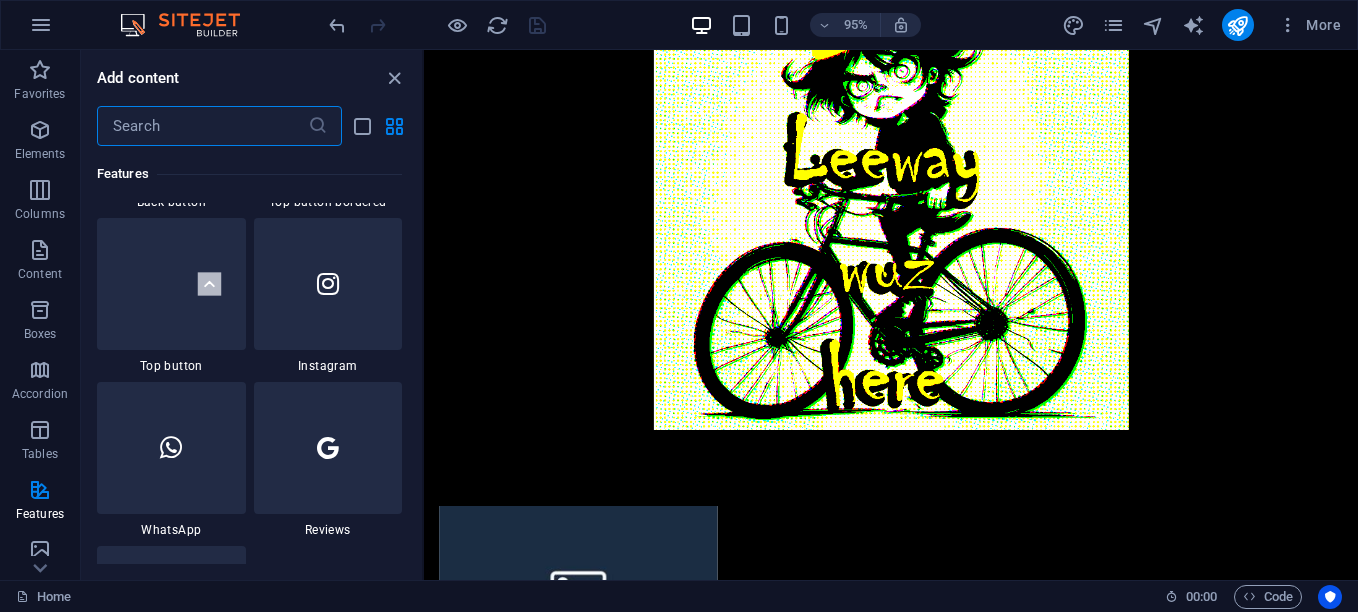 scroll, scrollTop: 9595, scrollLeft: 0, axis: vertical 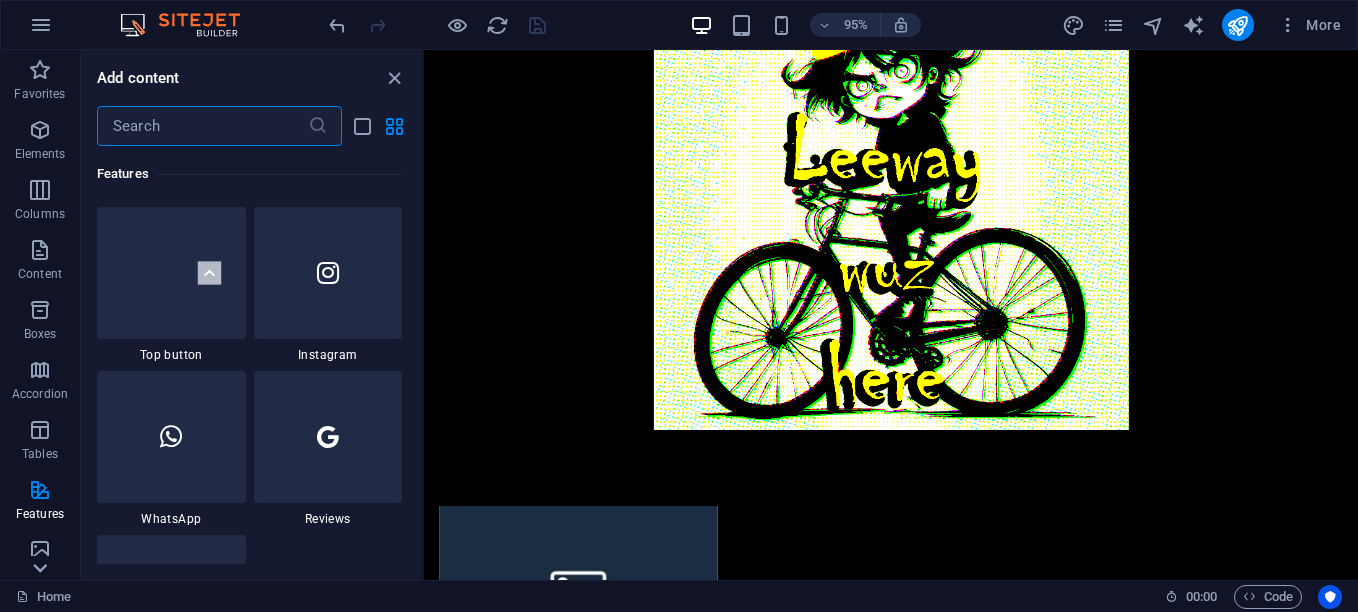click 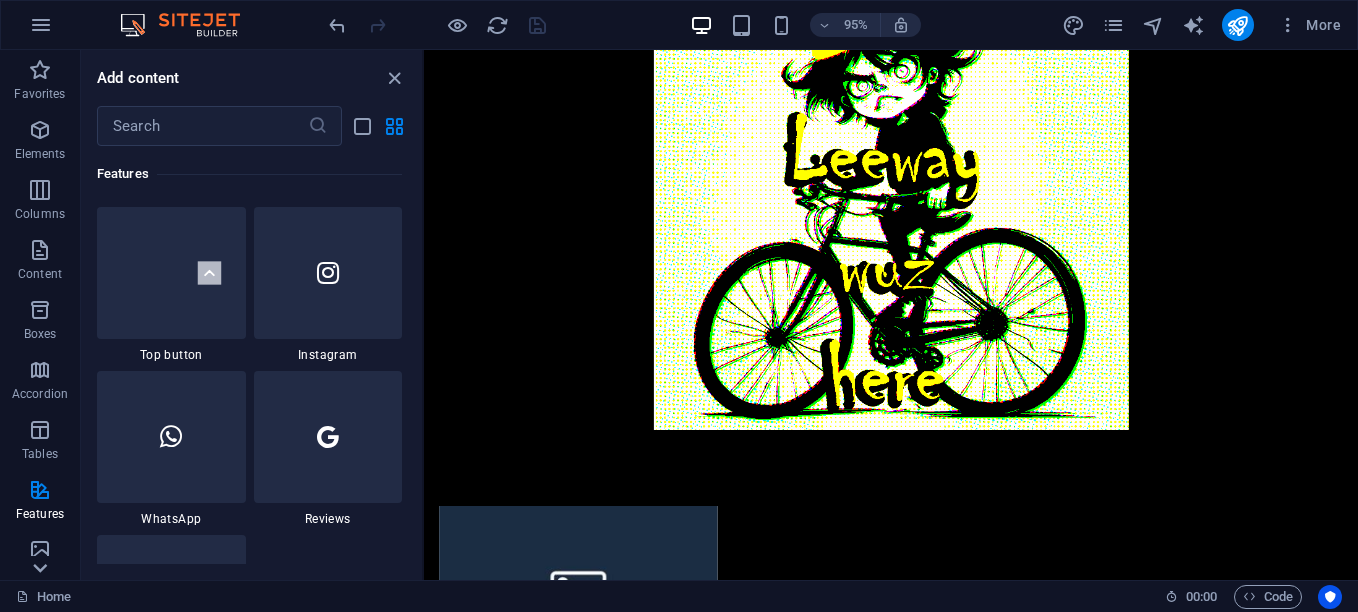 scroll, scrollTop: 370, scrollLeft: 0, axis: vertical 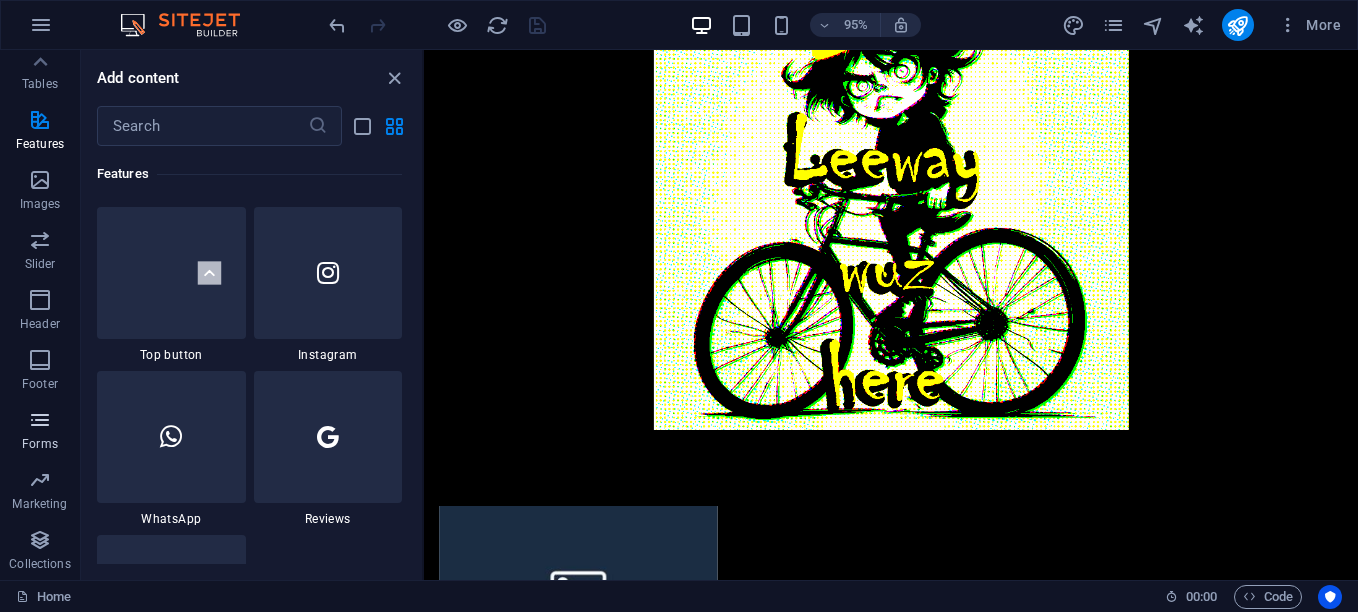 click on "Forms" at bounding box center [40, 432] 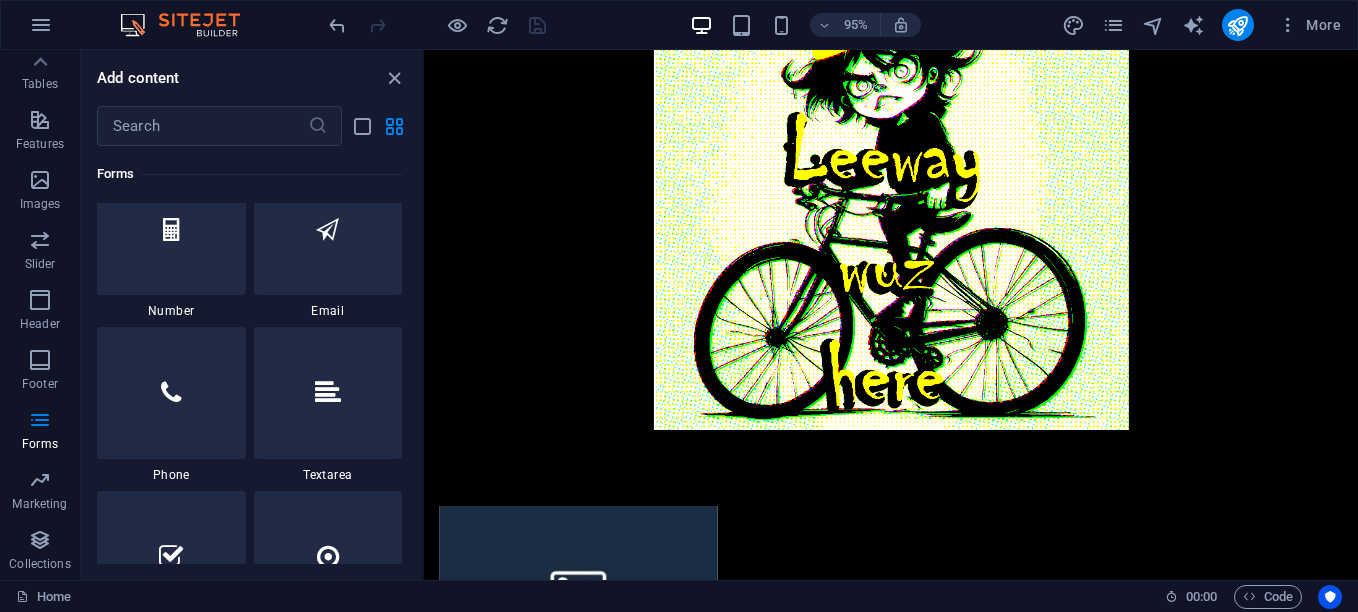 scroll, scrollTop: 15300, scrollLeft: 0, axis: vertical 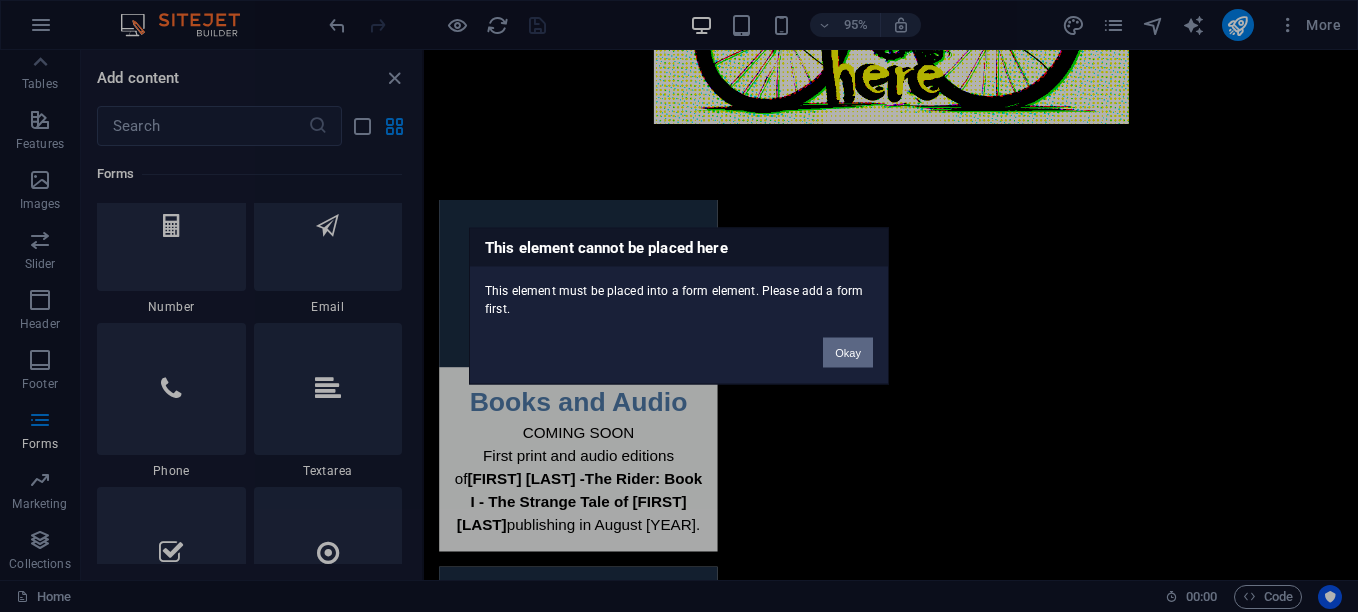 click on "Okay" at bounding box center (848, 353) 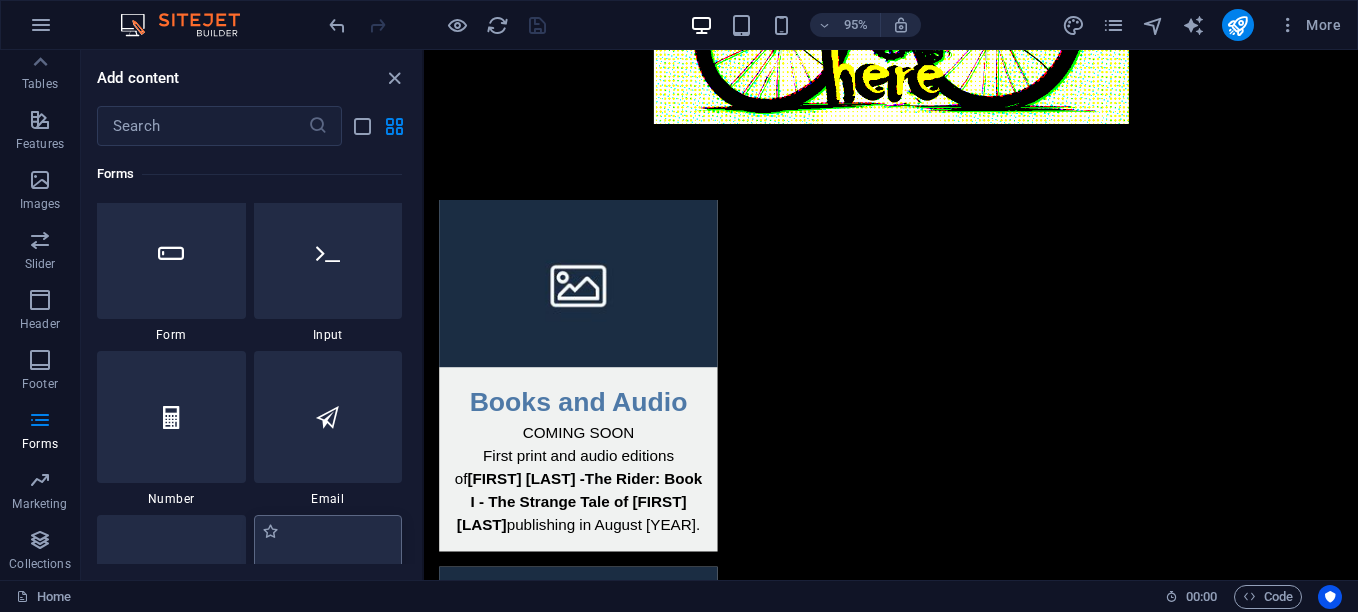 scroll, scrollTop: 15100, scrollLeft: 0, axis: vertical 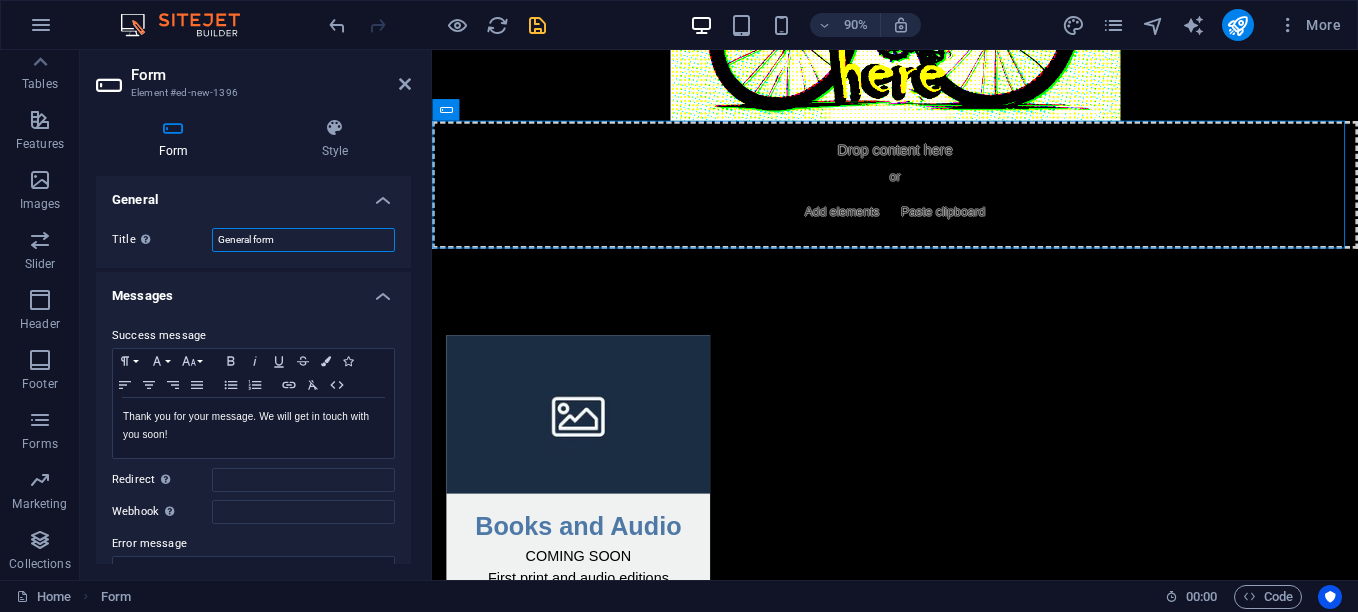 click on "General form" at bounding box center [303, 240] 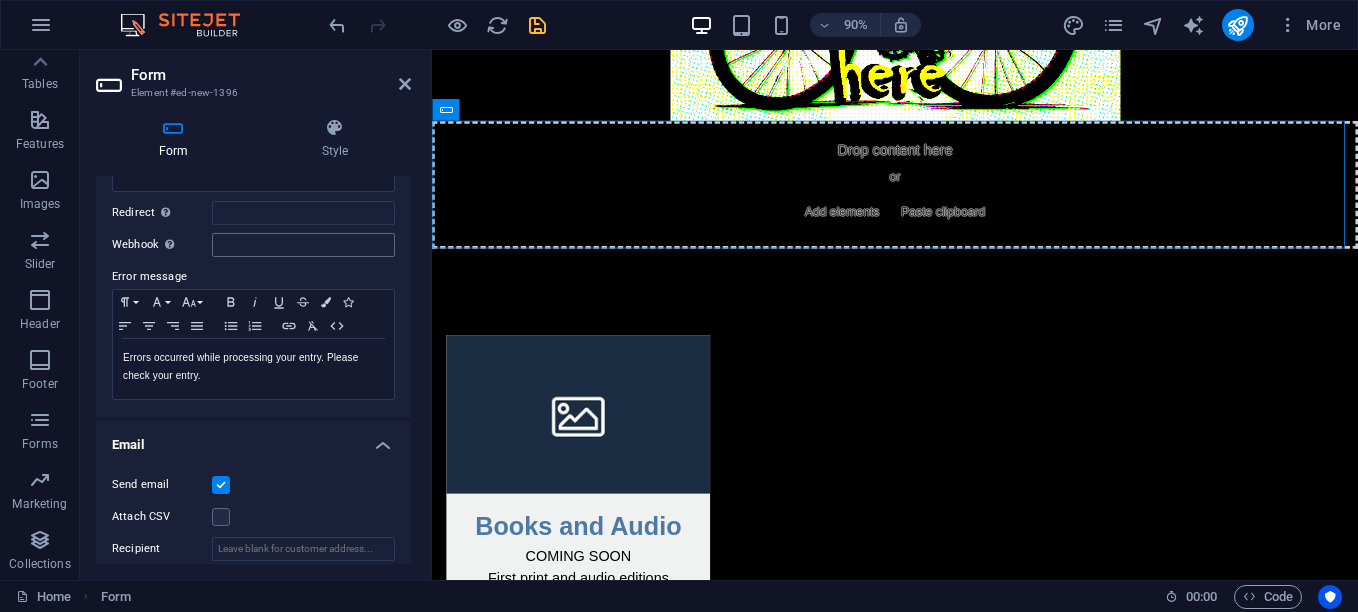 scroll, scrollTop: 300, scrollLeft: 0, axis: vertical 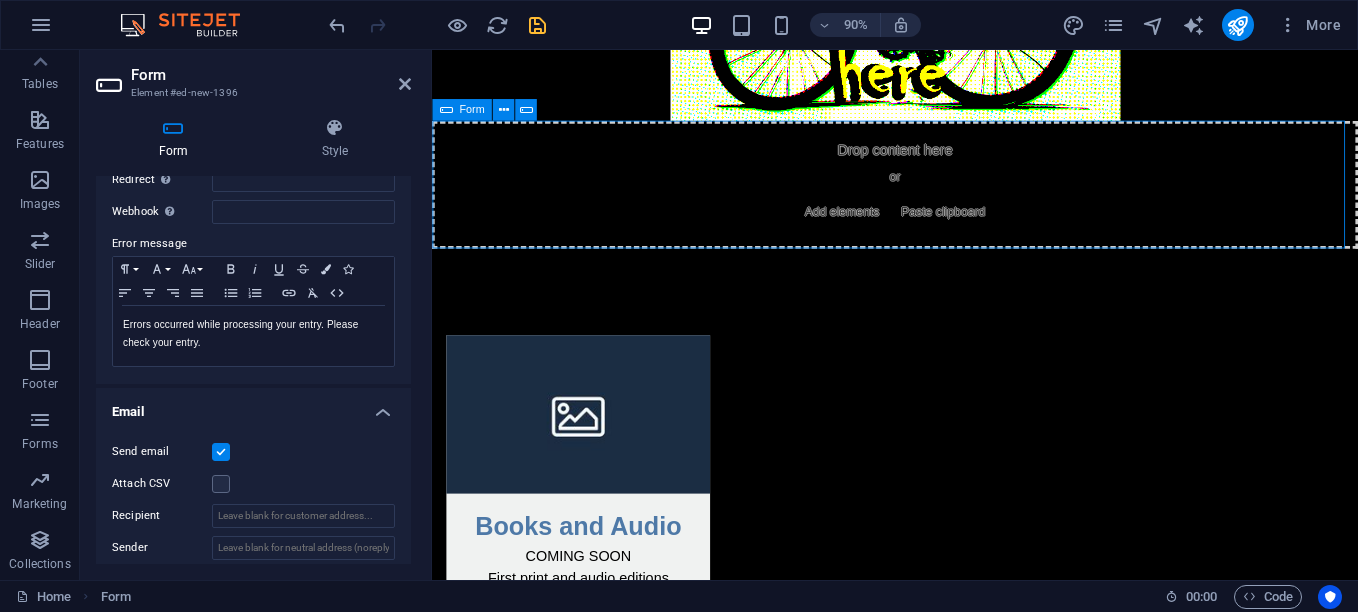 click on "Add elements" at bounding box center (887, 229) 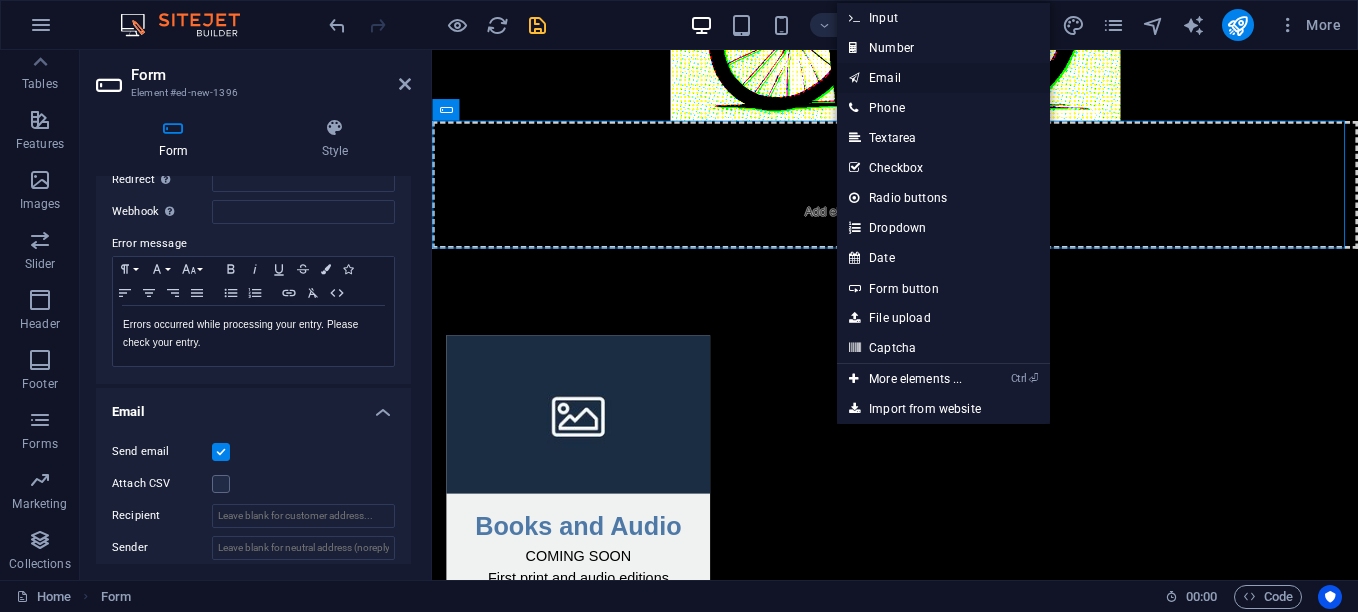 click on "Email" at bounding box center (943, 78) 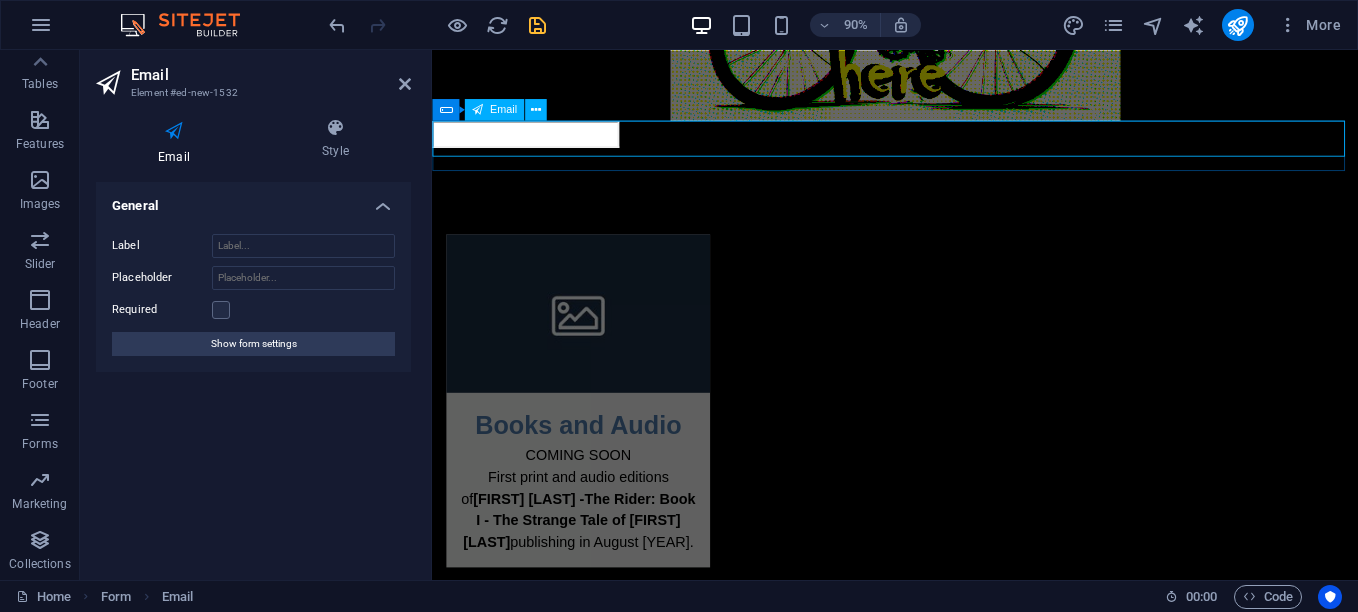 click at bounding box center [536, 143] 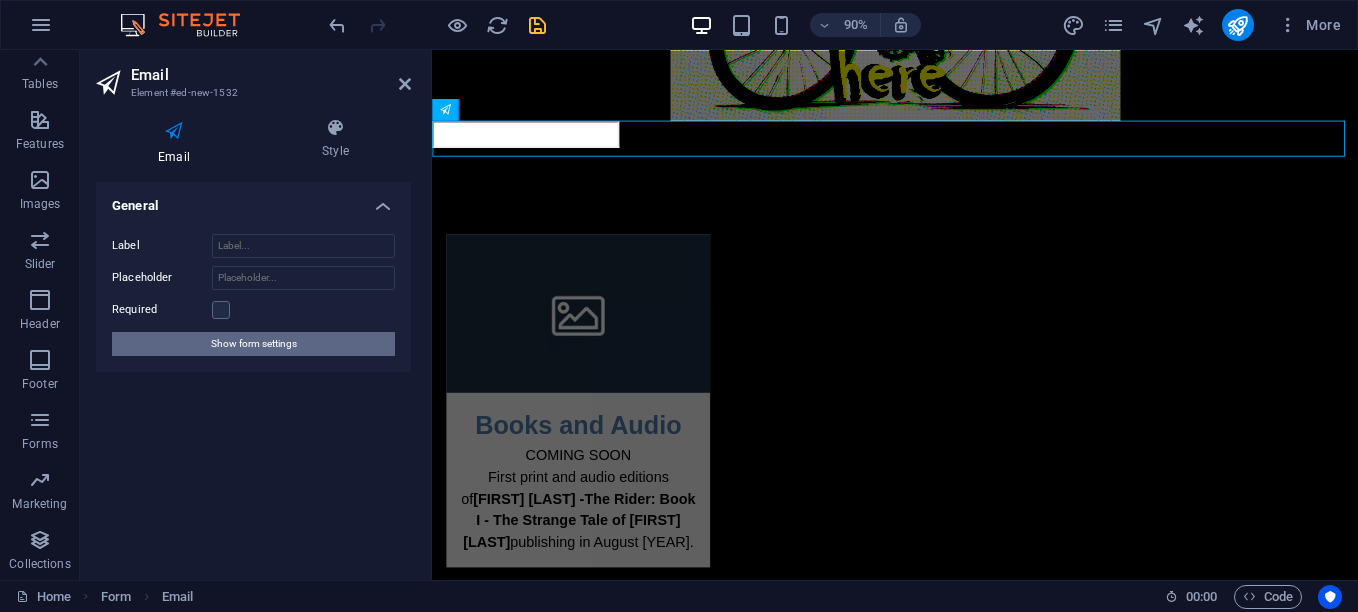 click on "Show form settings" at bounding box center (254, 344) 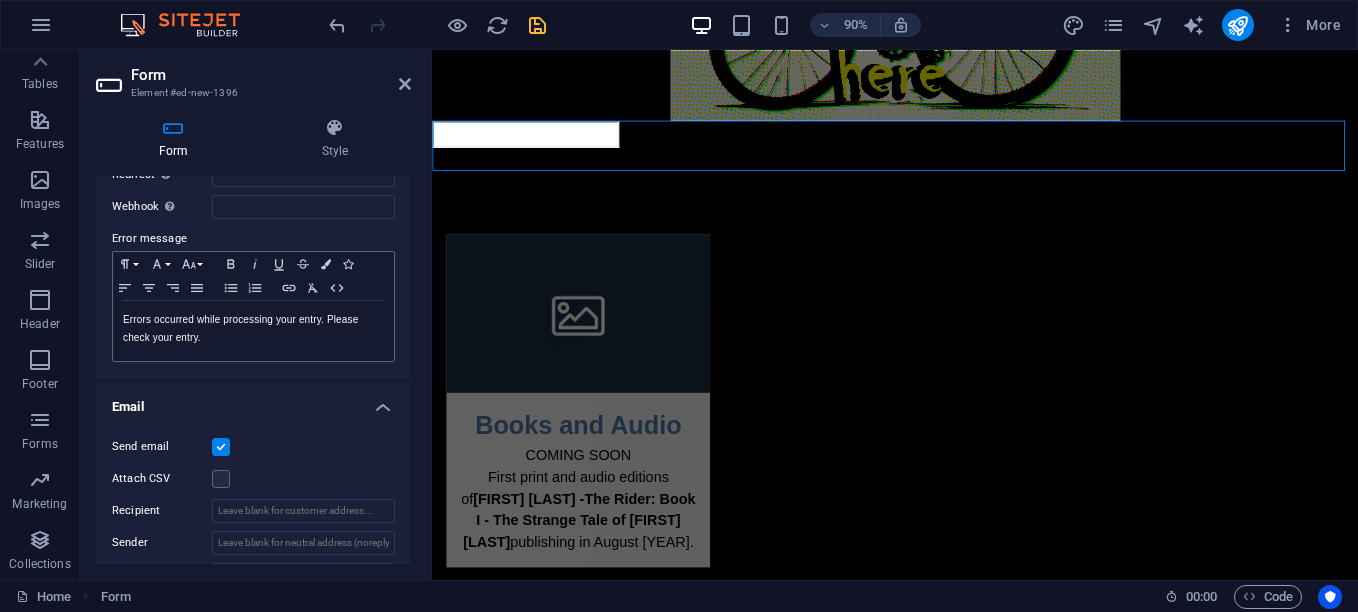 scroll, scrollTop: 400, scrollLeft: 0, axis: vertical 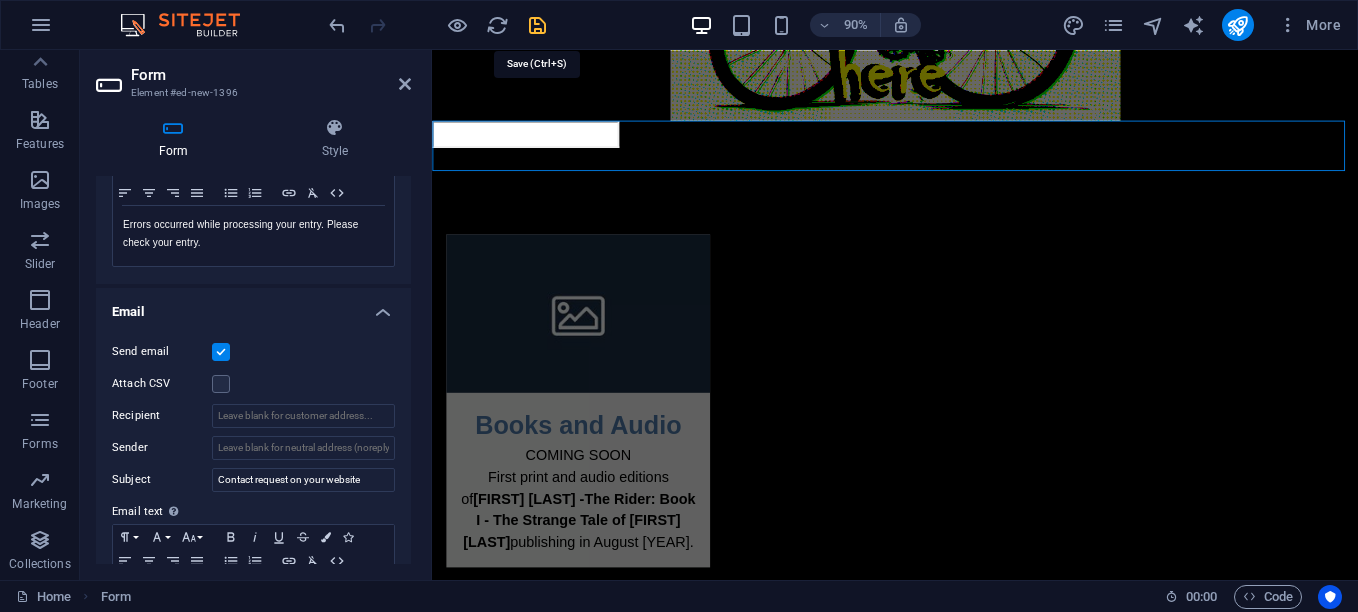 click at bounding box center (537, 25) 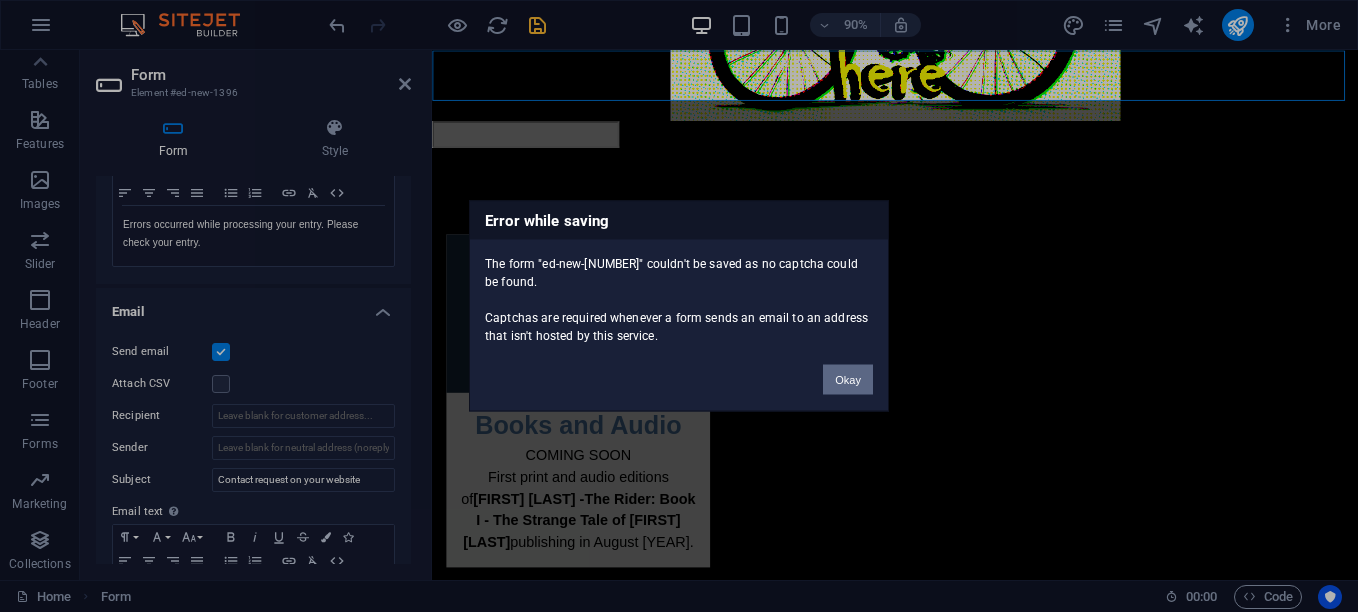 scroll, scrollTop: 500, scrollLeft: 0, axis: vertical 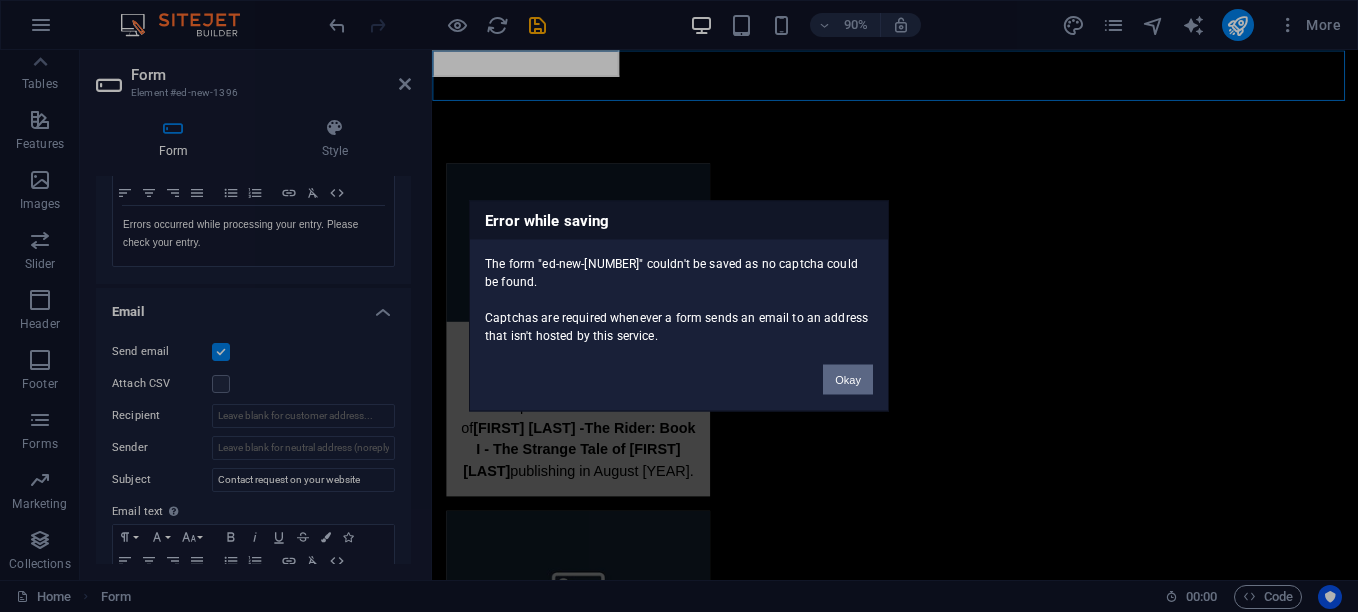 click on "Okay" at bounding box center (848, 380) 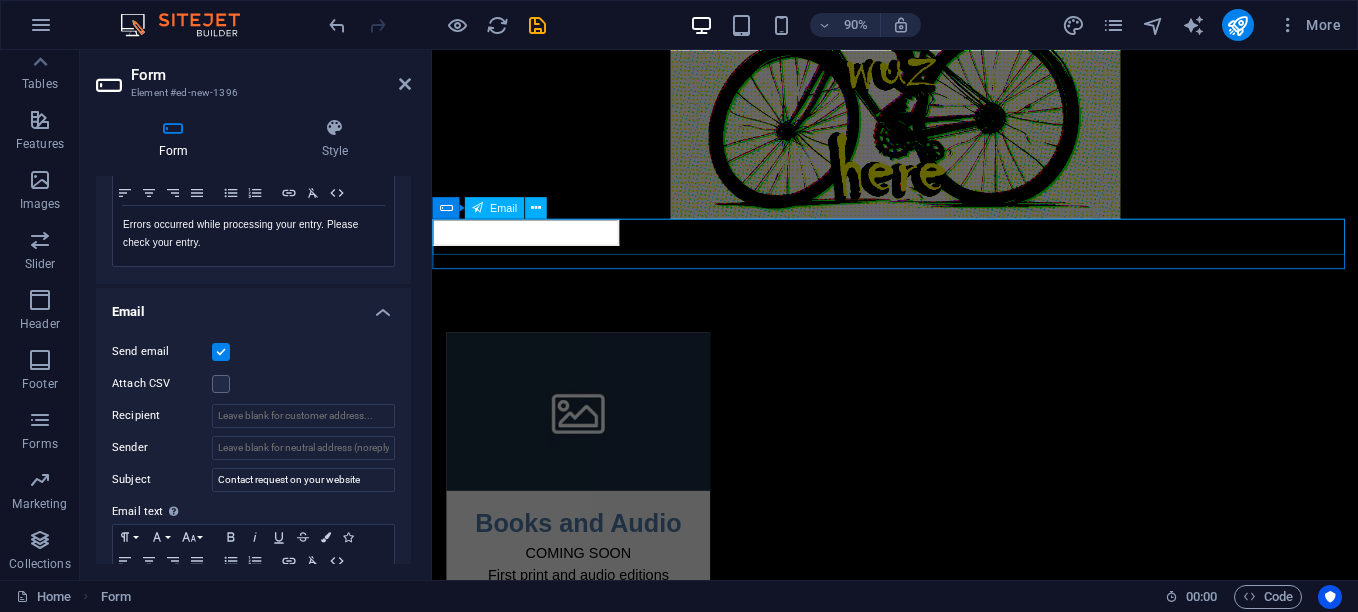 scroll, scrollTop: 300, scrollLeft: 0, axis: vertical 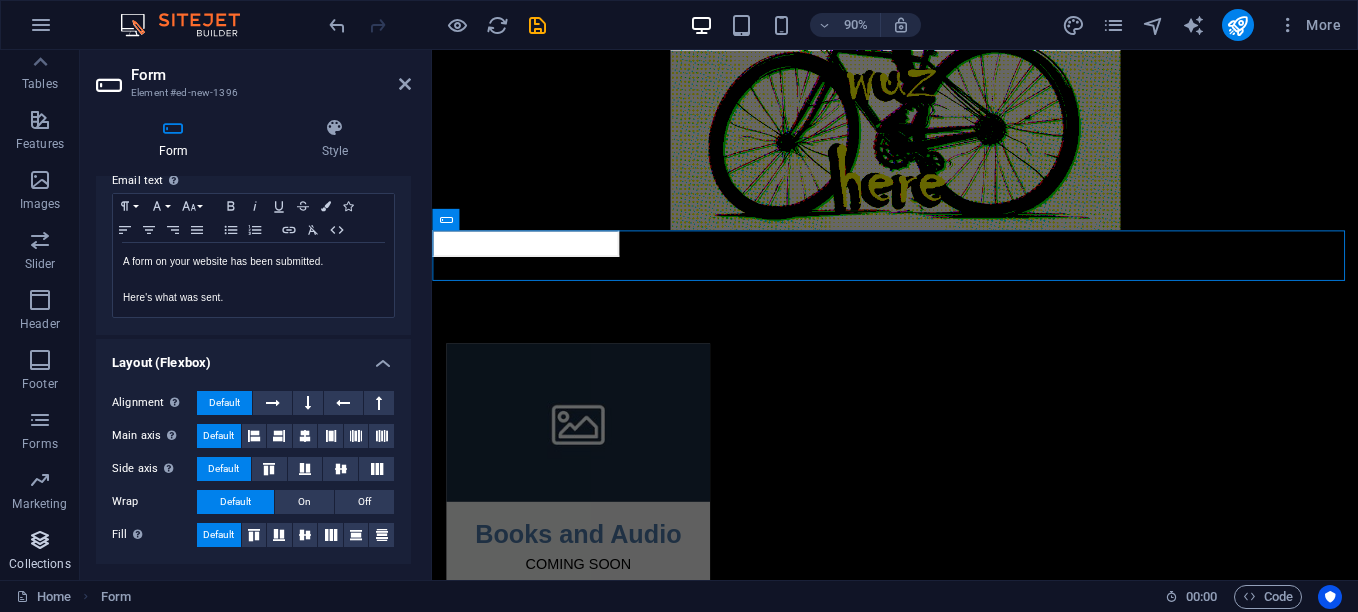 click at bounding box center (40, 540) 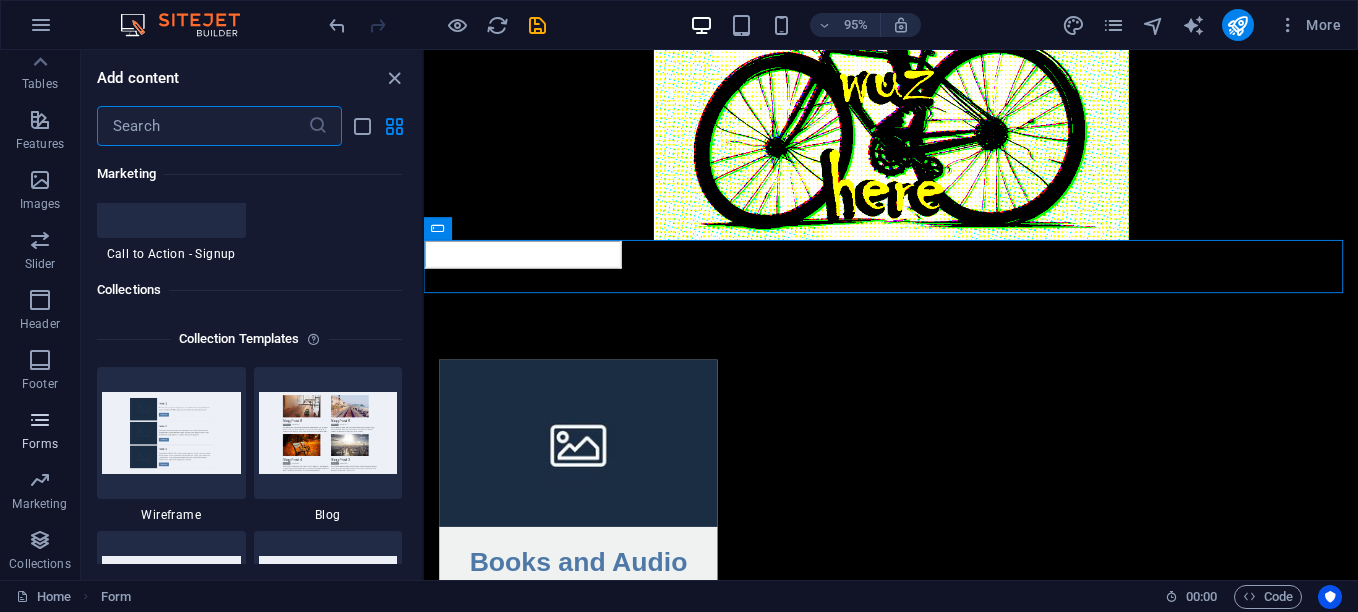 click at bounding box center [40, 420] 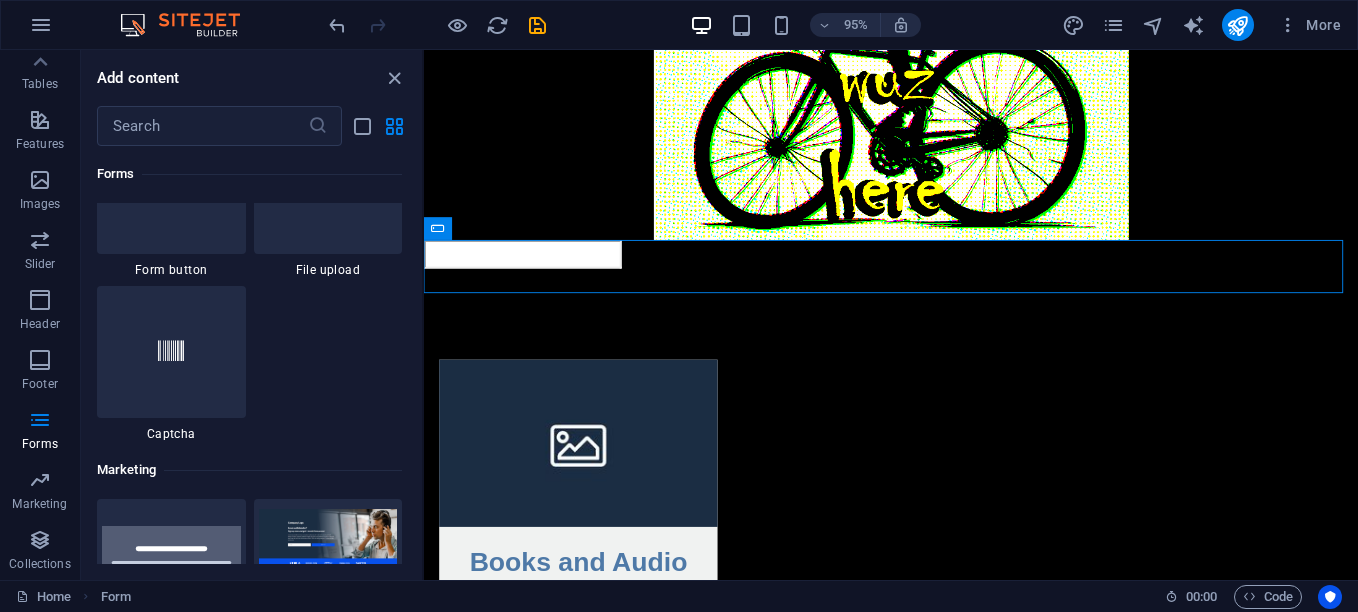 scroll, scrollTop: 16000, scrollLeft: 0, axis: vertical 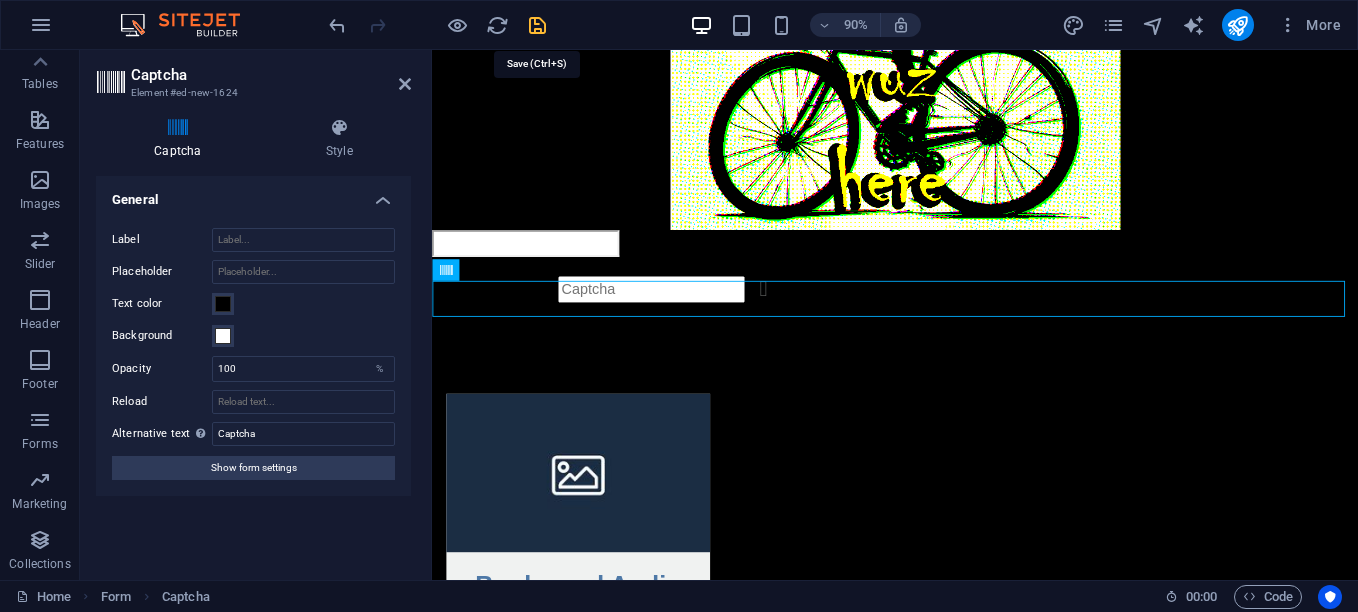 click at bounding box center [537, 25] 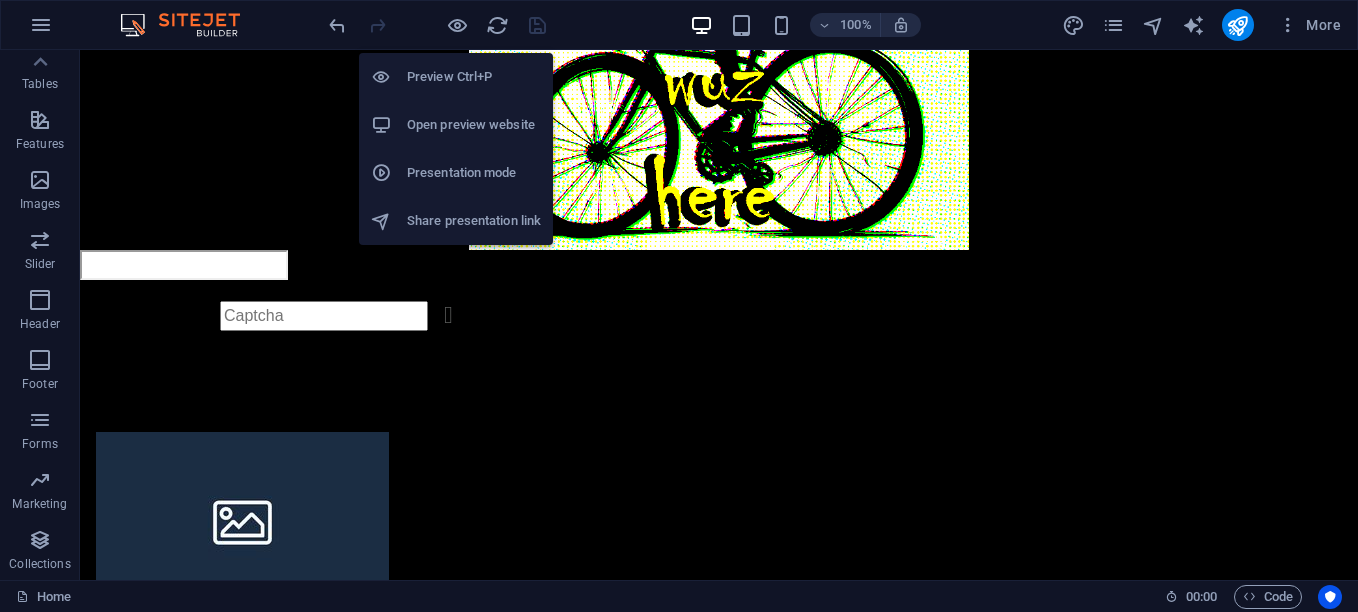 click on "Open preview website" at bounding box center [474, 125] 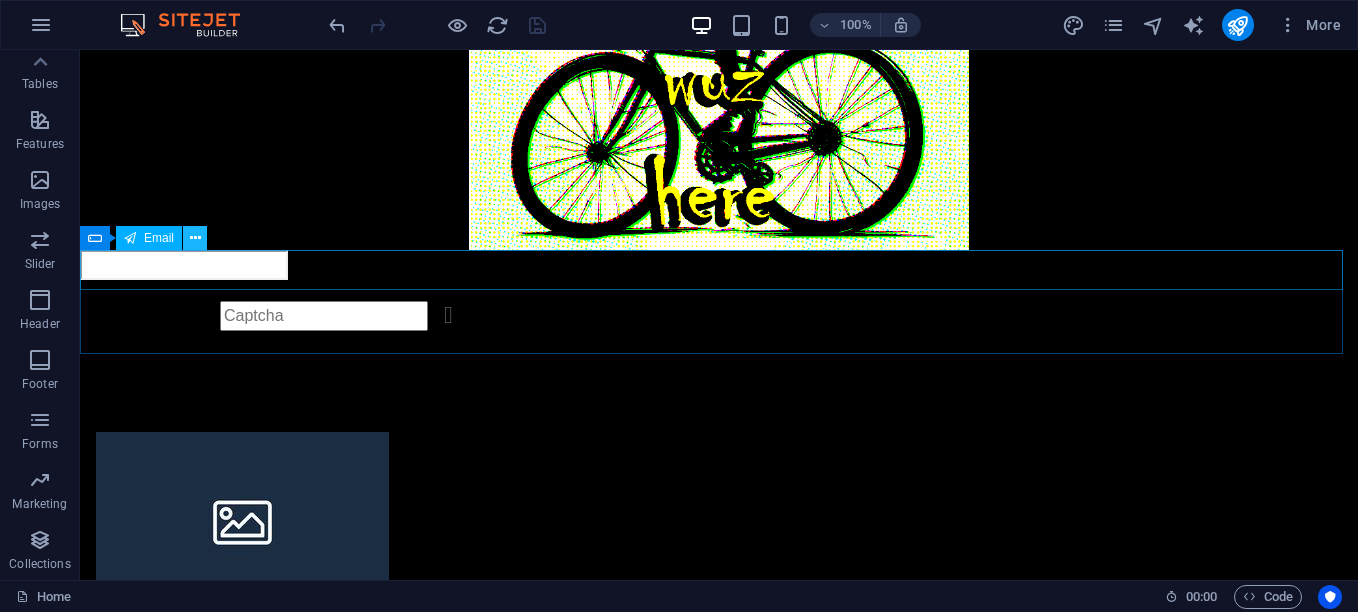 click at bounding box center (195, 238) 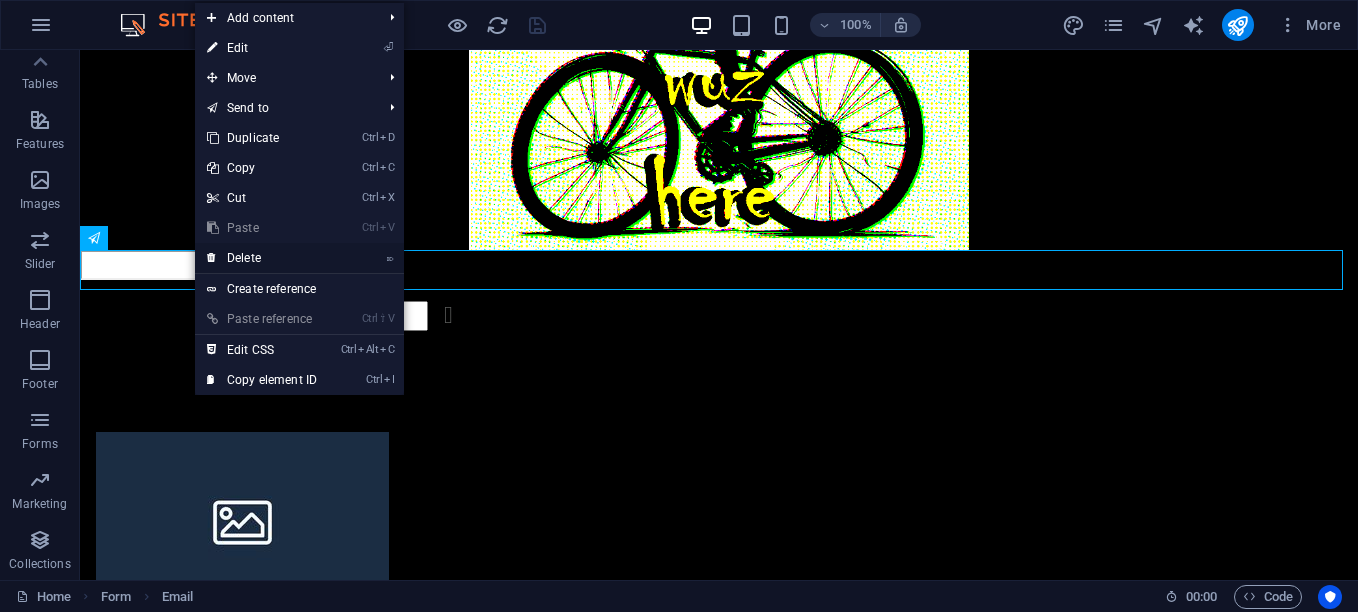 click on "⌦  Delete" at bounding box center [262, 258] 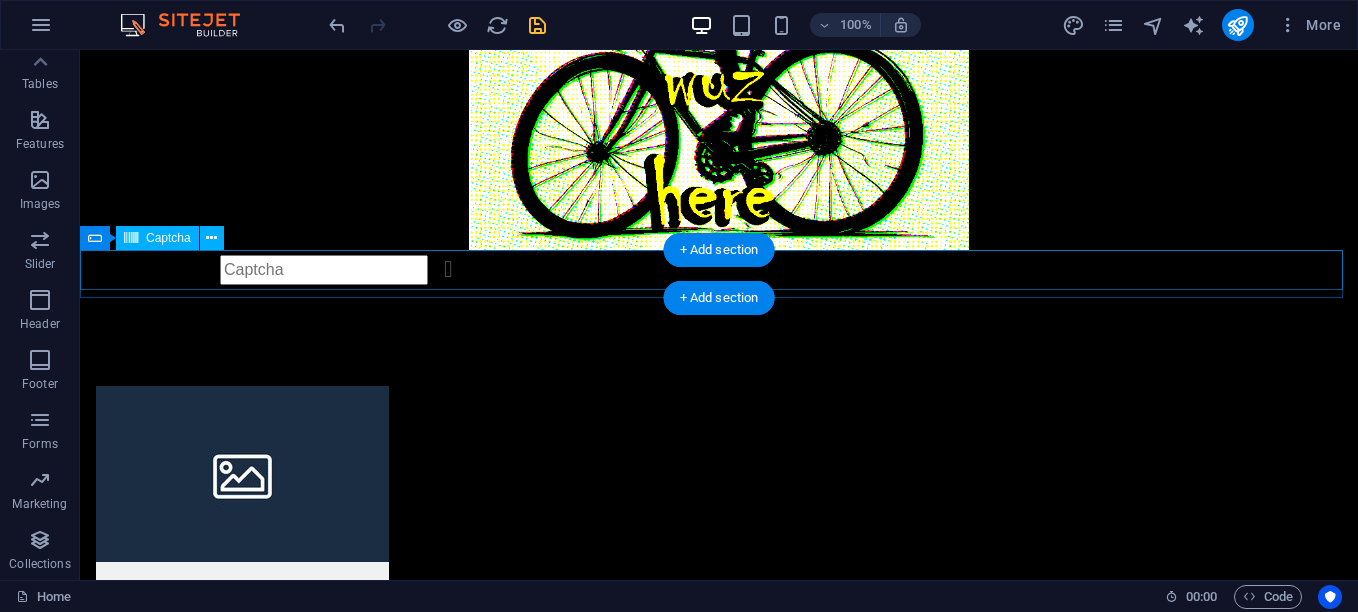 click on "Unreadable? Load new" at bounding box center [719, 270] 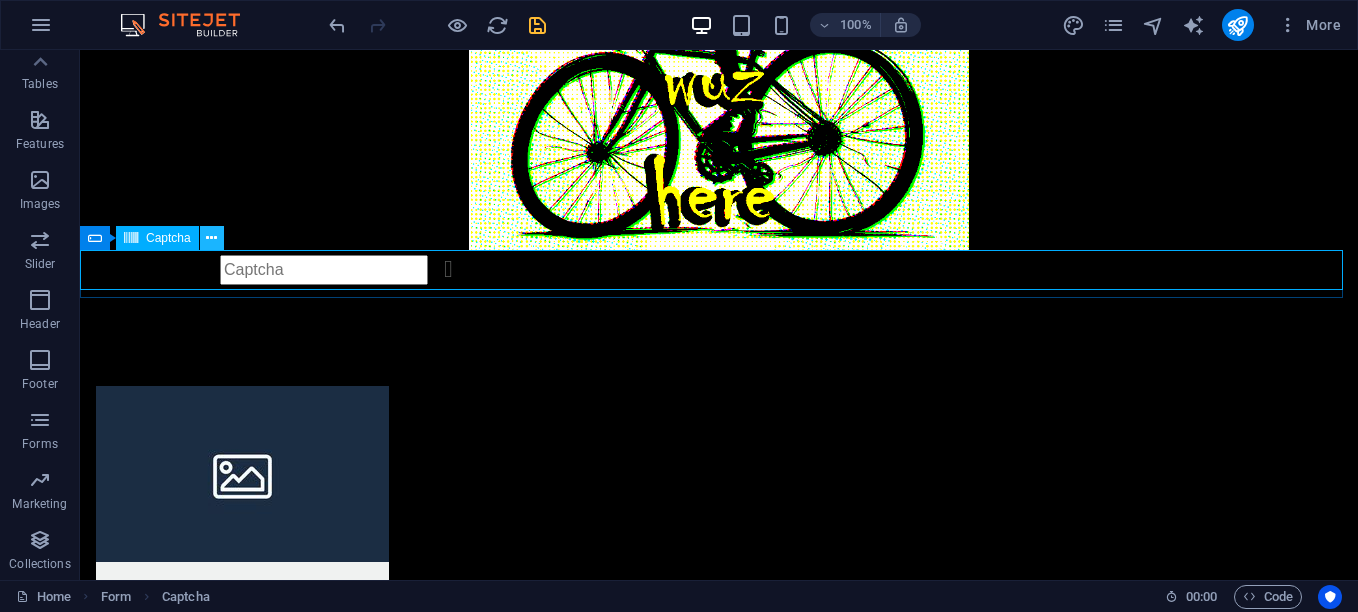 click at bounding box center (211, 238) 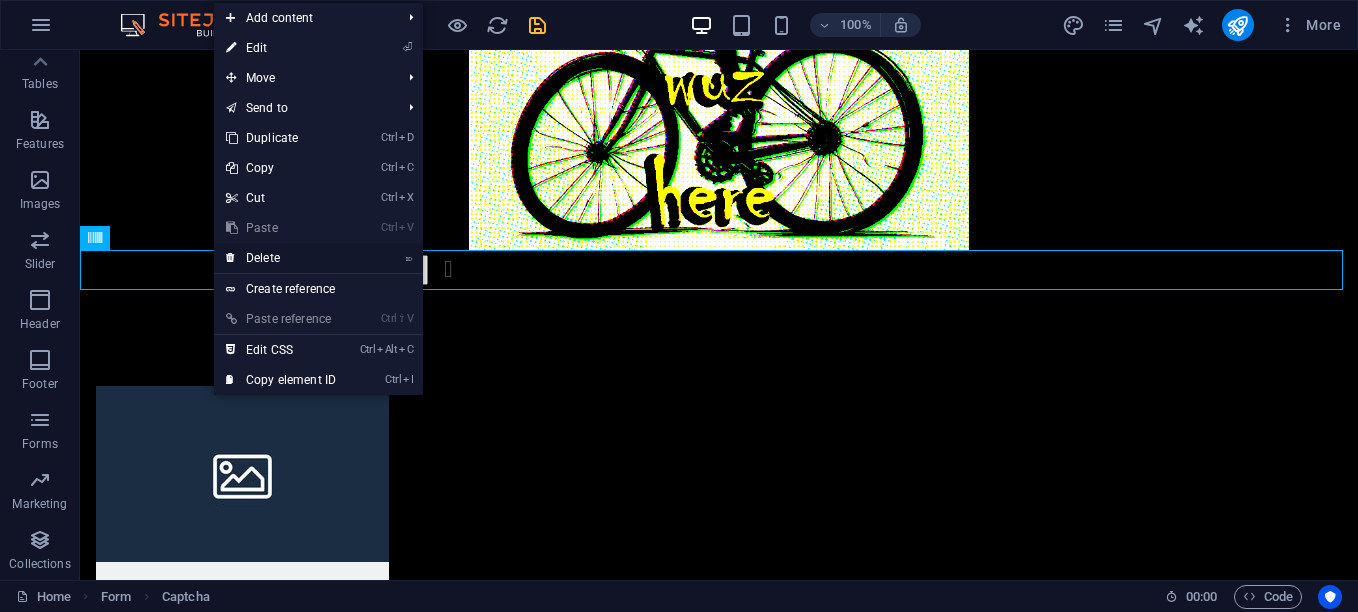 click on "⌦  Delete" at bounding box center [281, 258] 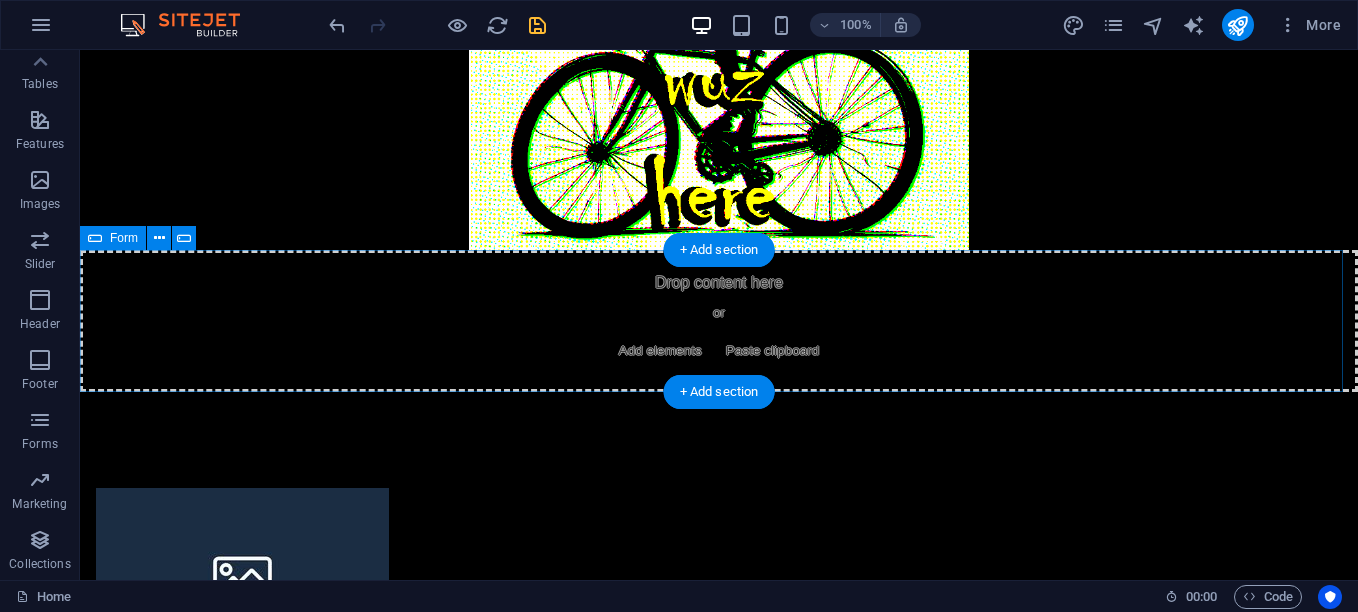 click on "Drop content here or  Add elements  Paste clipboard" at bounding box center [719, 321] 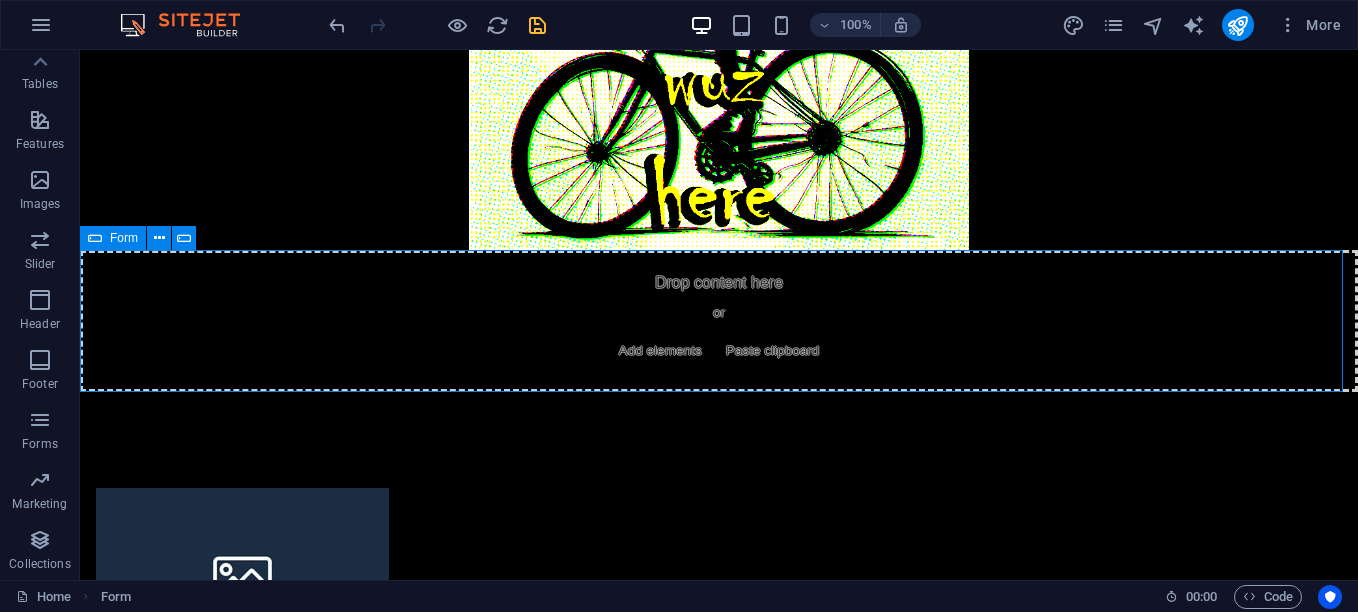 click on "Form" at bounding box center (124, 238) 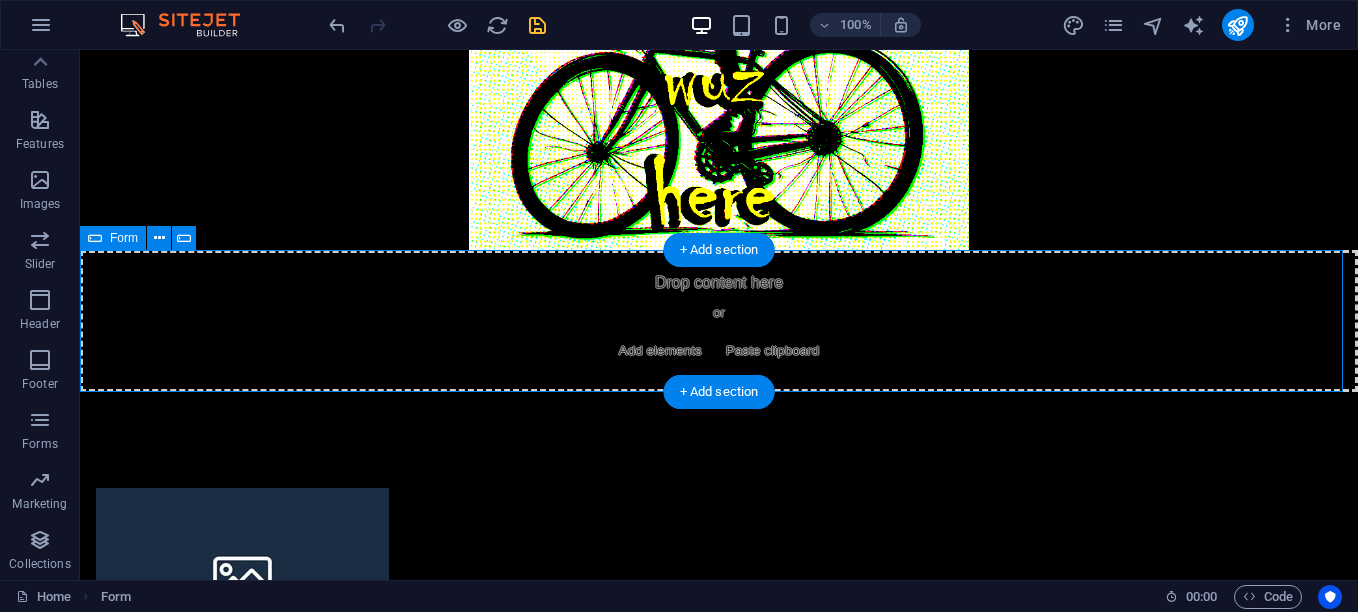 click on "Add elements" at bounding box center [660, 351] 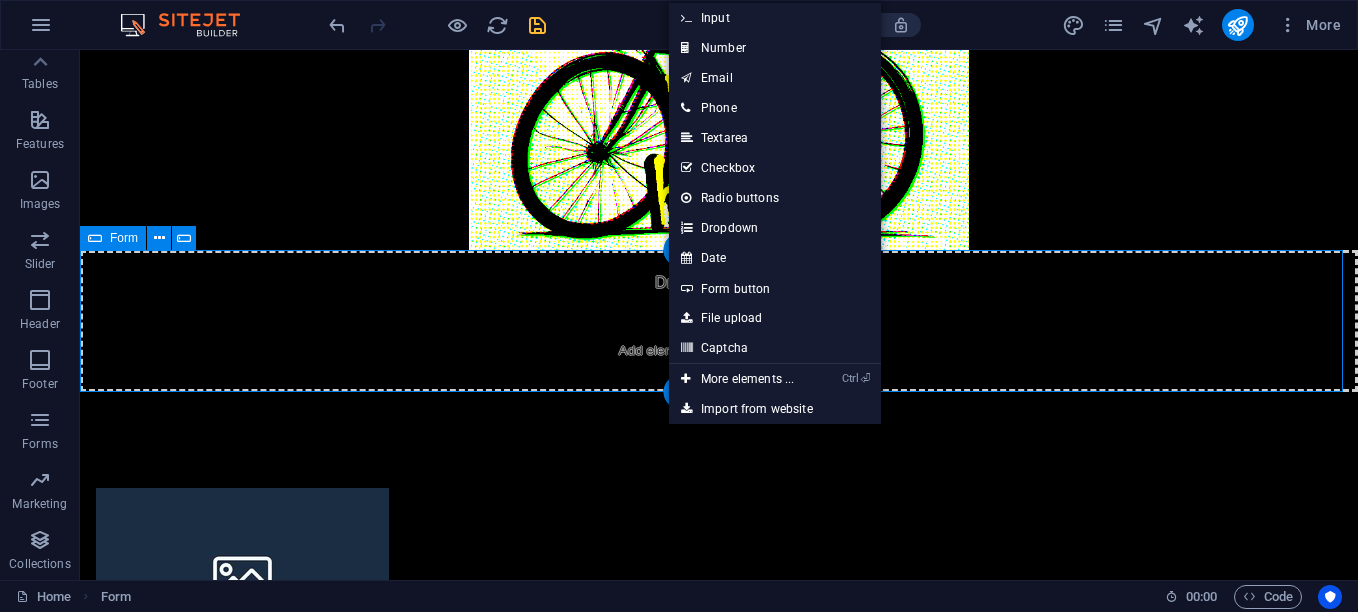 click on "Drop content here or  Add elements  Paste clipboard" at bounding box center [719, 321] 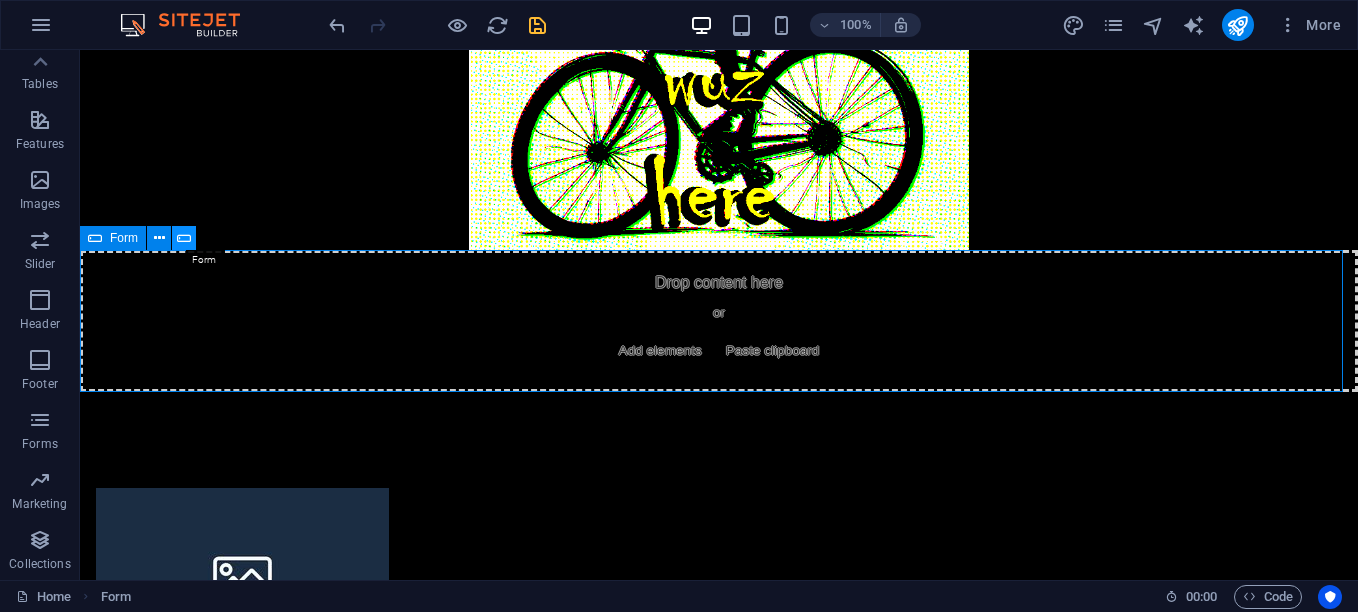 click at bounding box center (184, 238) 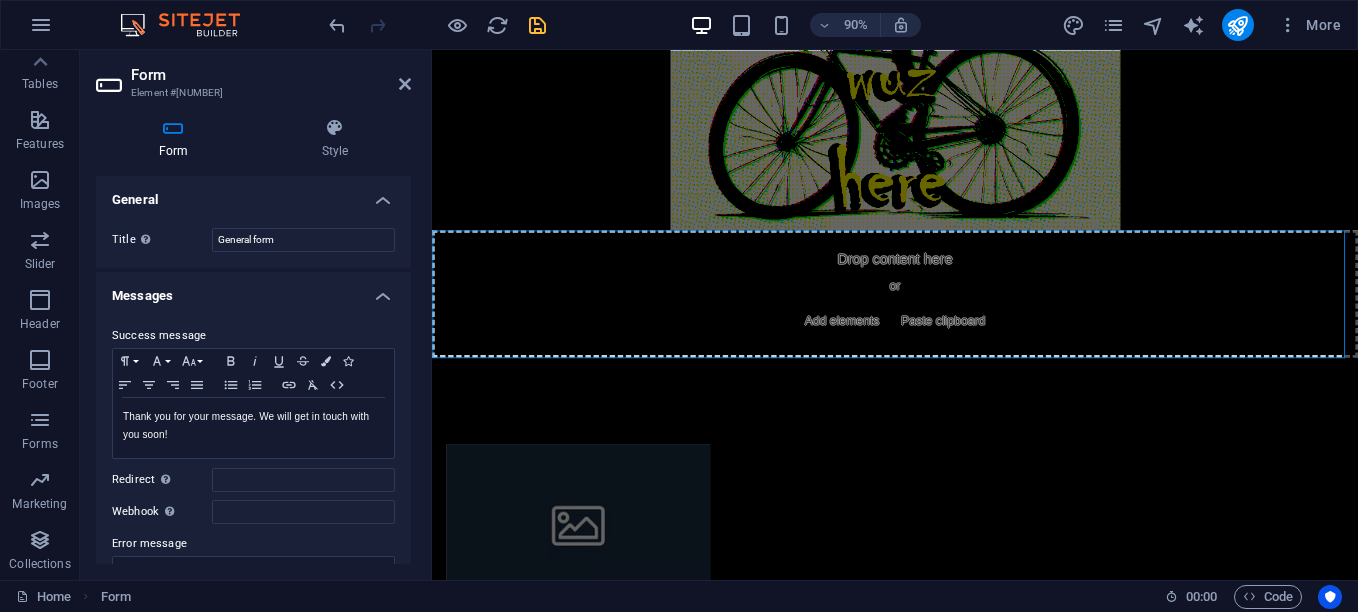 click on "Form" at bounding box center (177, 139) 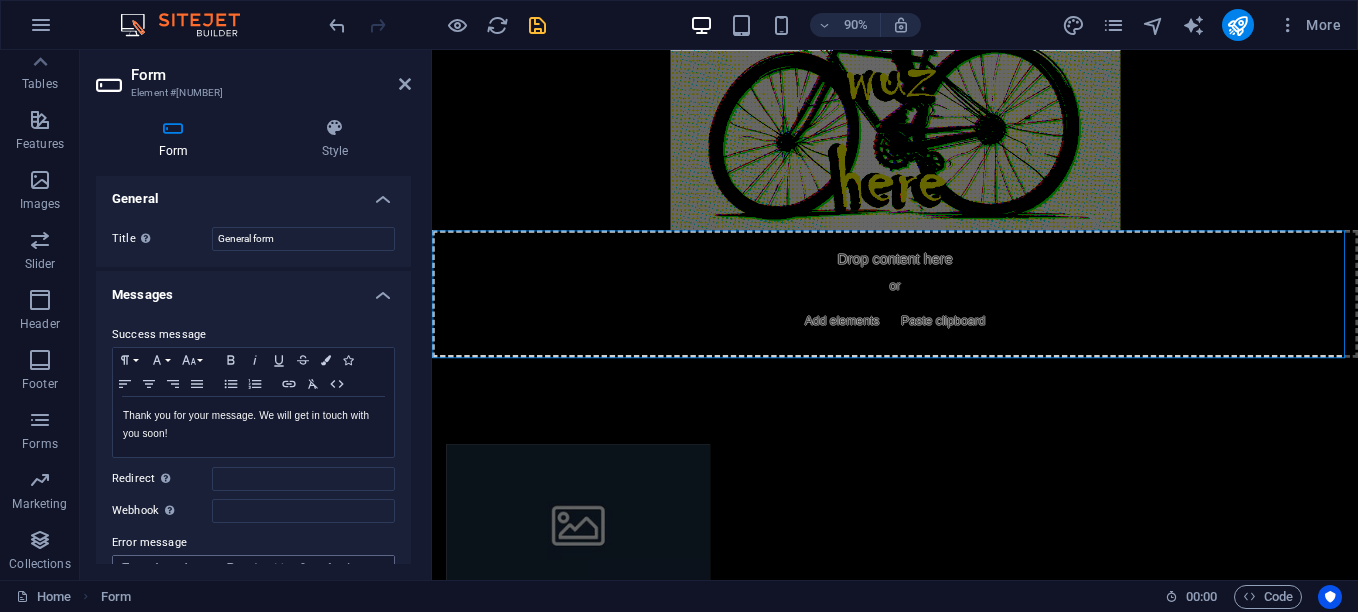 scroll, scrollTop: 0, scrollLeft: 0, axis: both 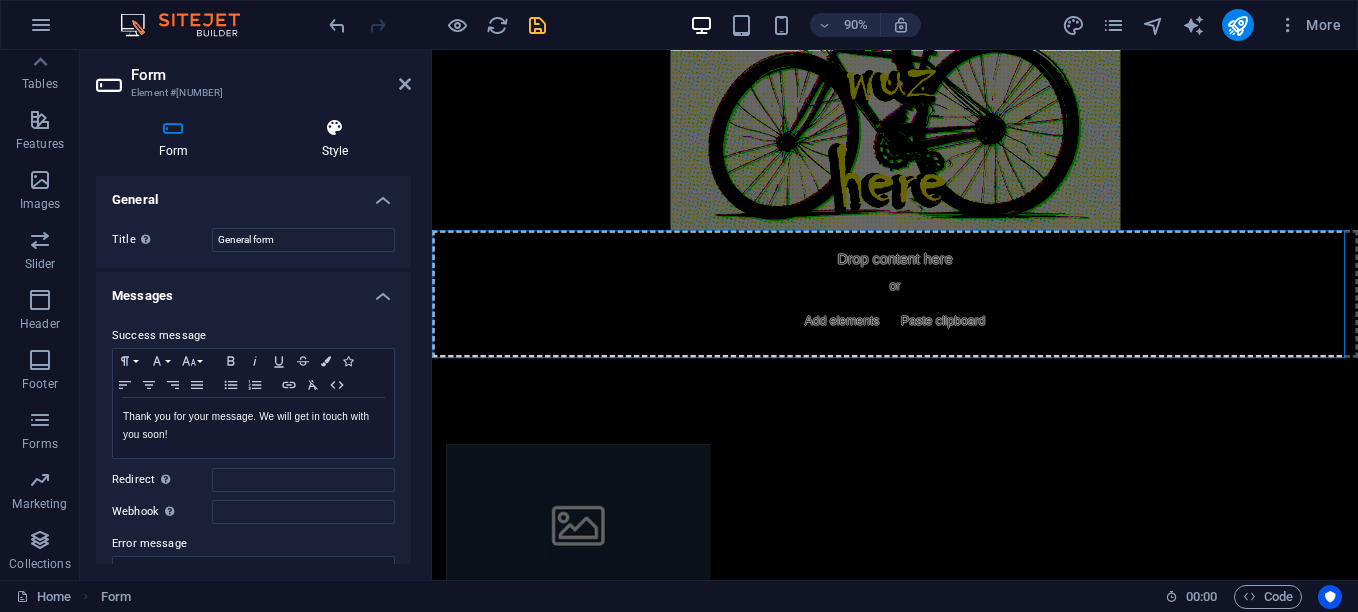 click on "Style" at bounding box center [335, 139] 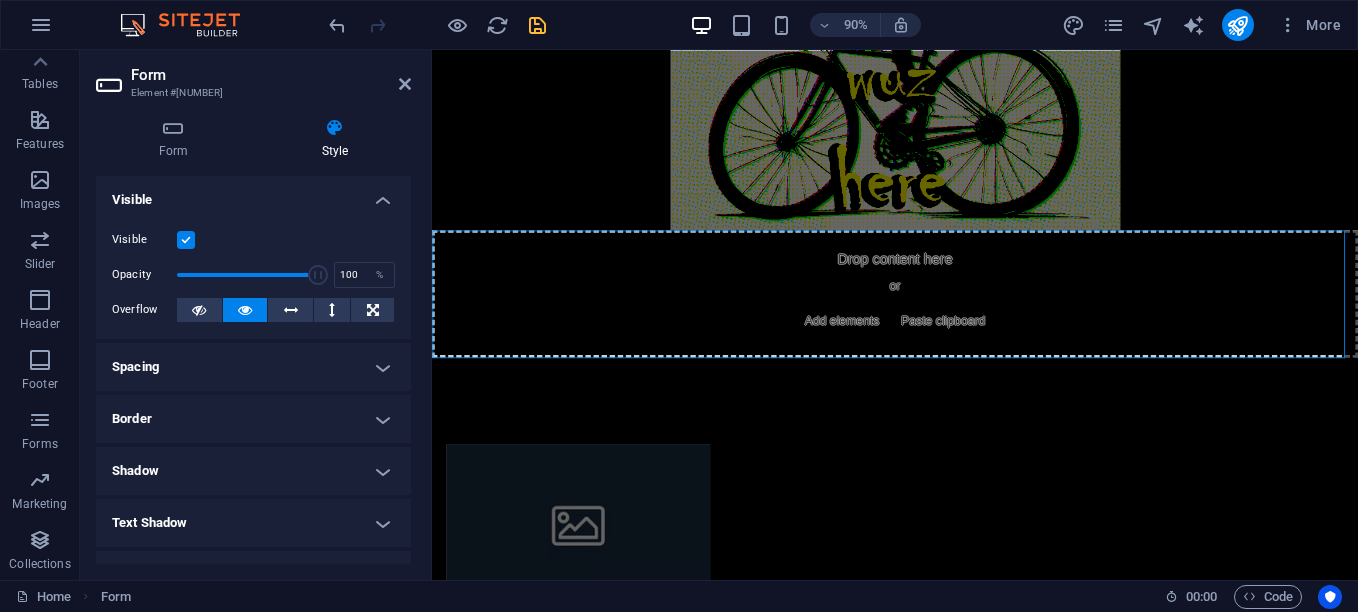 click on "Spacing" at bounding box center (253, 367) 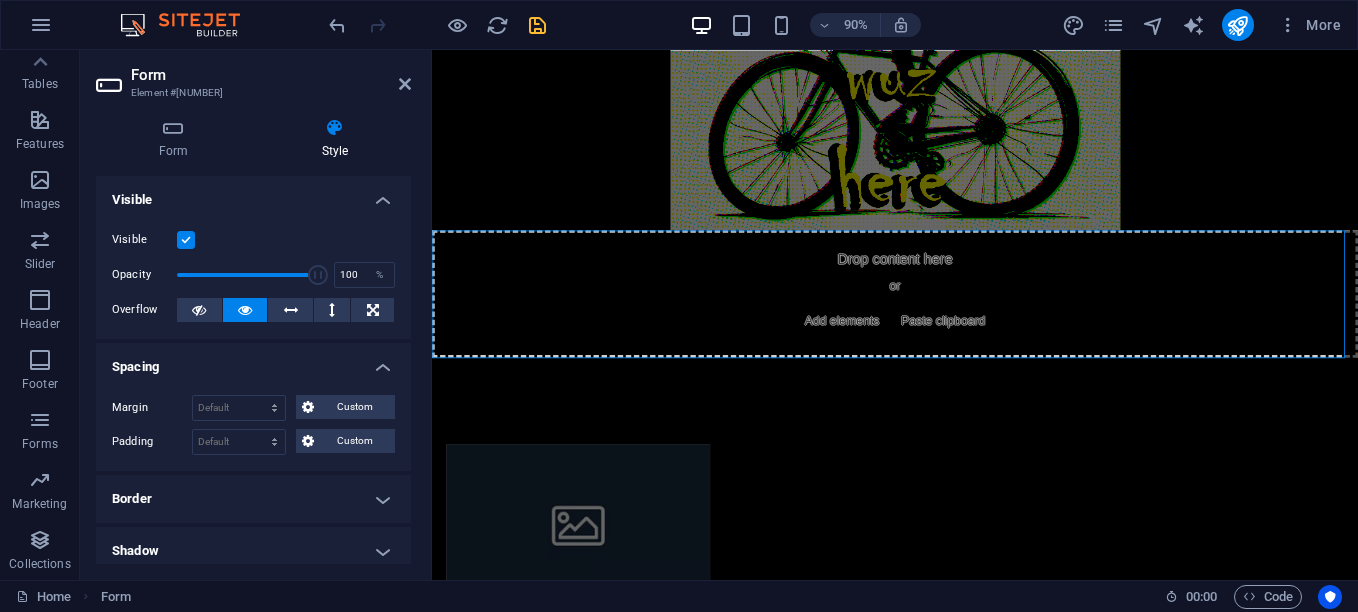 click on "Spacing" at bounding box center [253, 361] 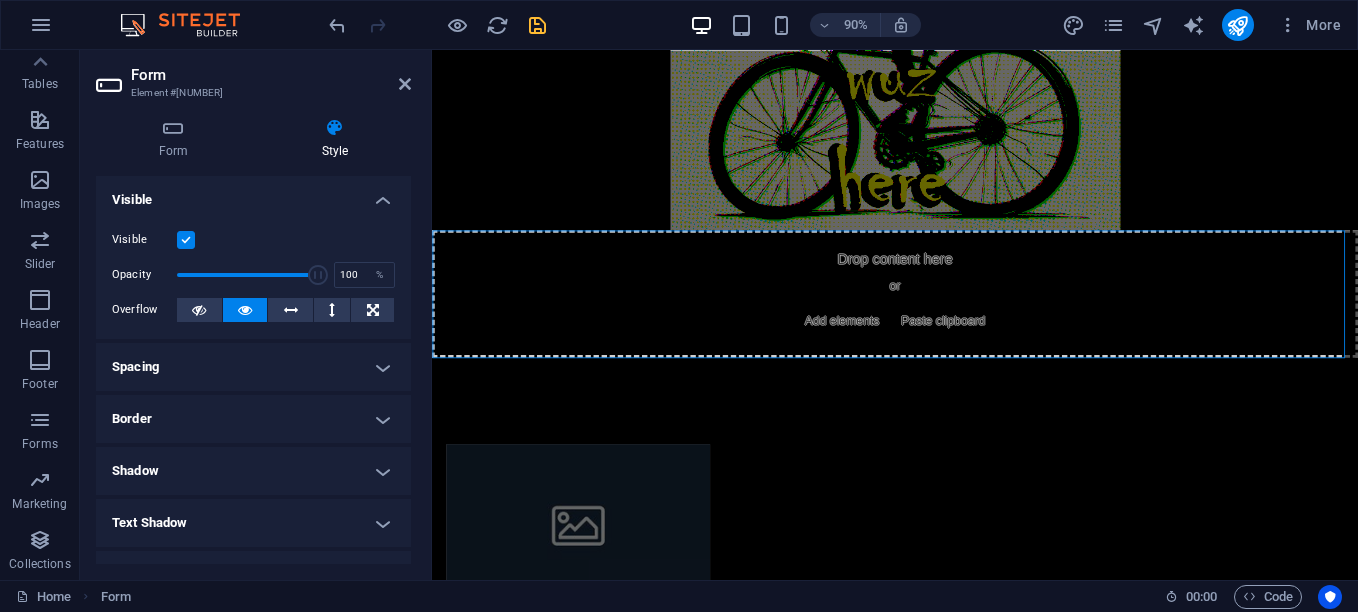 click on "Border" at bounding box center (253, 419) 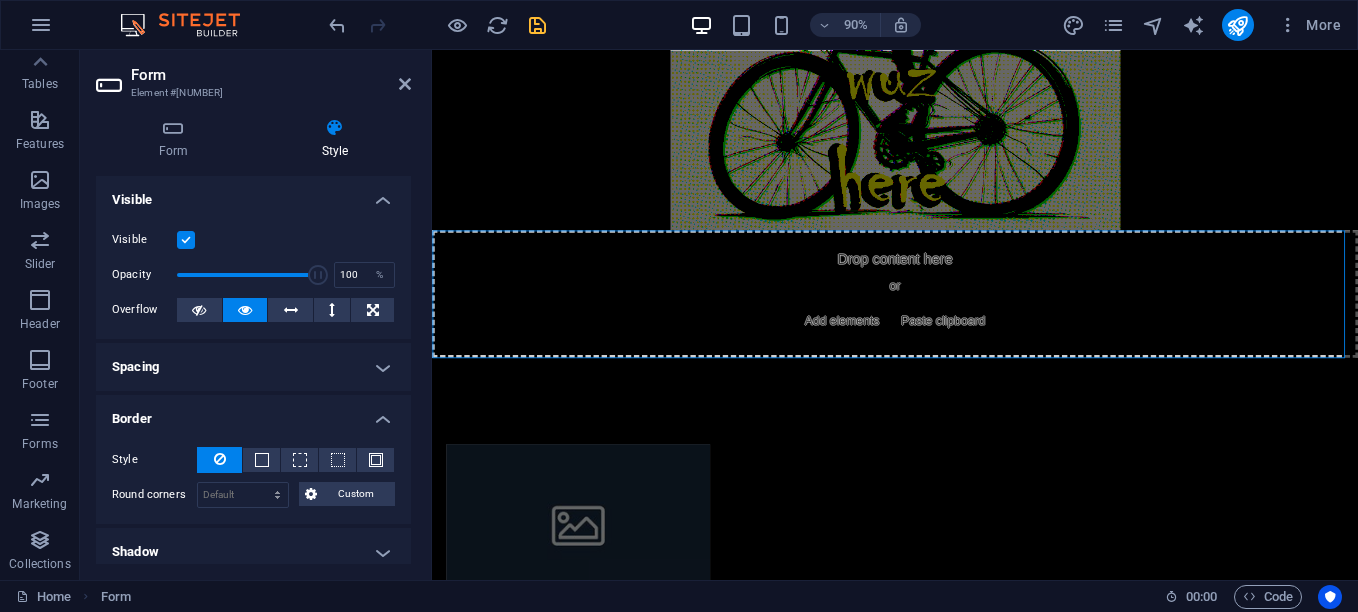 click on "Border" at bounding box center (253, 413) 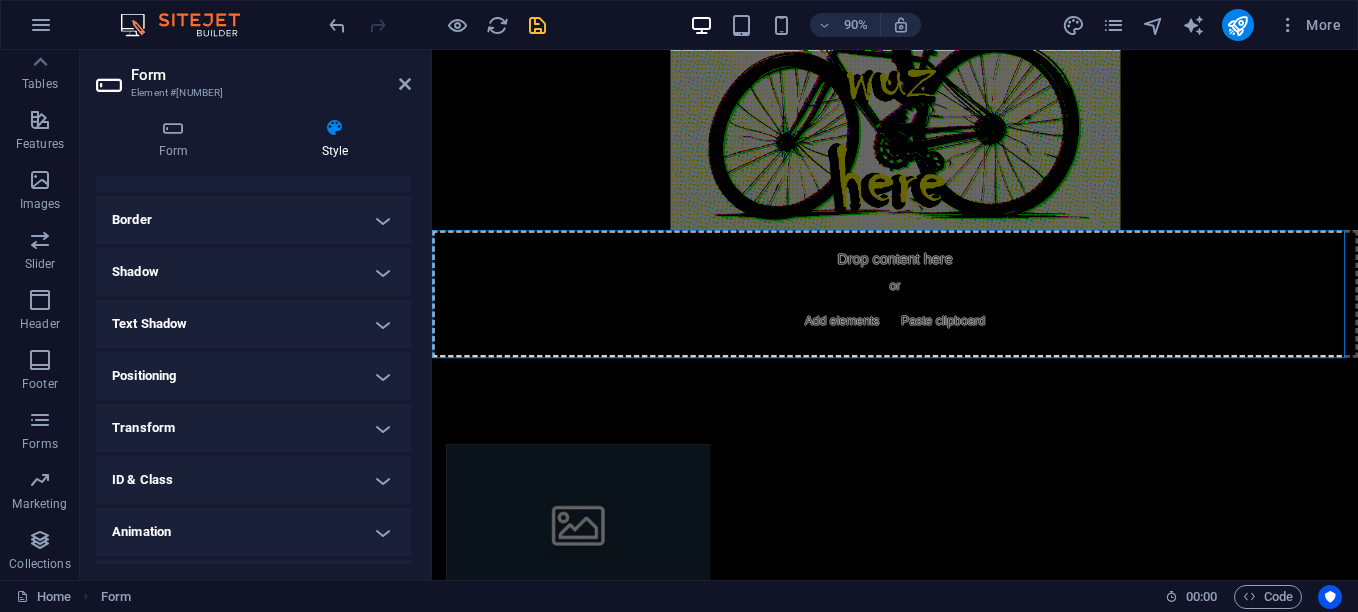 scroll, scrollTop: 200, scrollLeft: 0, axis: vertical 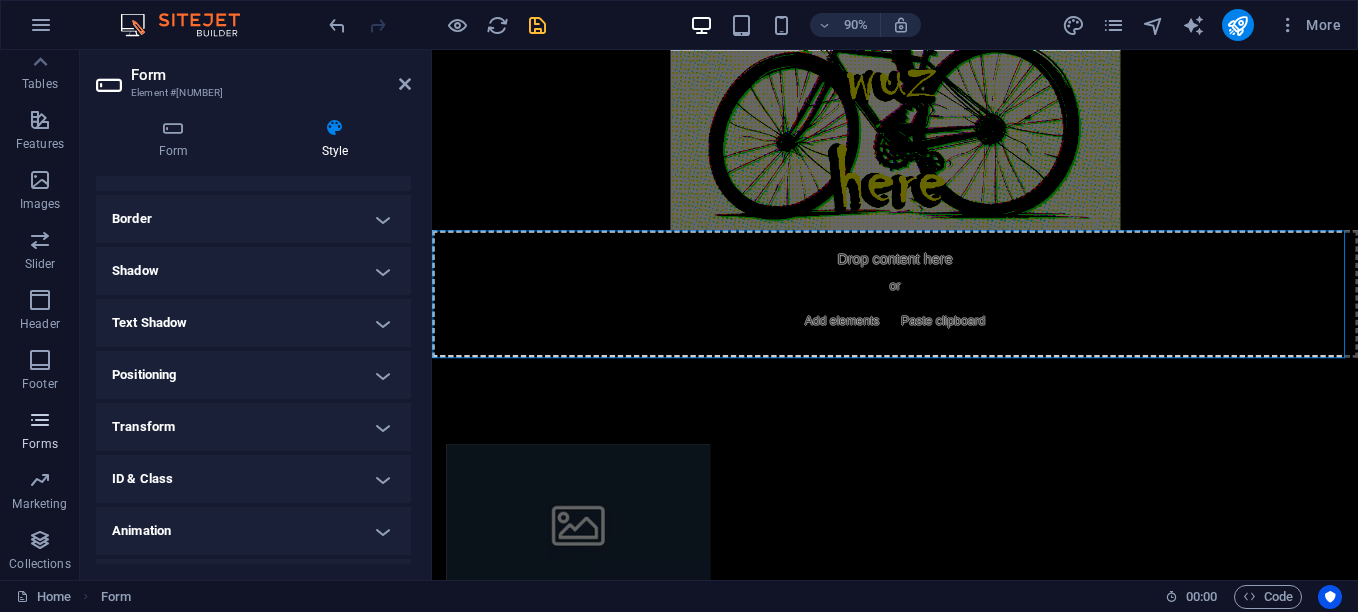 click at bounding box center [40, 420] 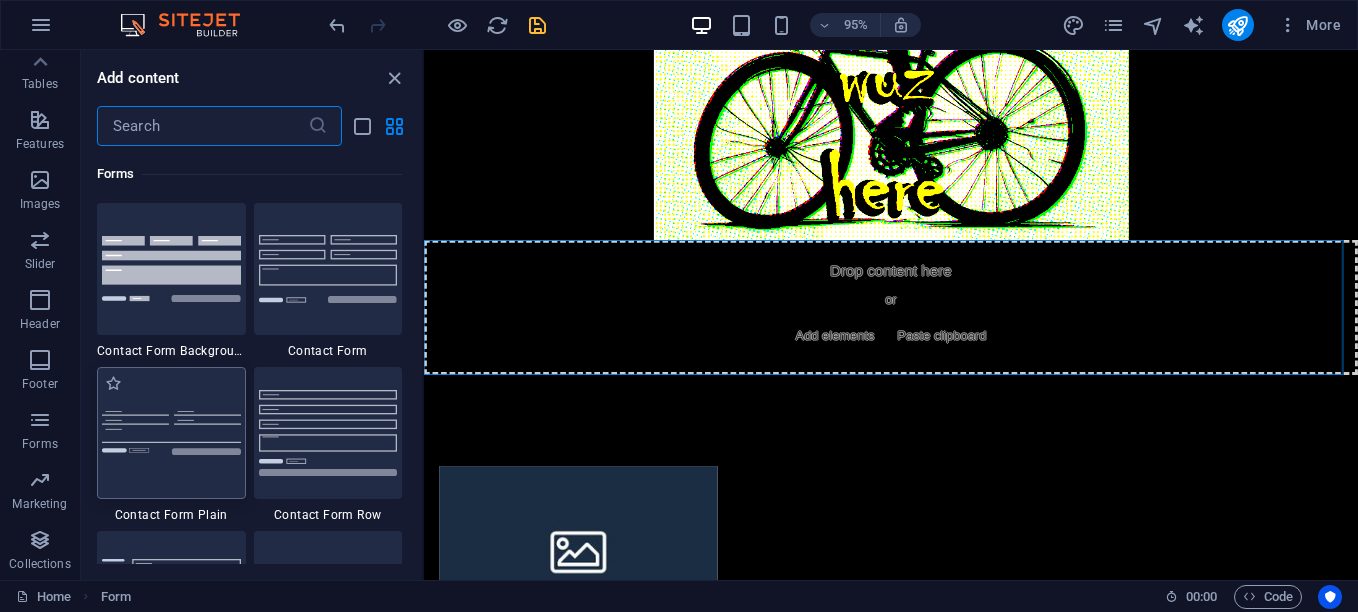 scroll, scrollTop: 14600, scrollLeft: 0, axis: vertical 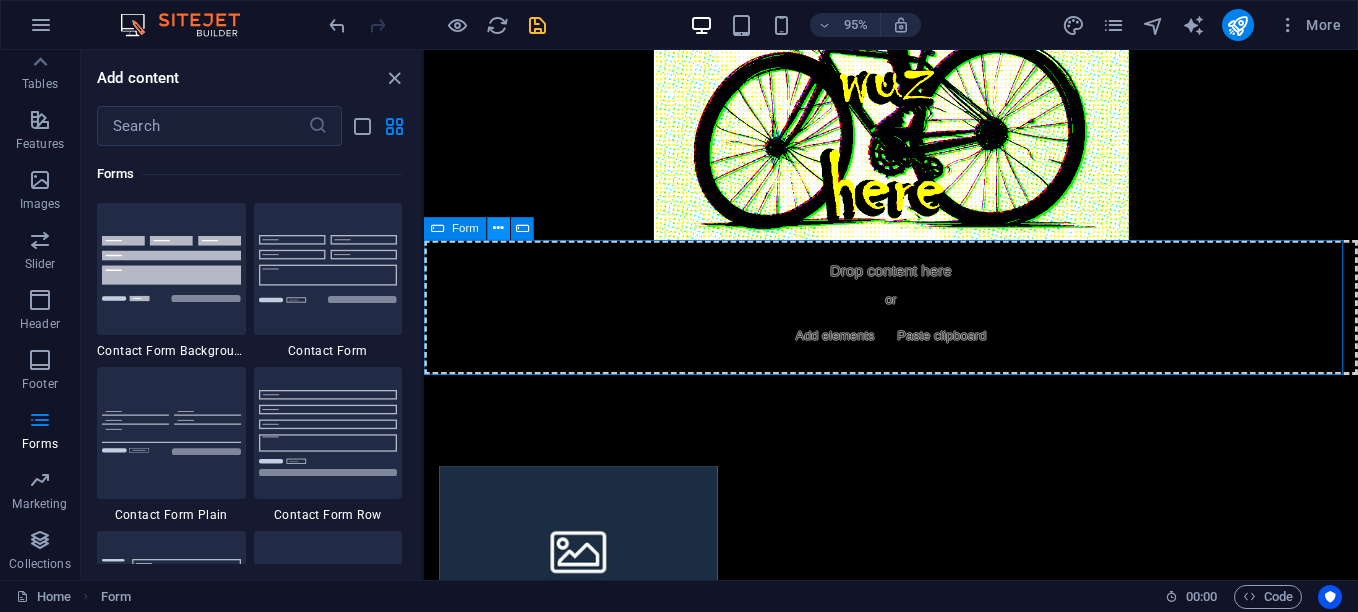 click at bounding box center [499, 229] 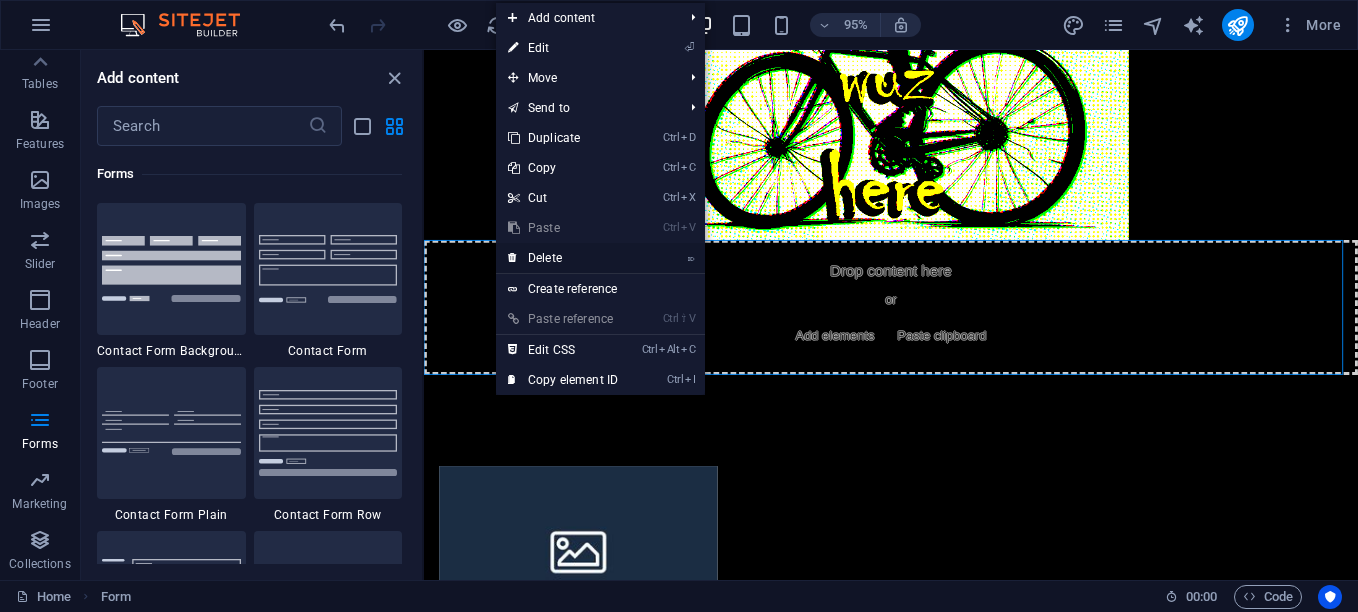 click on "⌦  Delete" at bounding box center (563, 258) 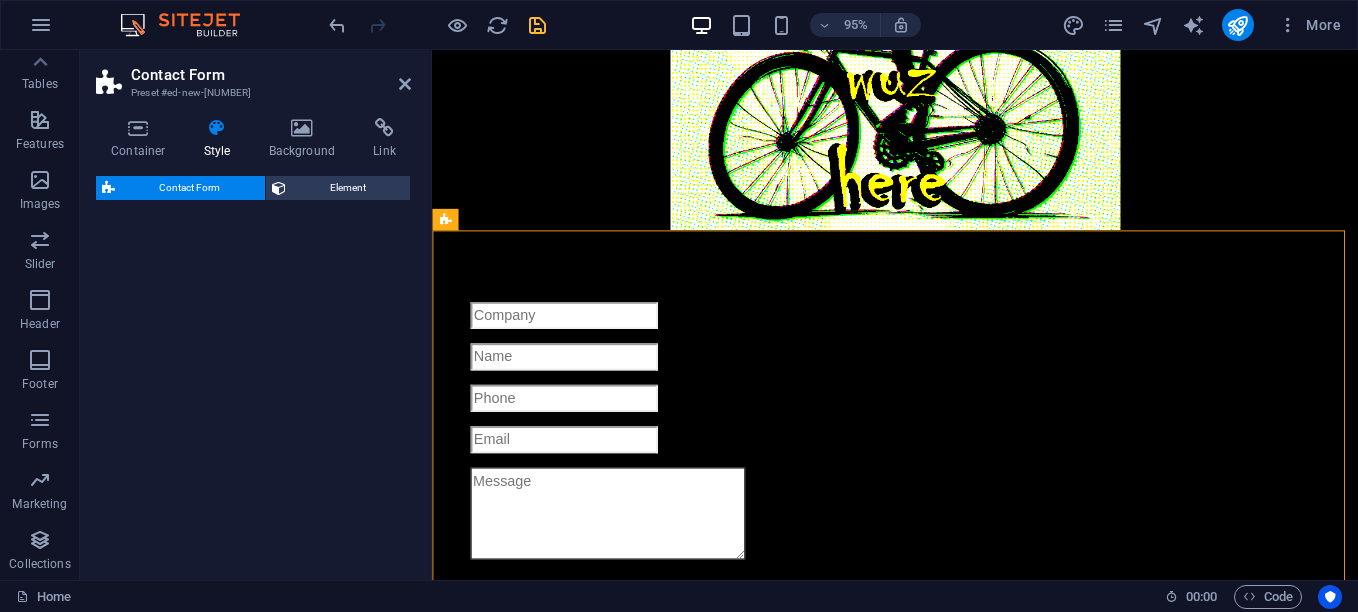 select on "rem" 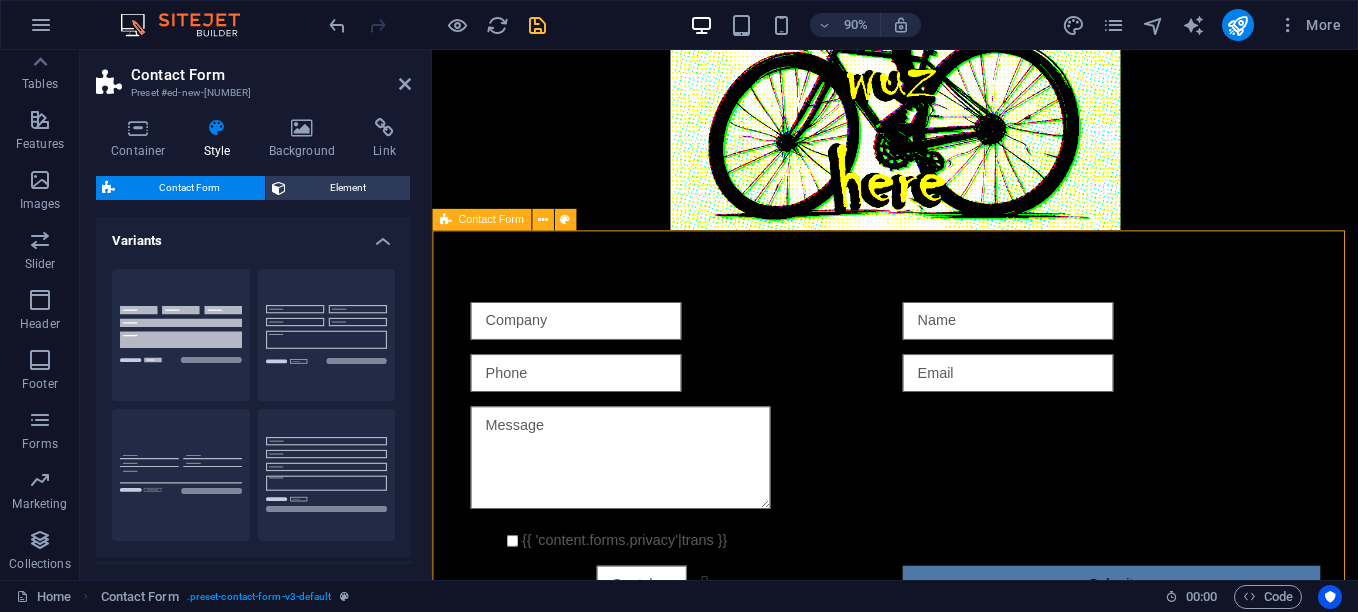 scroll, scrollTop: 500, scrollLeft: 0, axis: vertical 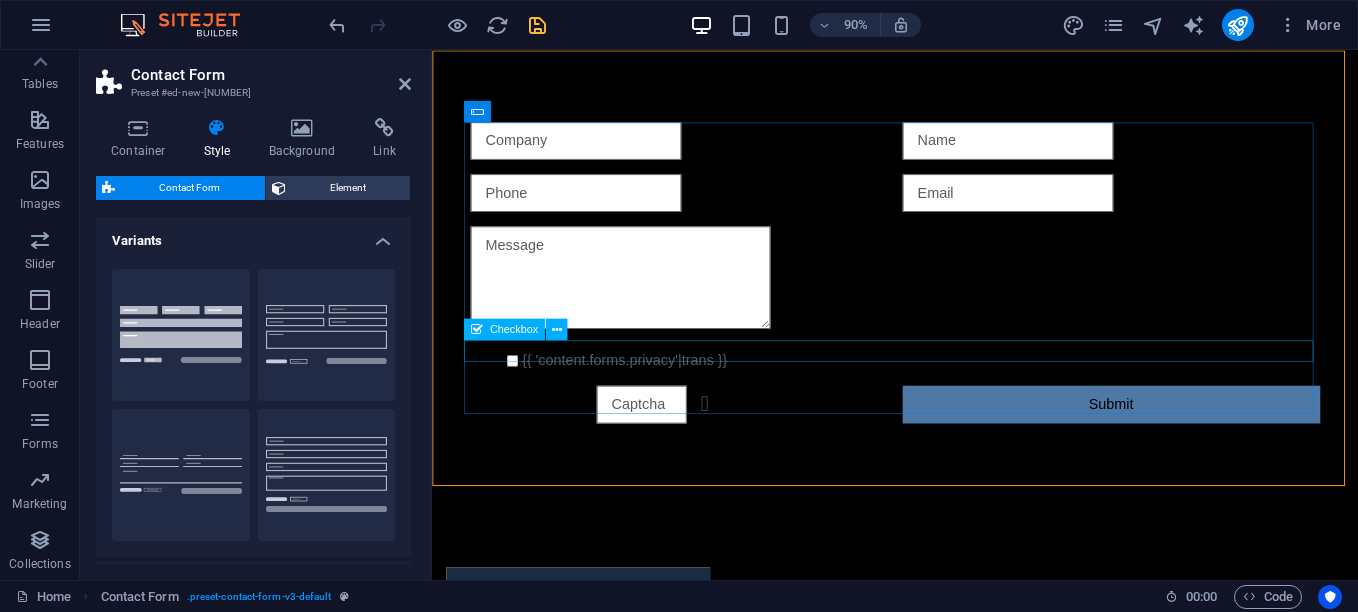 click on "{{ 'content.forms.privacy'|trans }}" at bounding box center [947, 395] 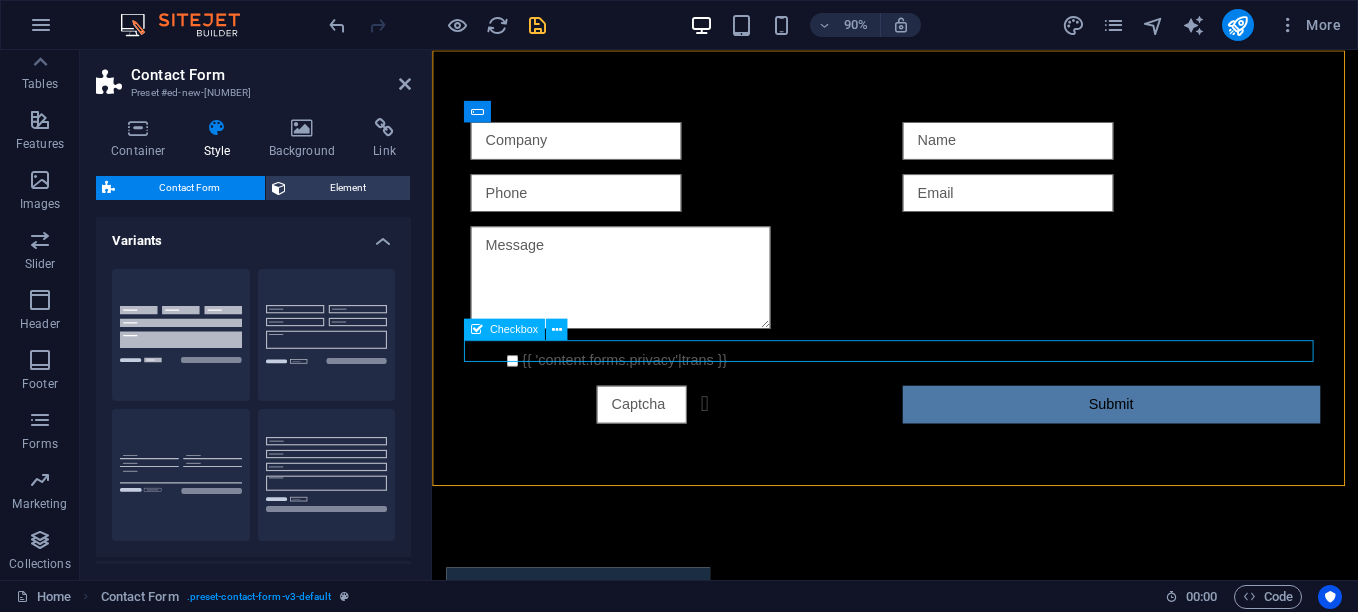 click on "{{ 'content.forms.privacy'|trans }}" at bounding box center (947, 395) 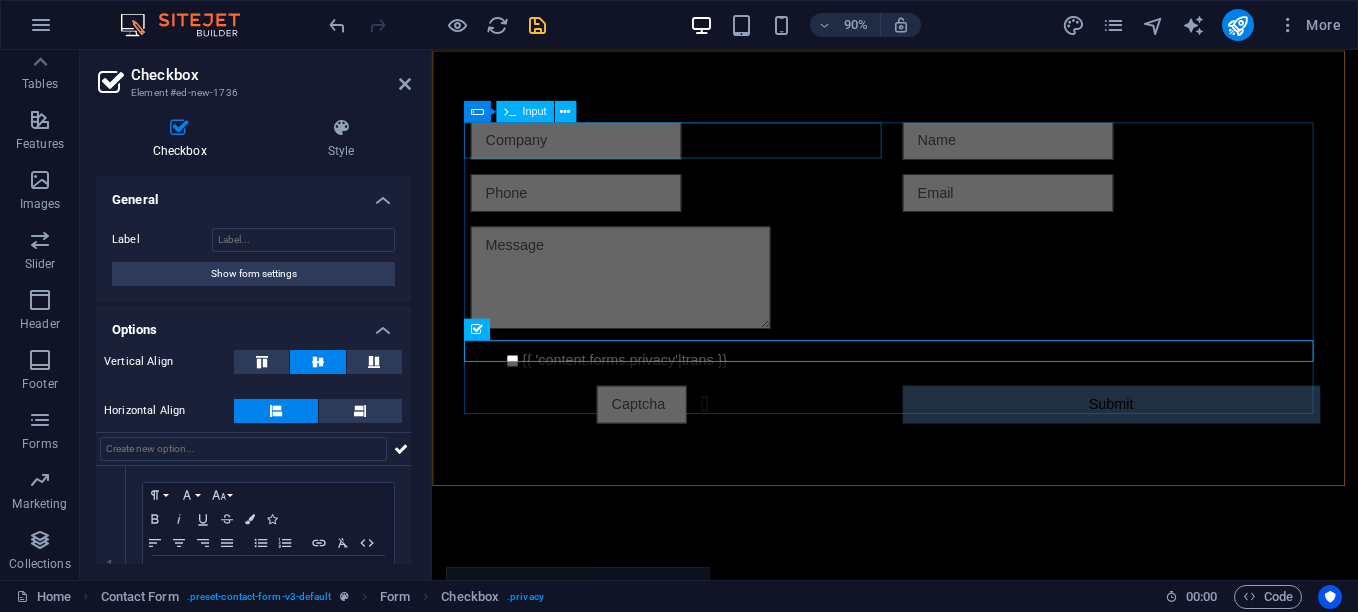click at bounding box center [707, 151] 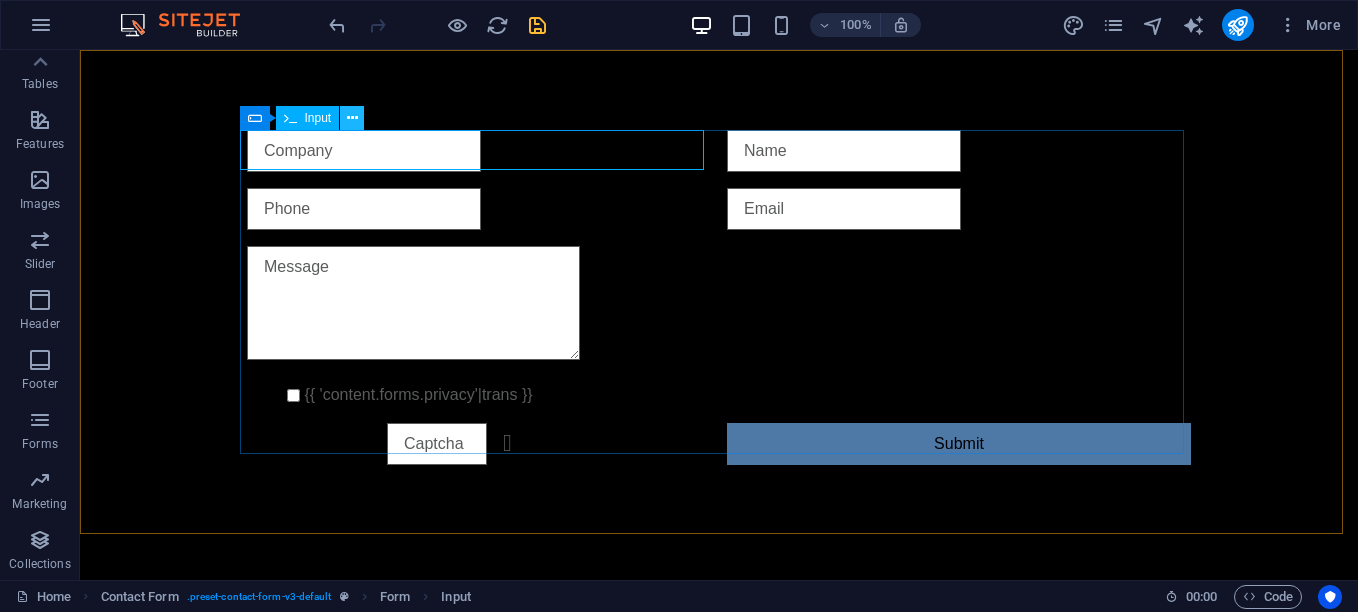 click at bounding box center (352, 118) 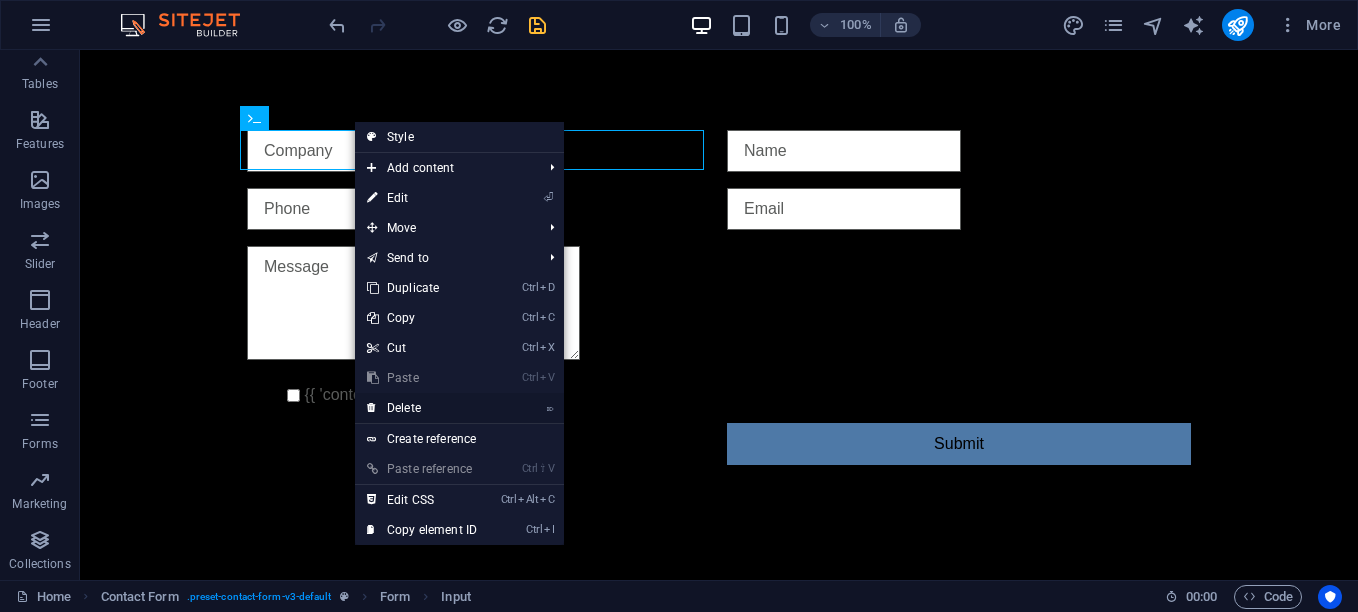 click on "⌦  Delete" at bounding box center [422, 408] 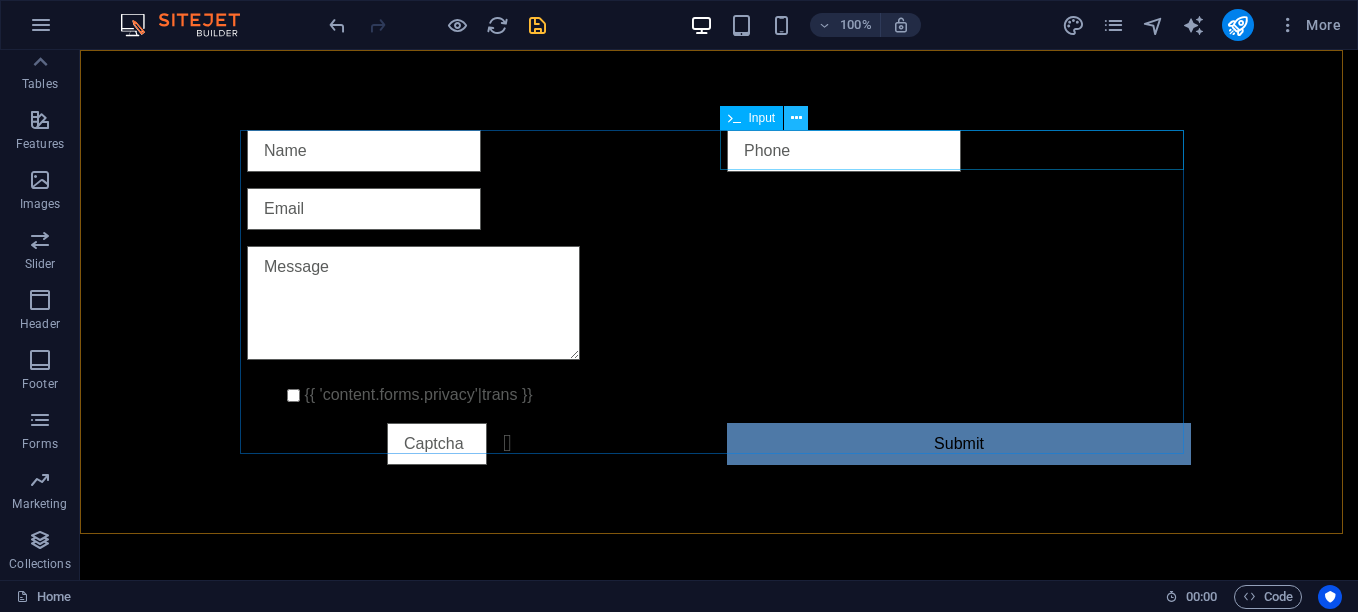 click at bounding box center [796, 118] 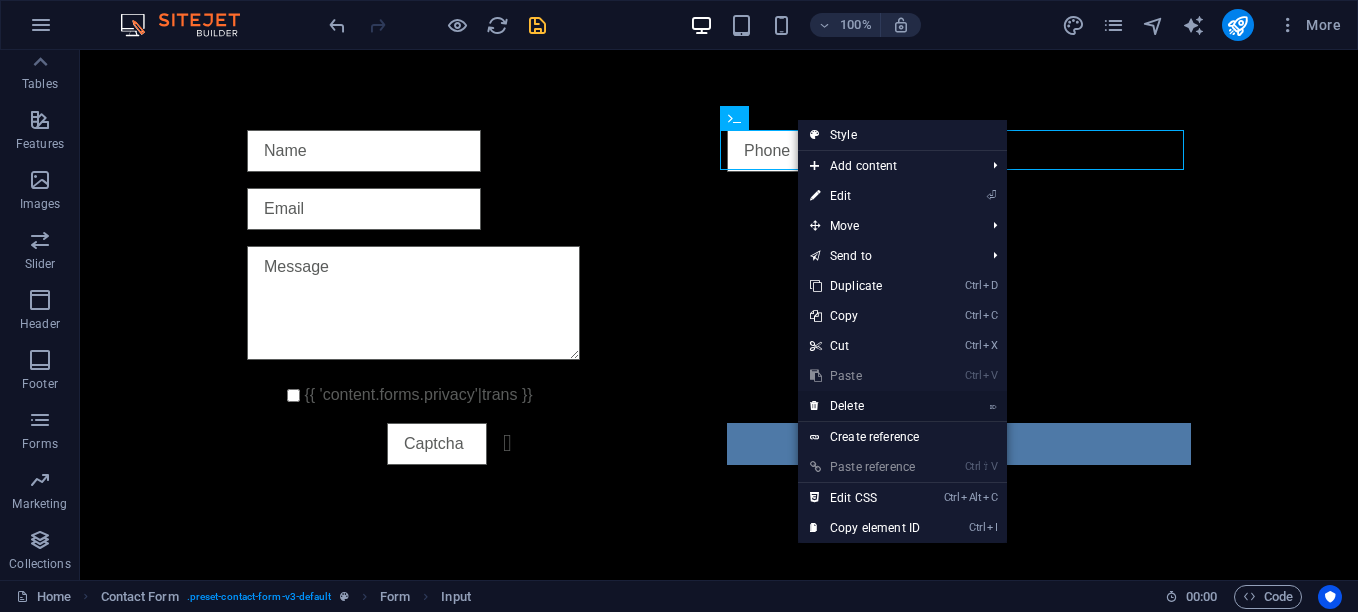 click on "⌦  Delete" at bounding box center (865, 406) 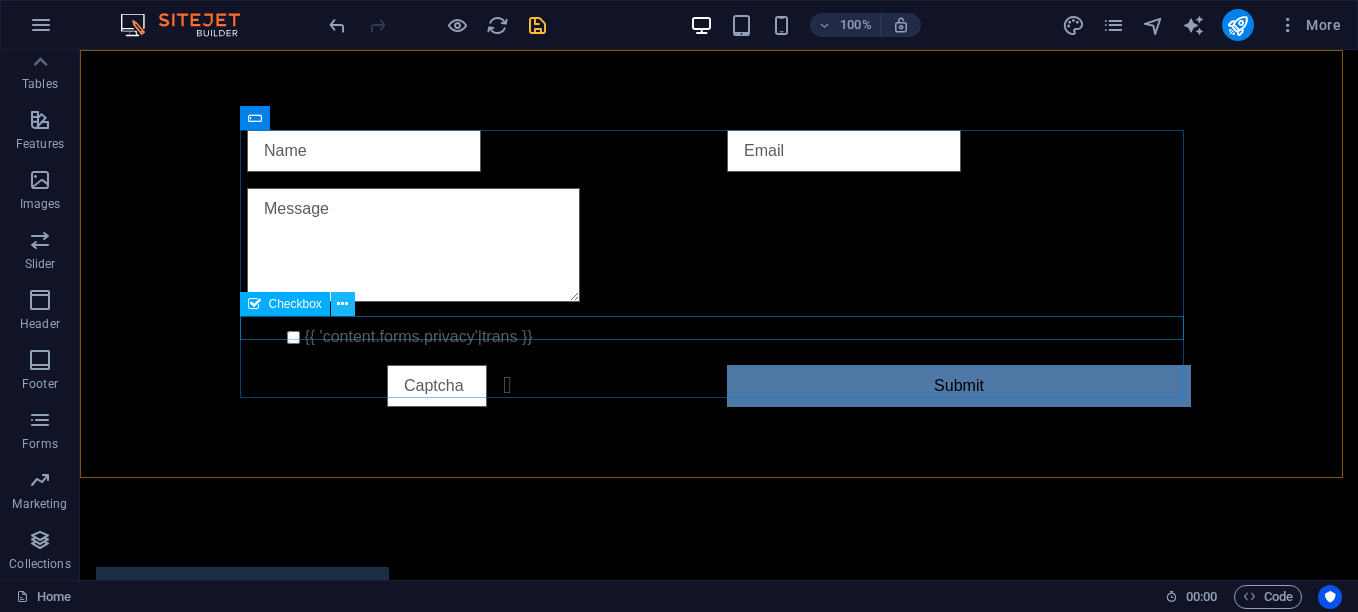 click at bounding box center [342, 304] 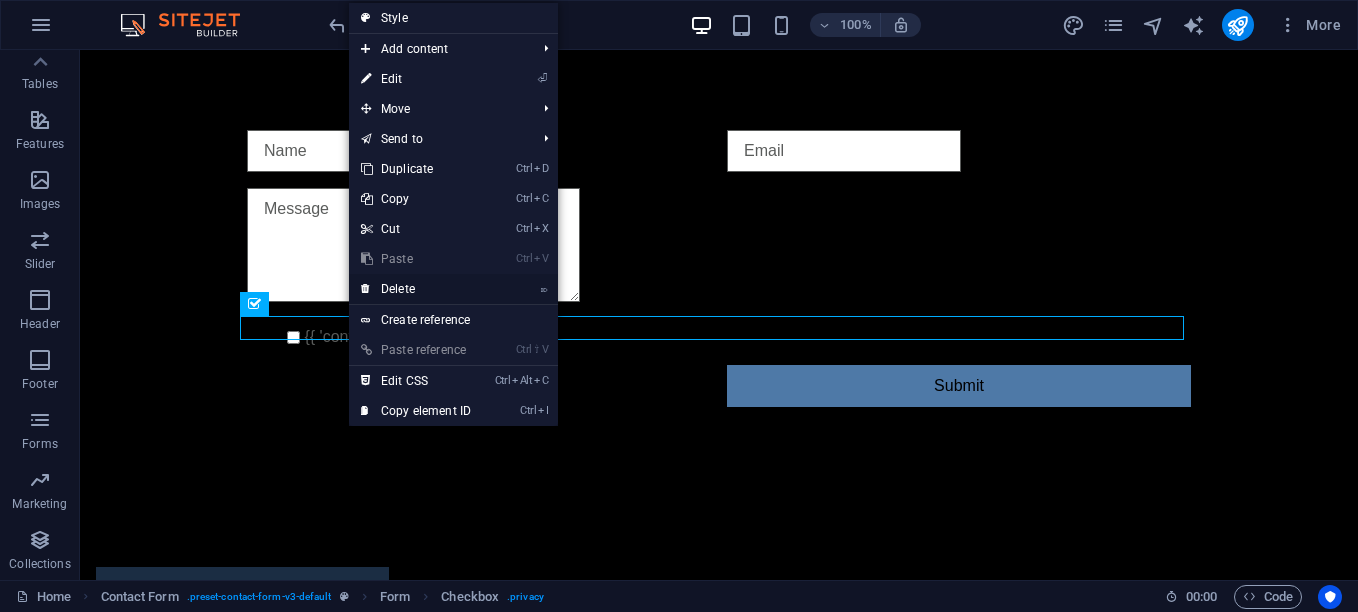 click on "⌦  Delete" at bounding box center [416, 289] 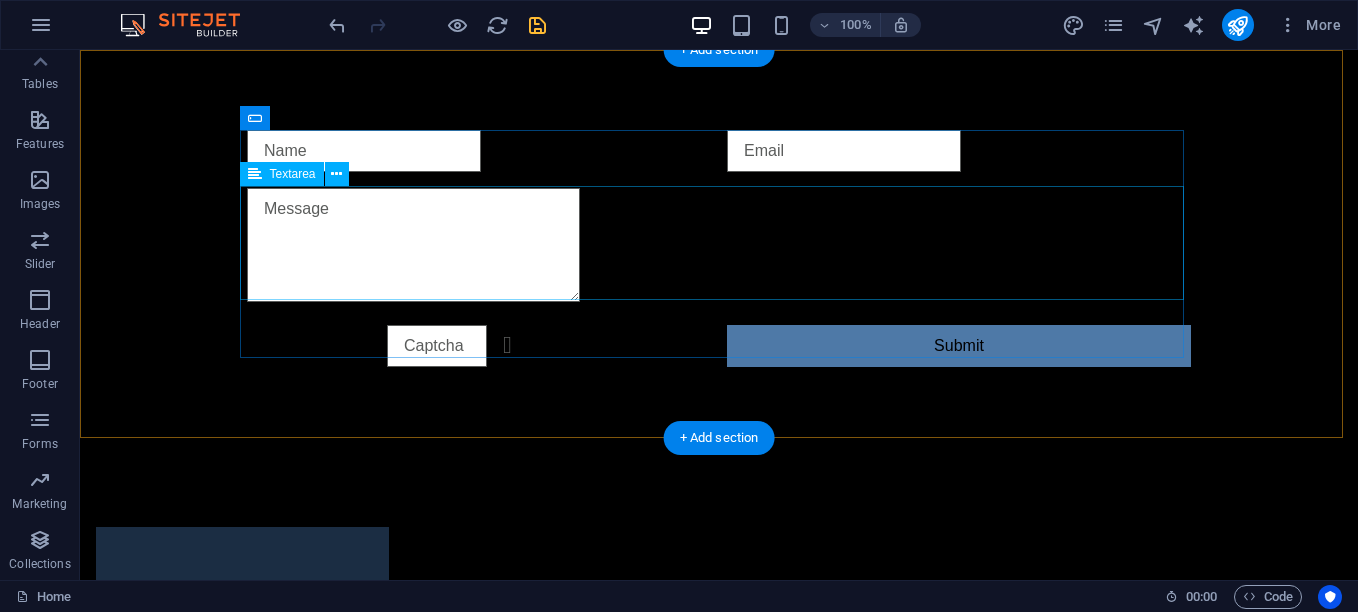 click at bounding box center (719, 248) 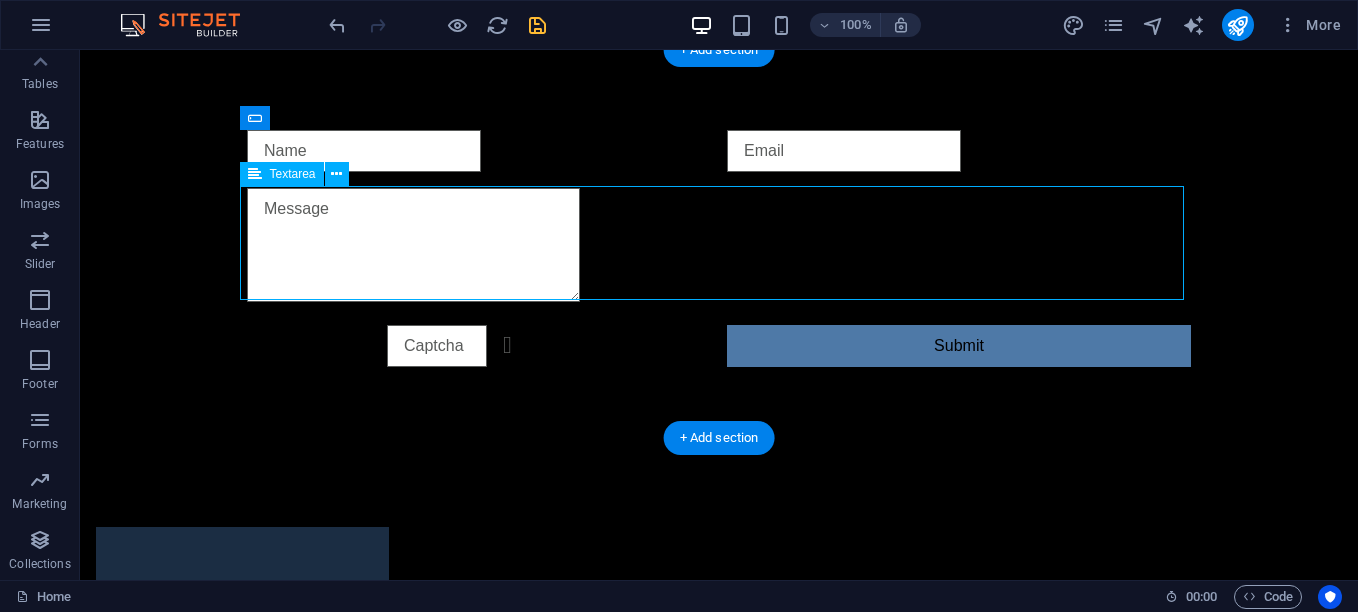 click at bounding box center [719, 248] 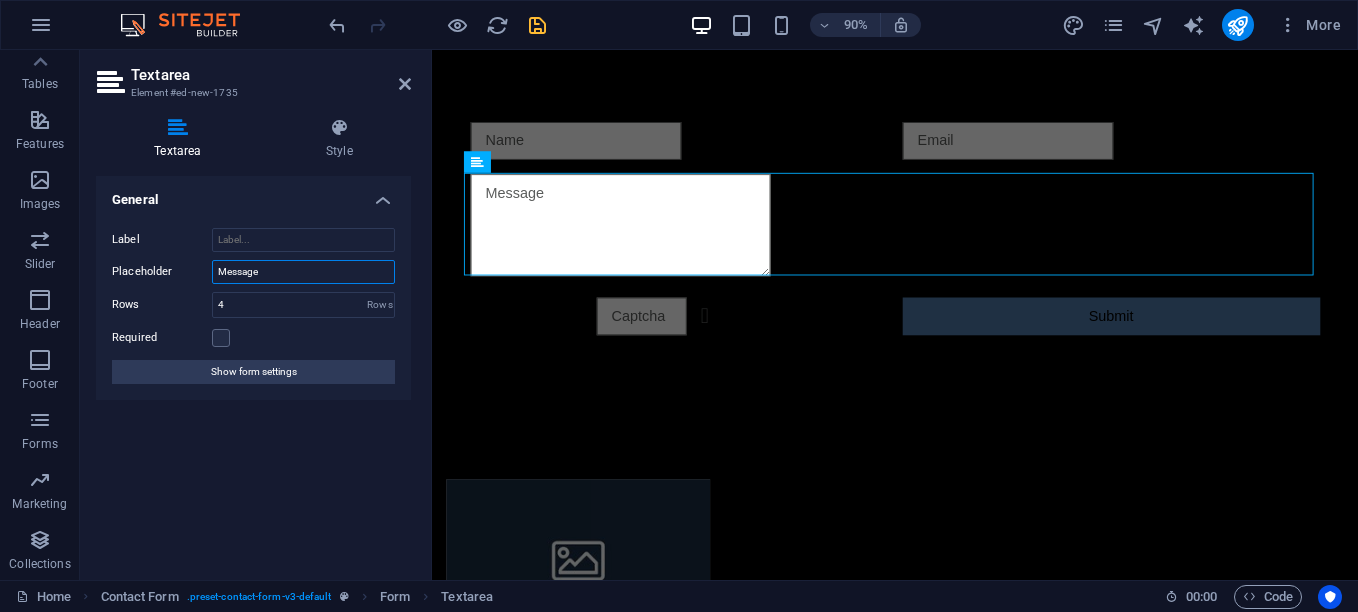 click on "Message" at bounding box center (303, 272) 